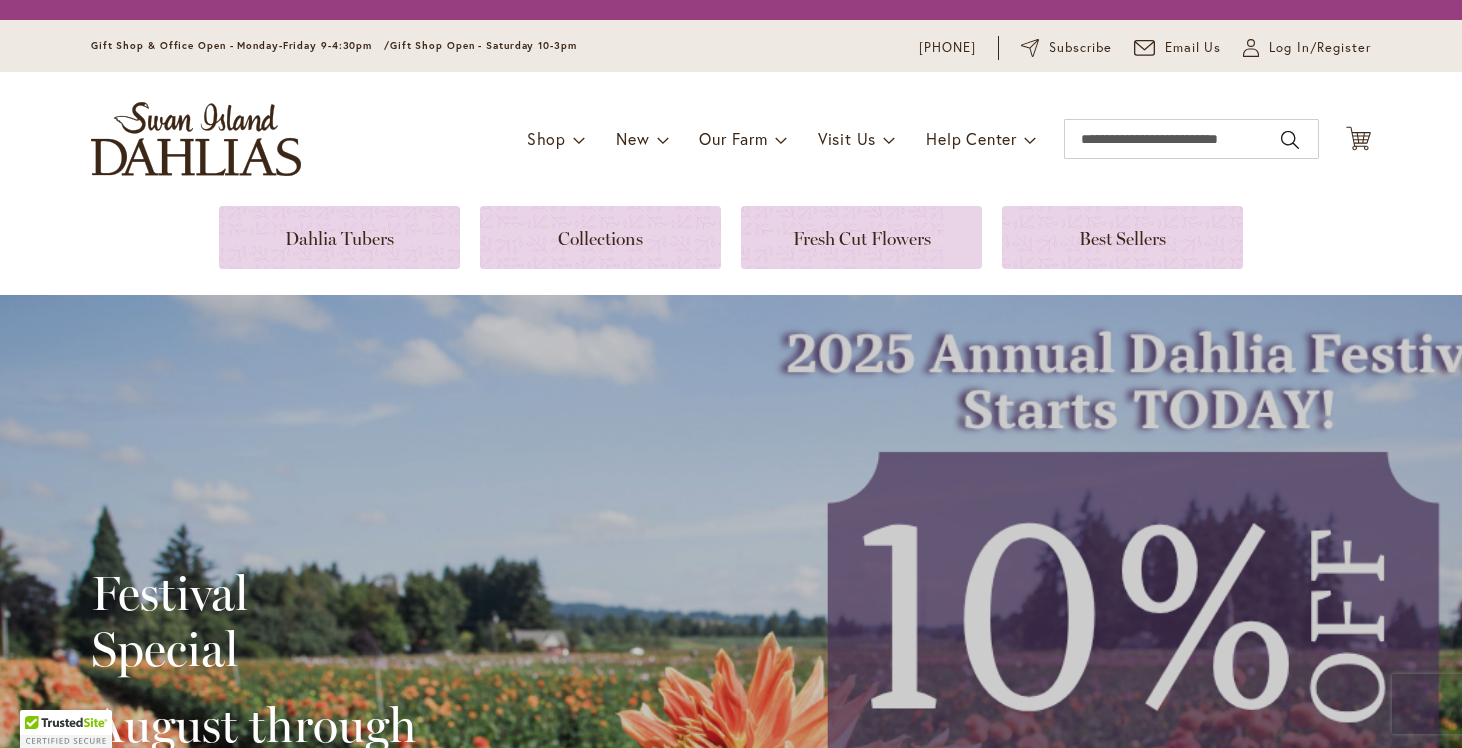 scroll, scrollTop: 0, scrollLeft: 0, axis: both 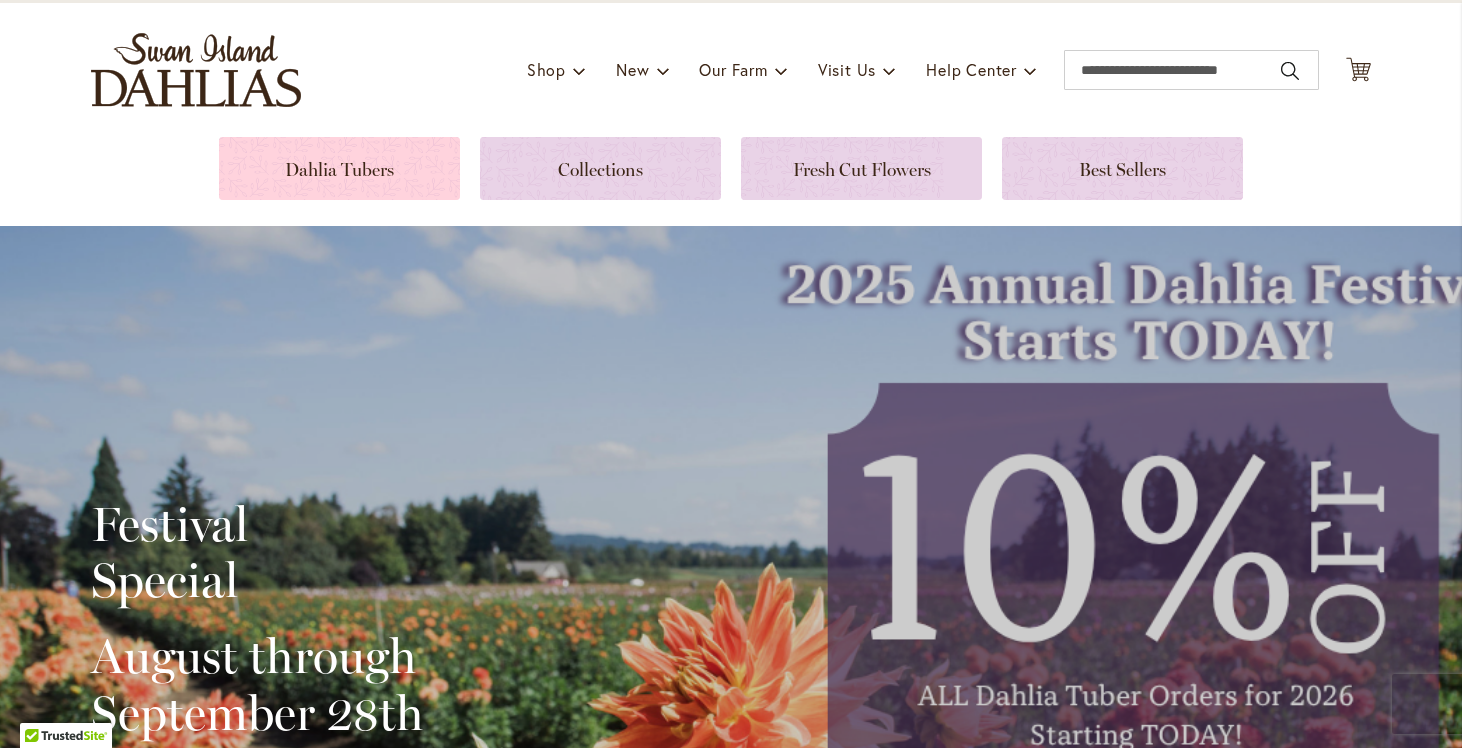 click at bounding box center (339, 168) 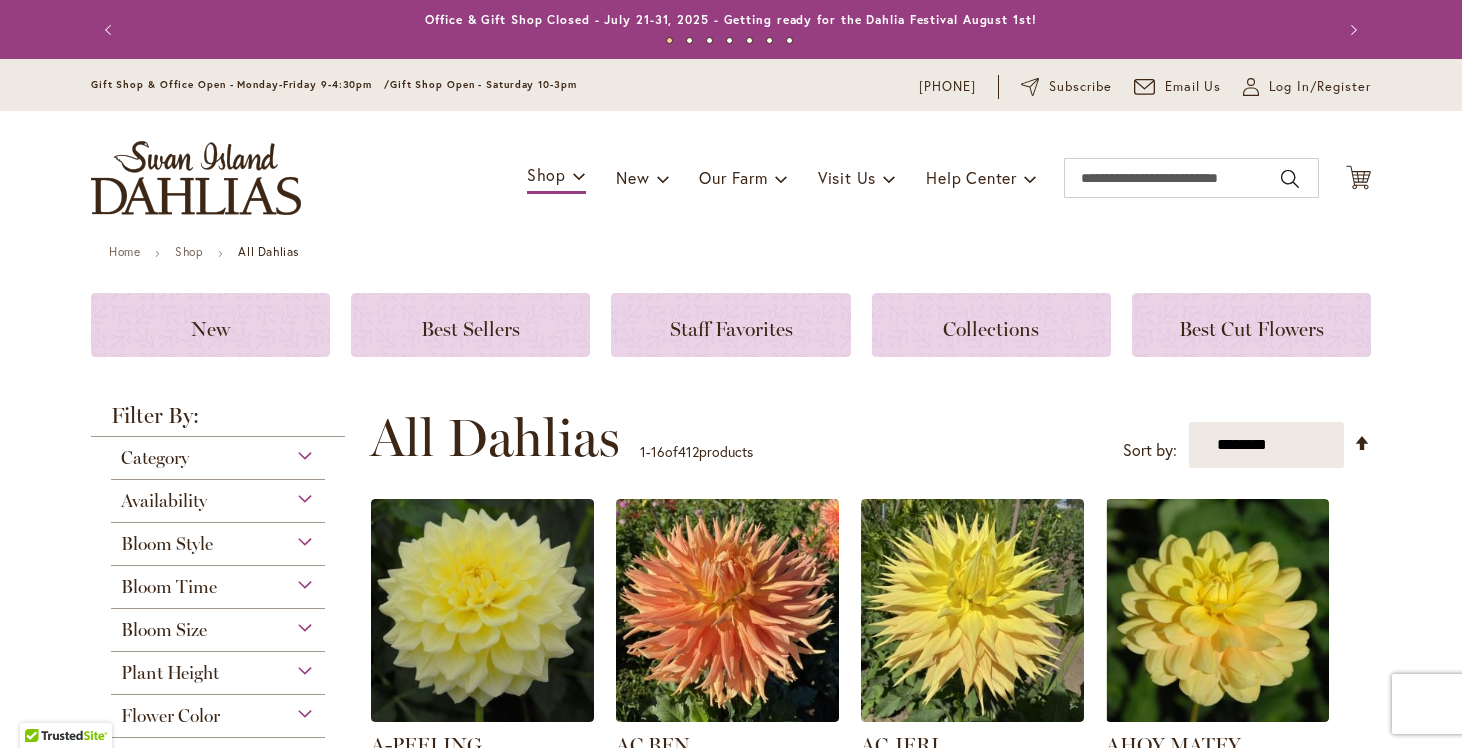 scroll, scrollTop: 0, scrollLeft: 0, axis: both 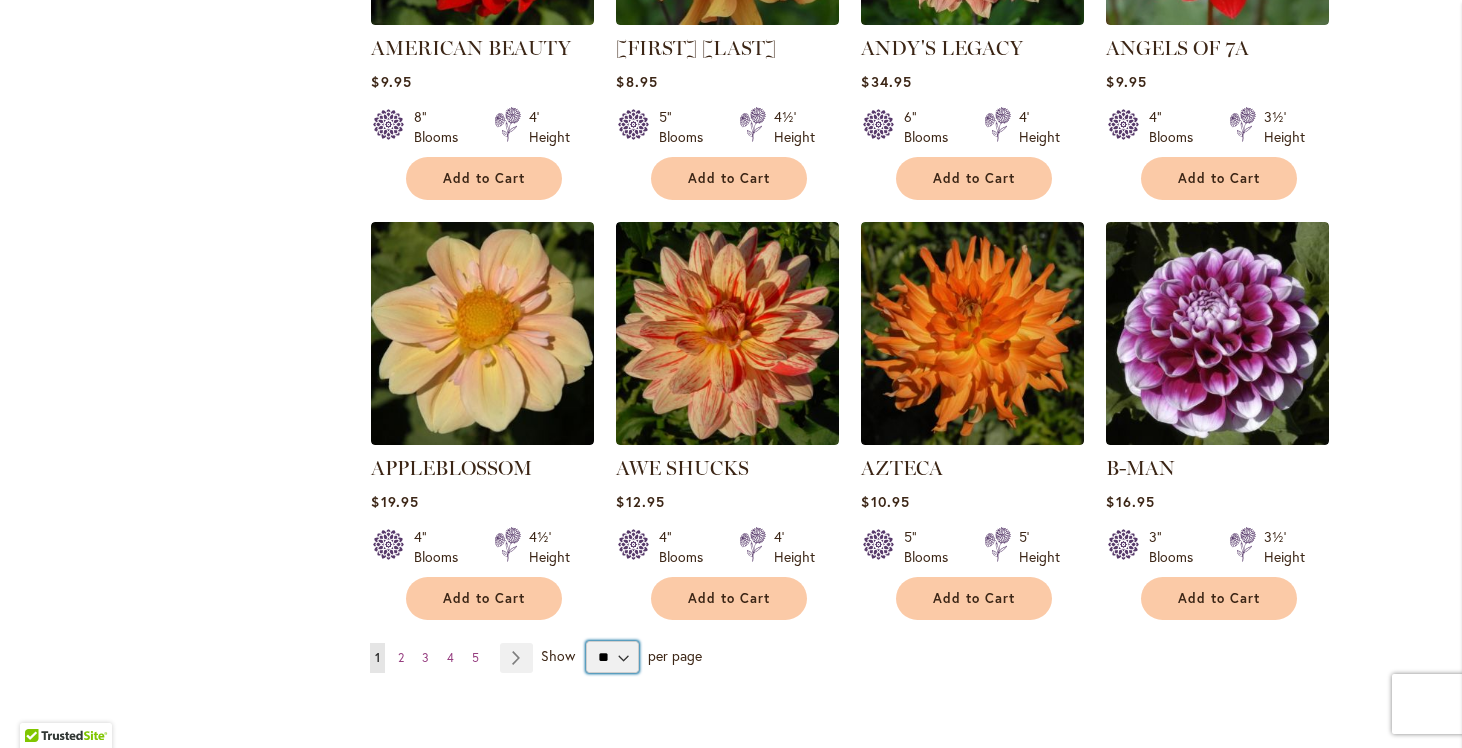 select on "**" 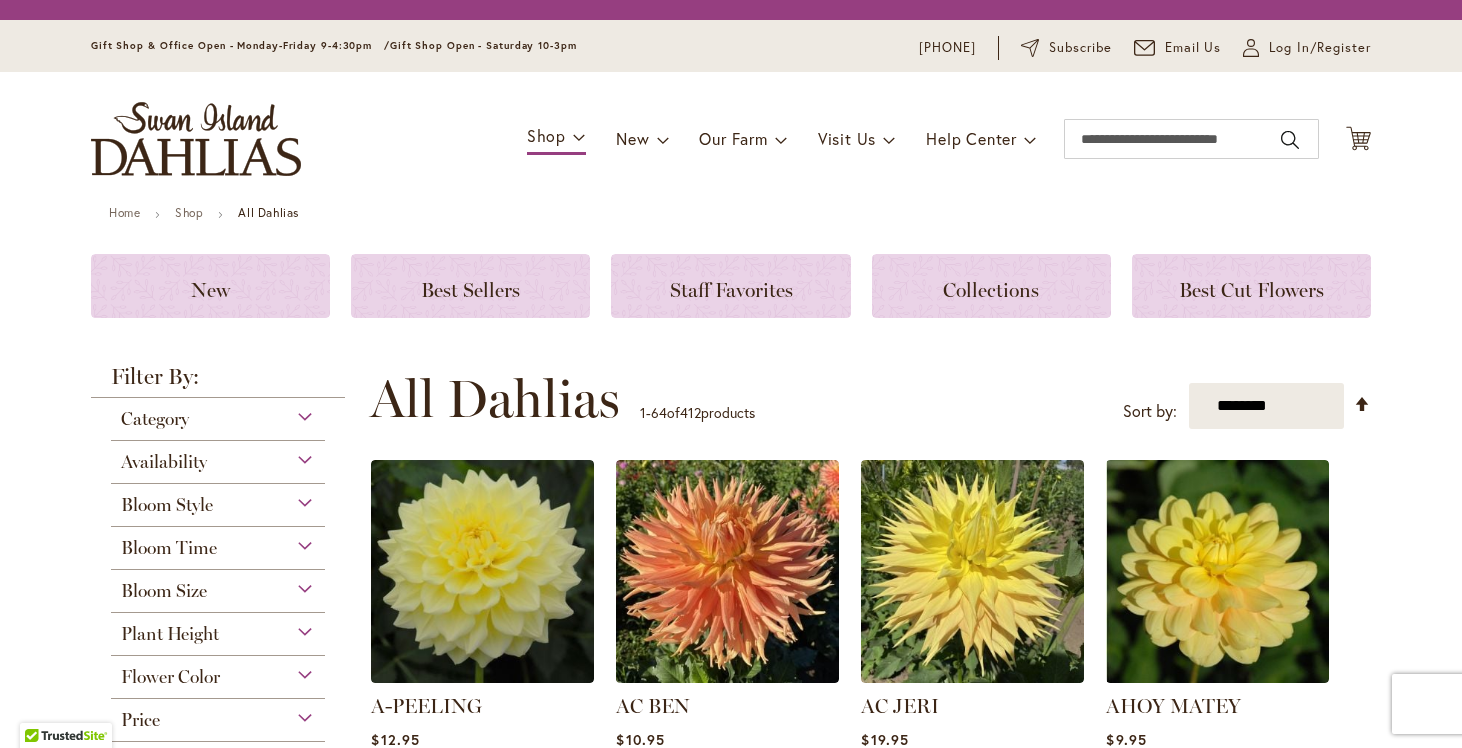 scroll, scrollTop: 0, scrollLeft: 0, axis: both 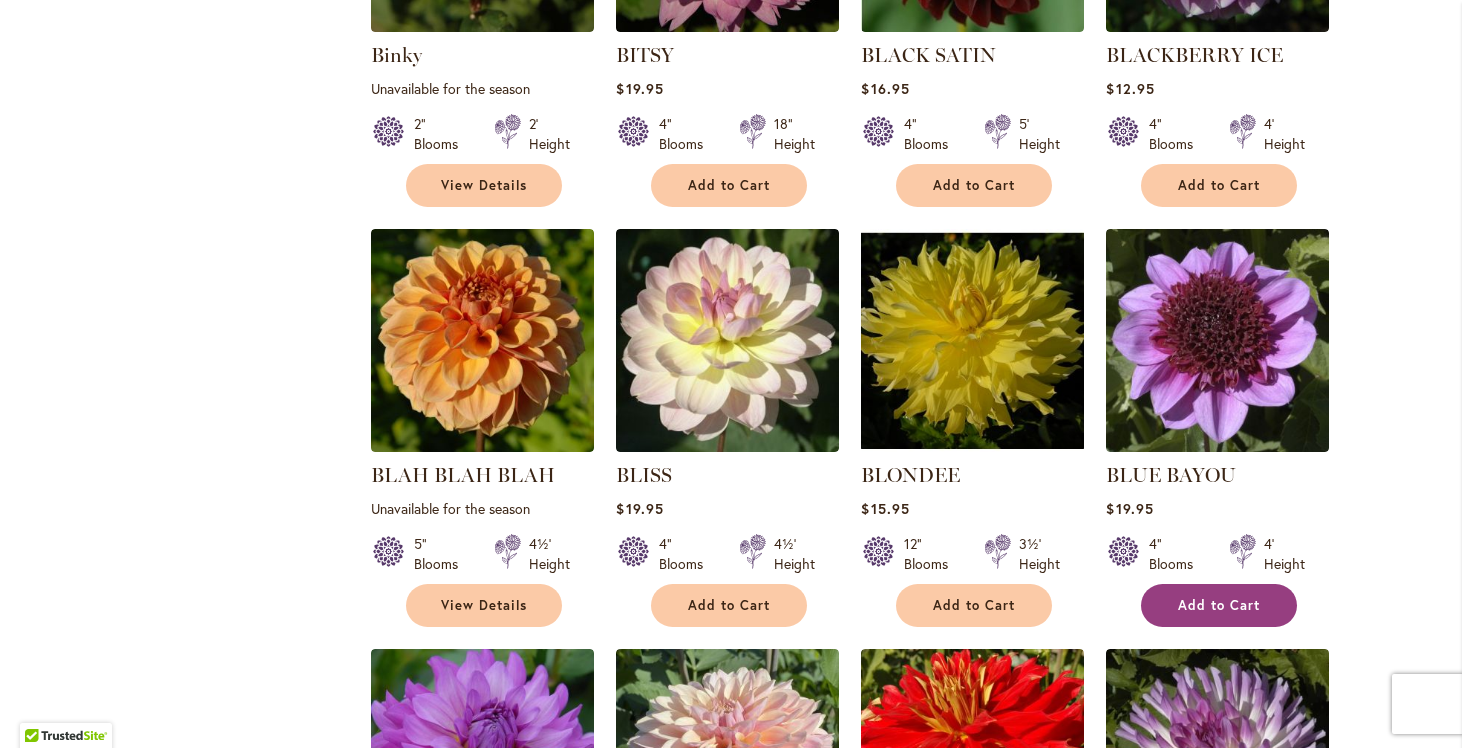 click on "Add to Cart" at bounding box center (1219, 605) 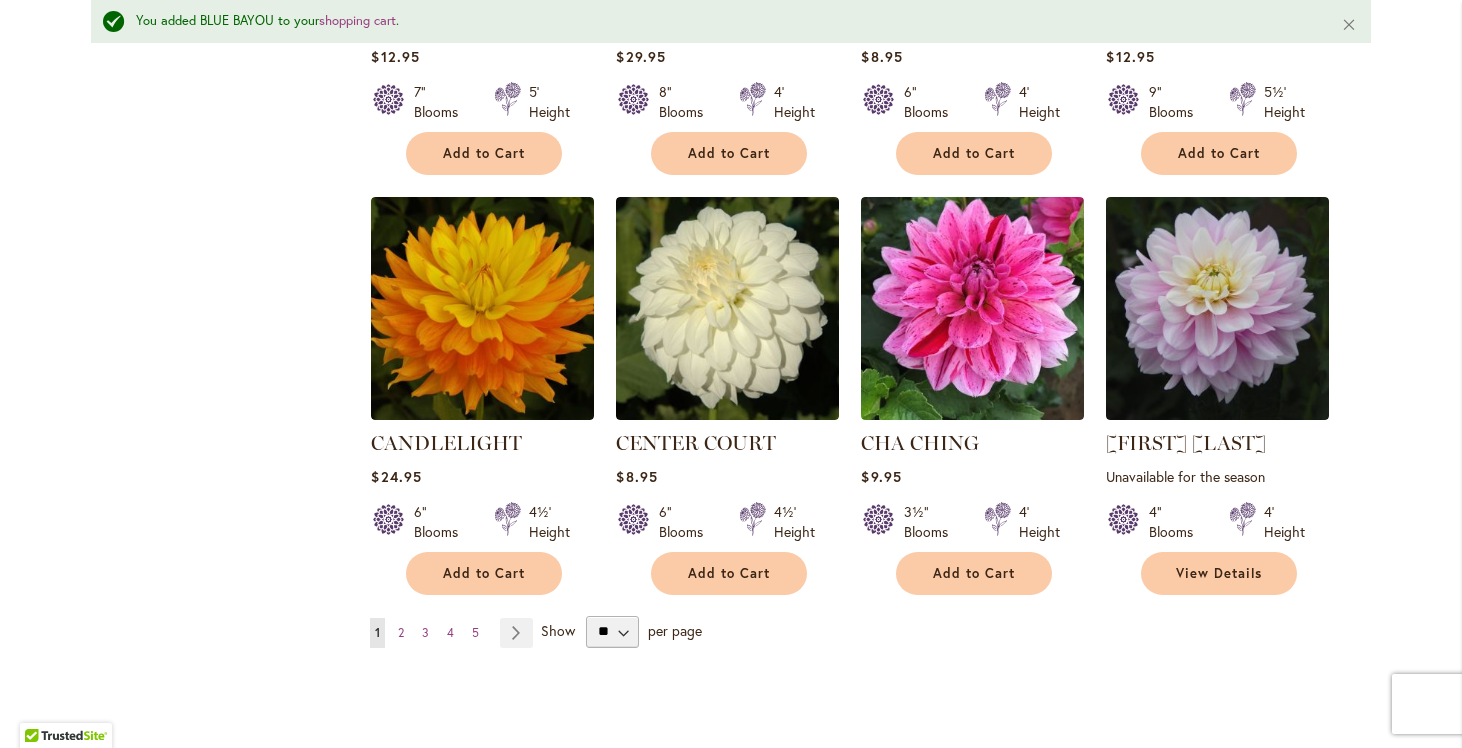scroll, scrollTop: 6684, scrollLeft: 0, axis: vertical 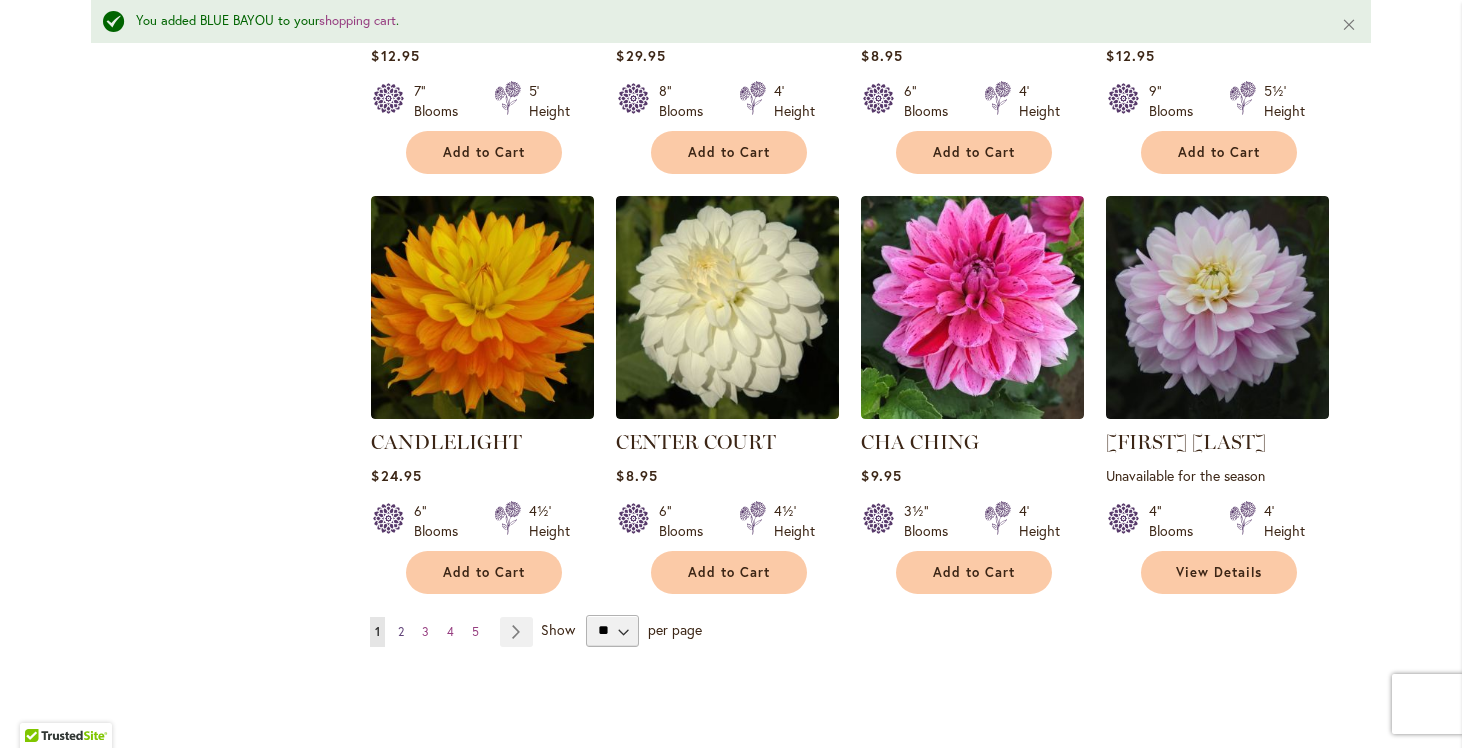 click on "2" at bounding box center [401, 631] 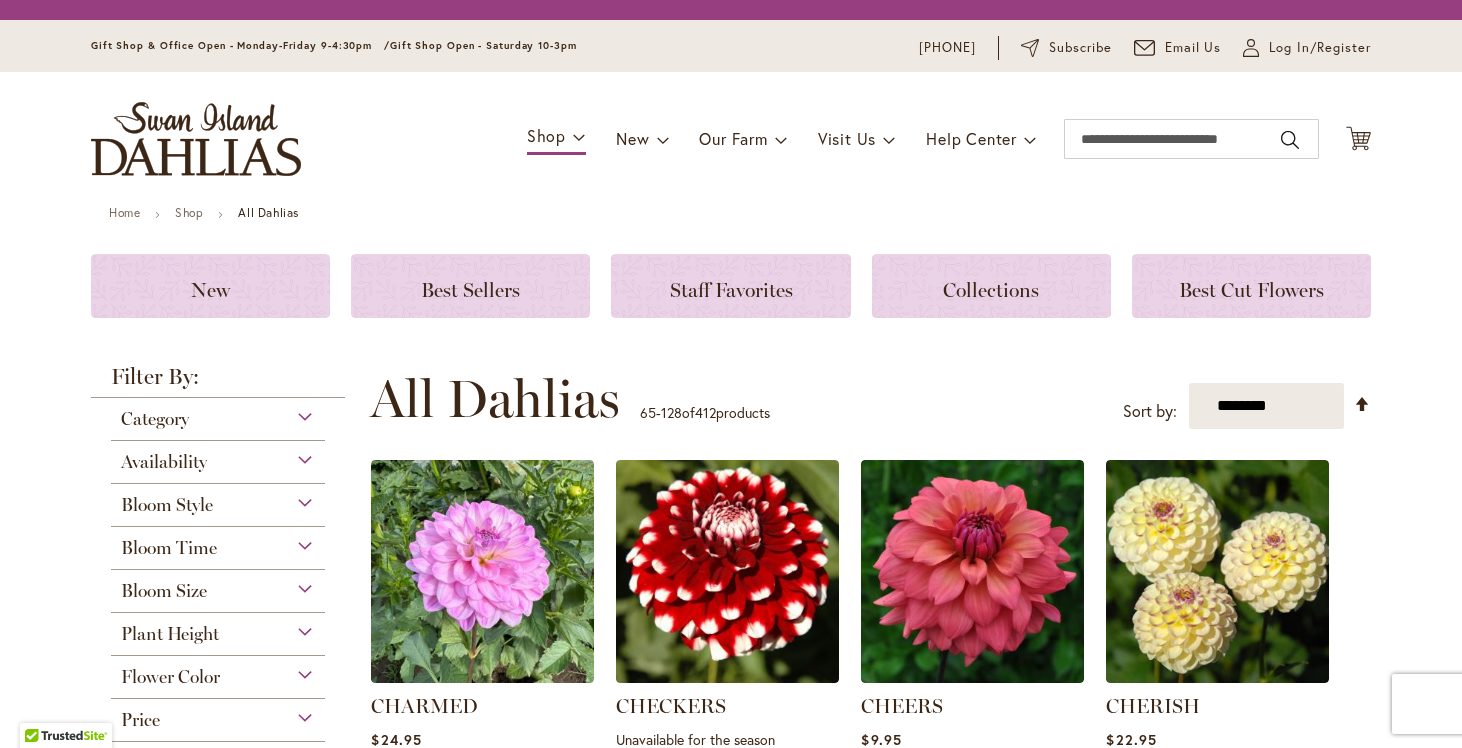 scroll, scrollTop: 0, scrollLeft: 0, axis: both 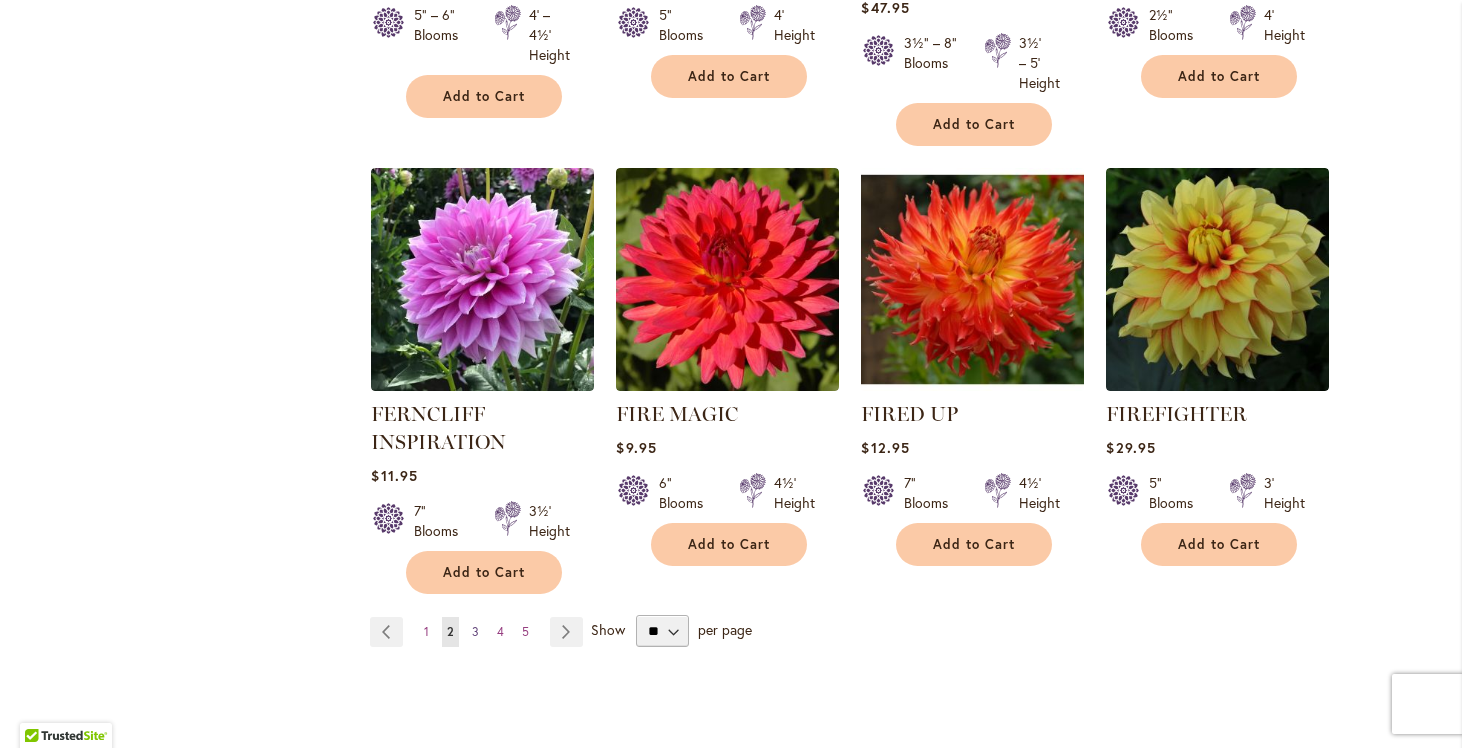 click on "3" at bounding box center [475, 631] 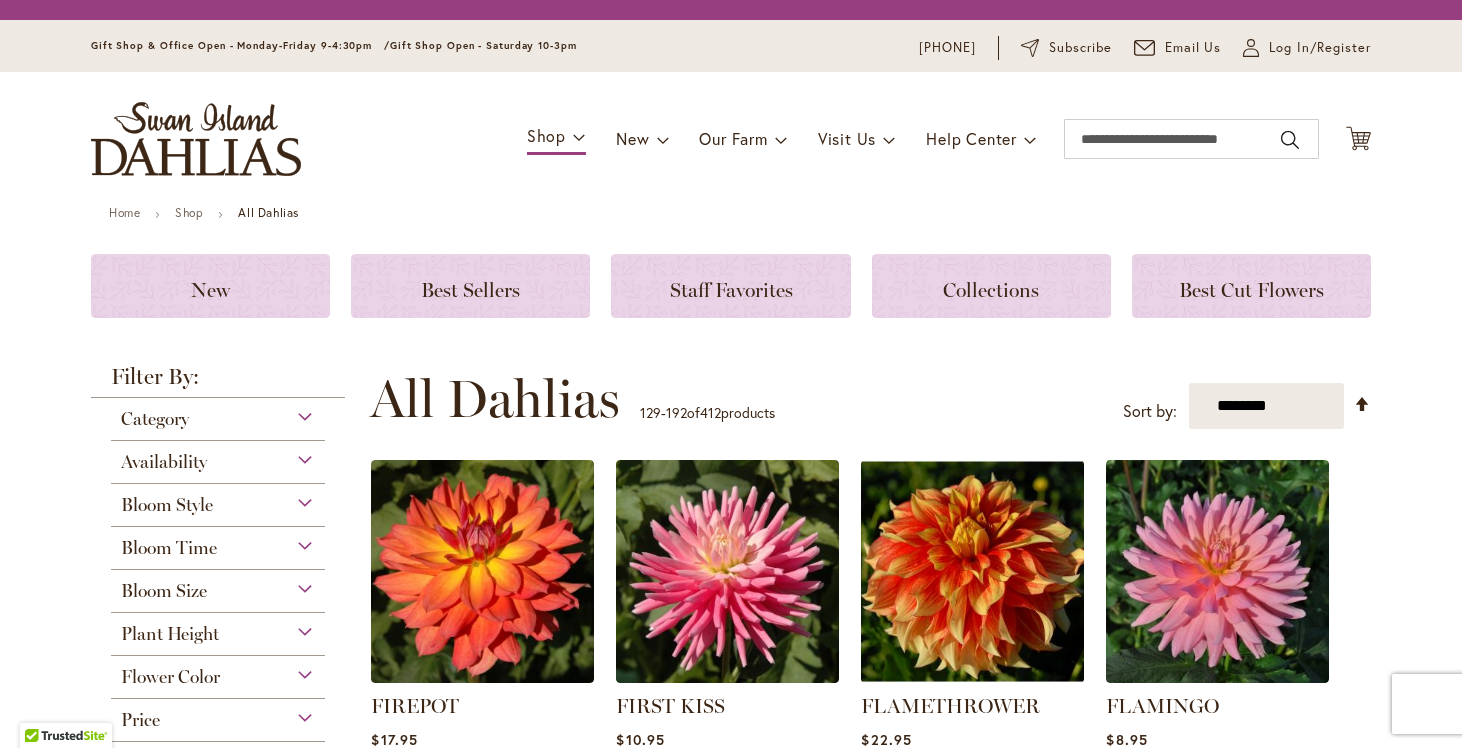 scroll, scrollTop: 0, scrollLeft: 0, axis: both 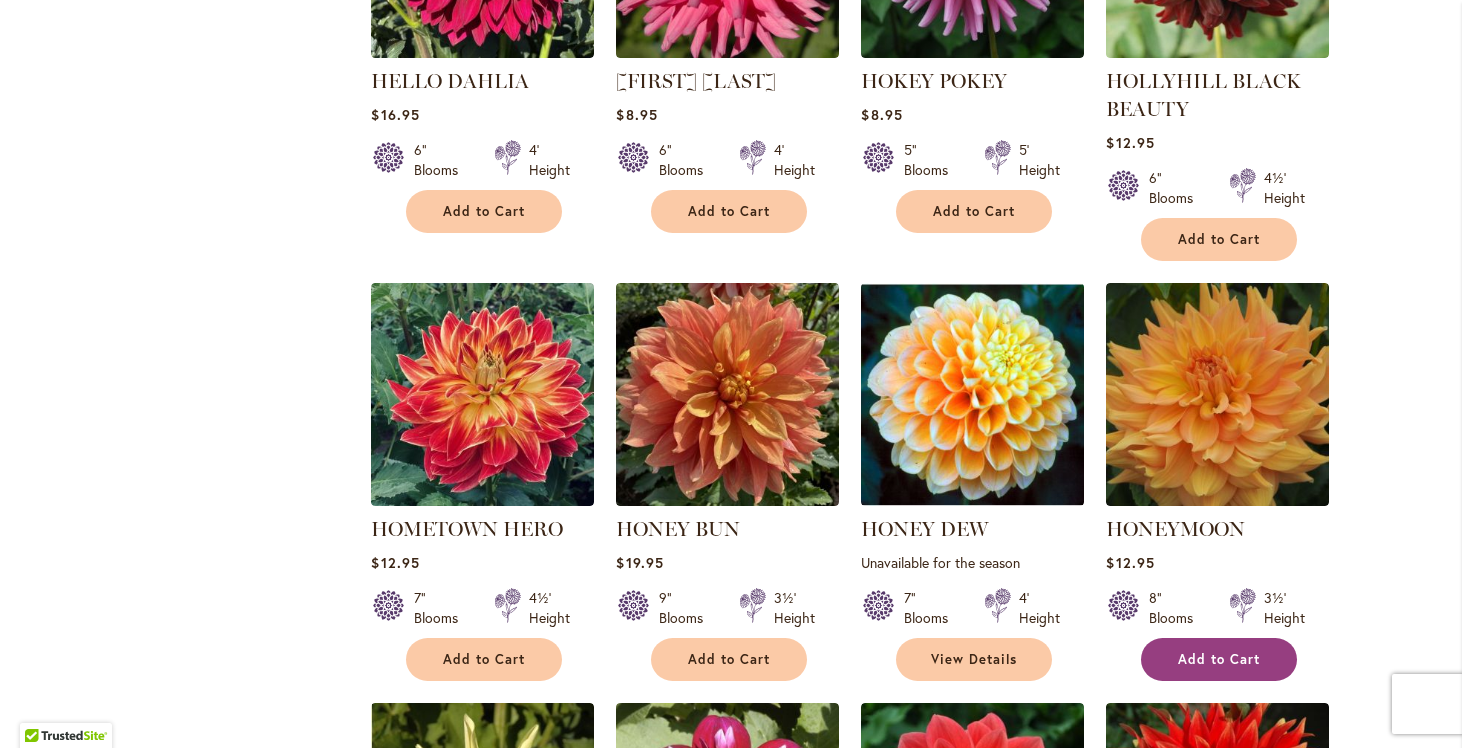 click on "Add to Cart" at bounding box center [1219, 659] 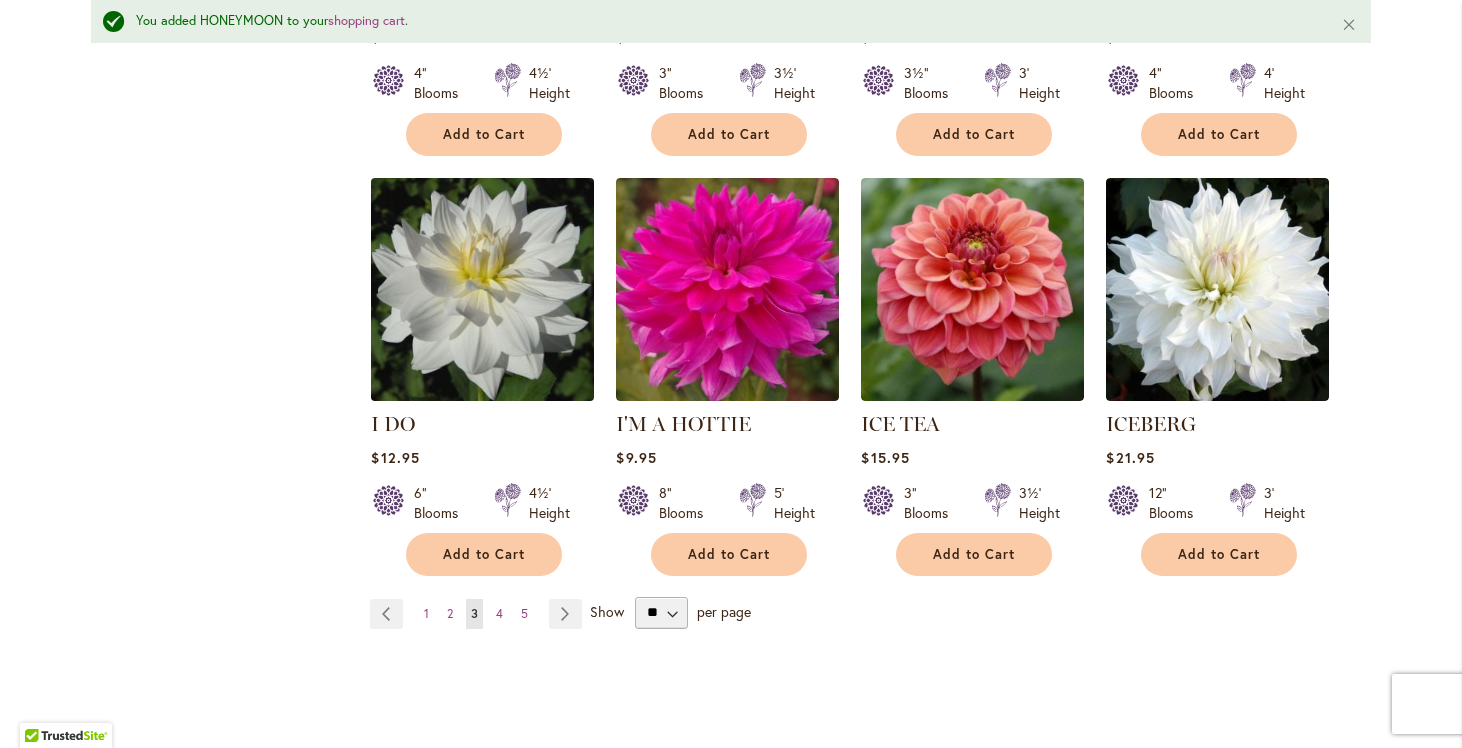 scroll, scrollTop: 6809, scrollLeft: 0, axis: vertical 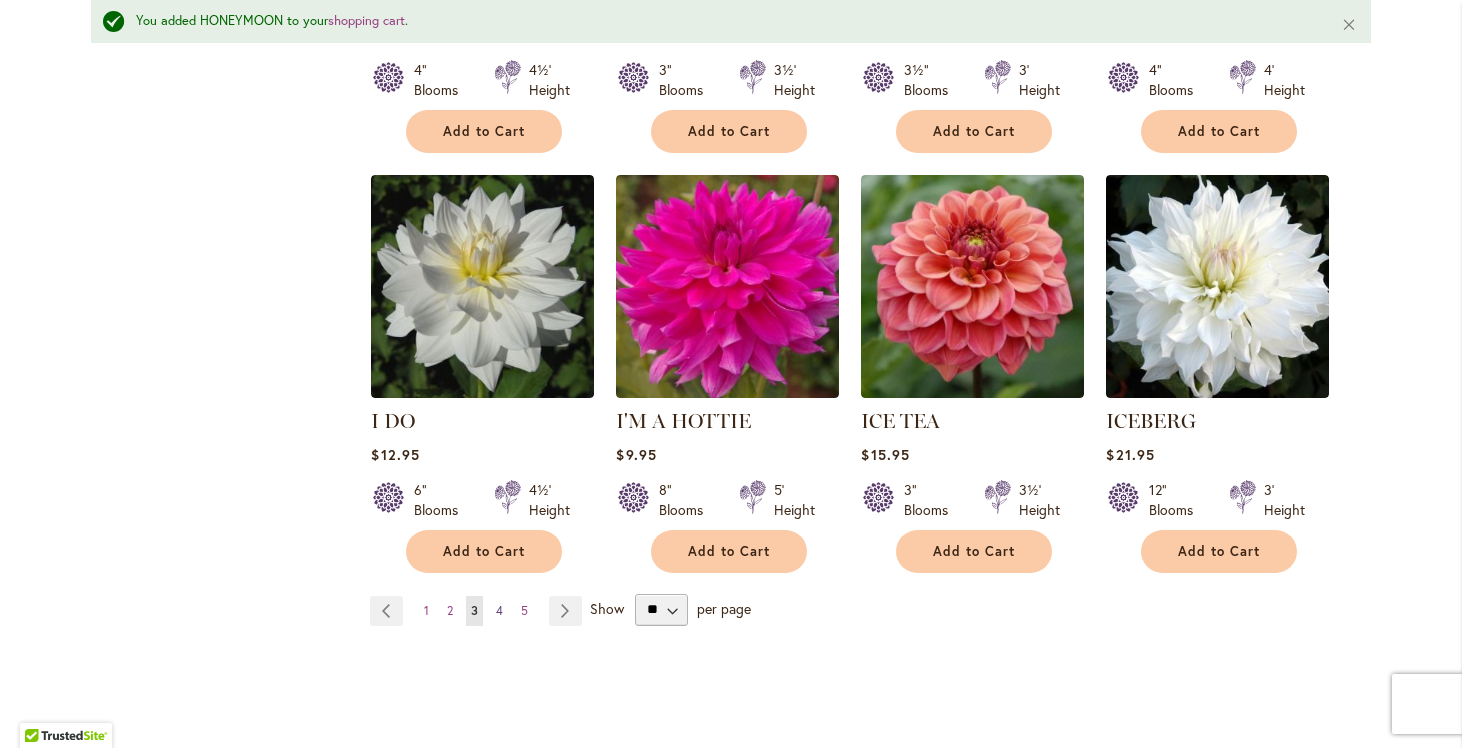 click on "4" at bounding box center (499, 610) 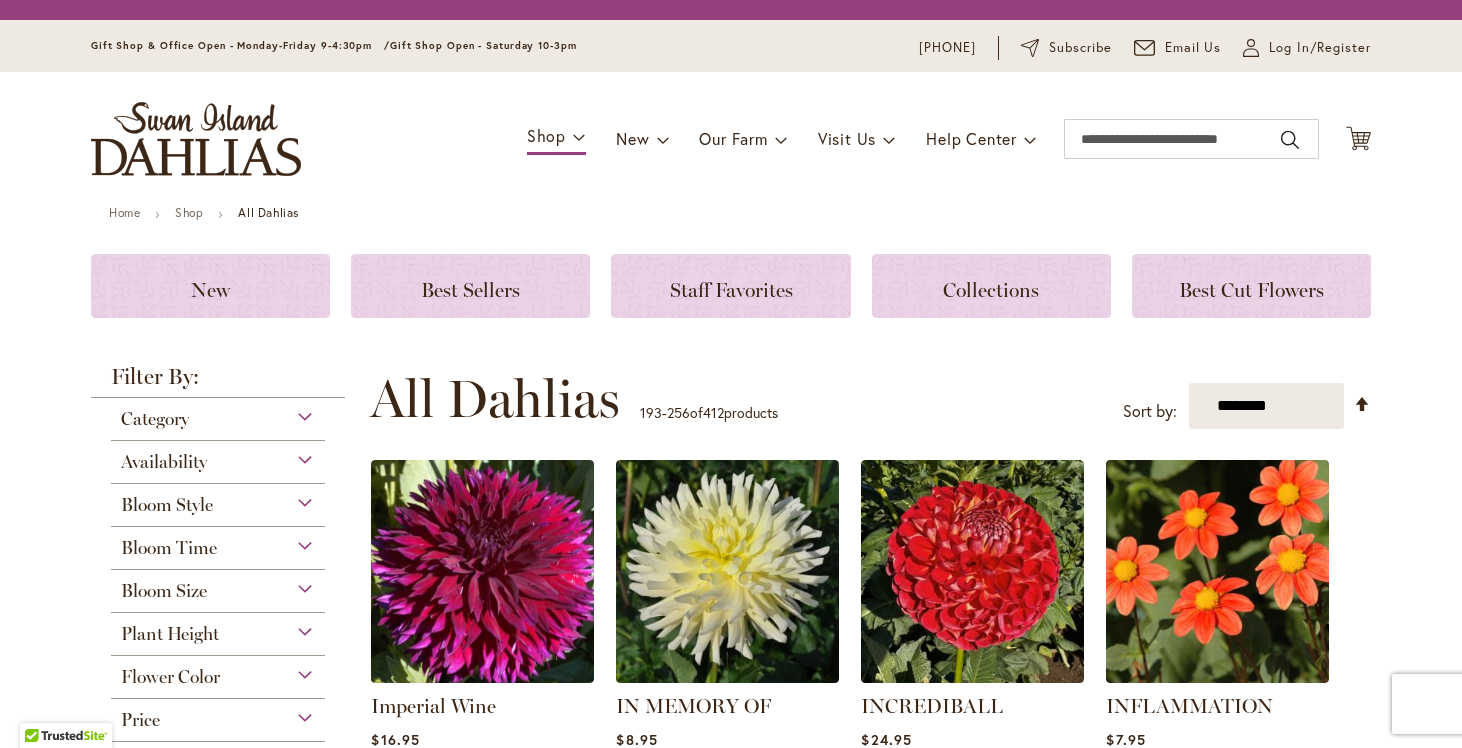 scroll, scrollTop: 0, scrollLeft: 0, axis: both 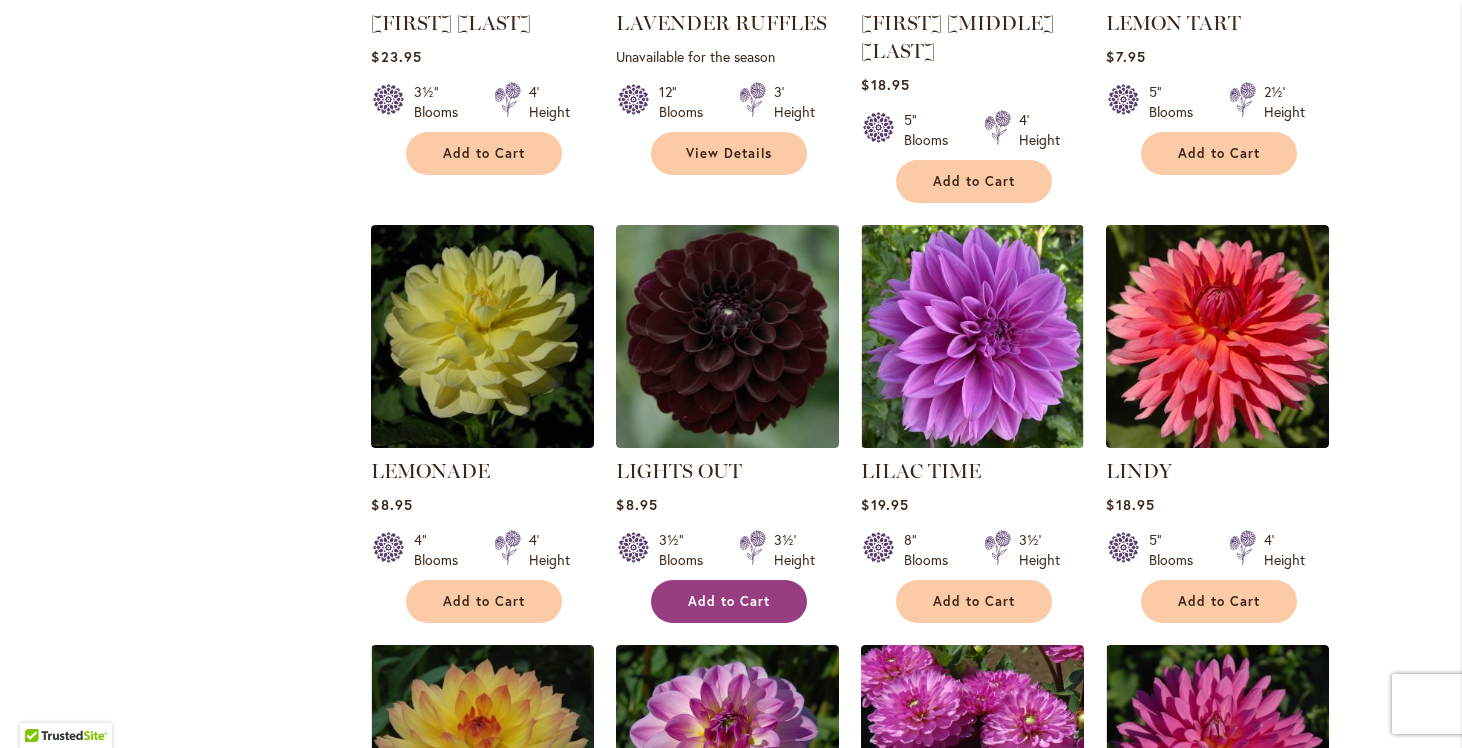 click on "Add to Cart" at bounding box center (729, 601) 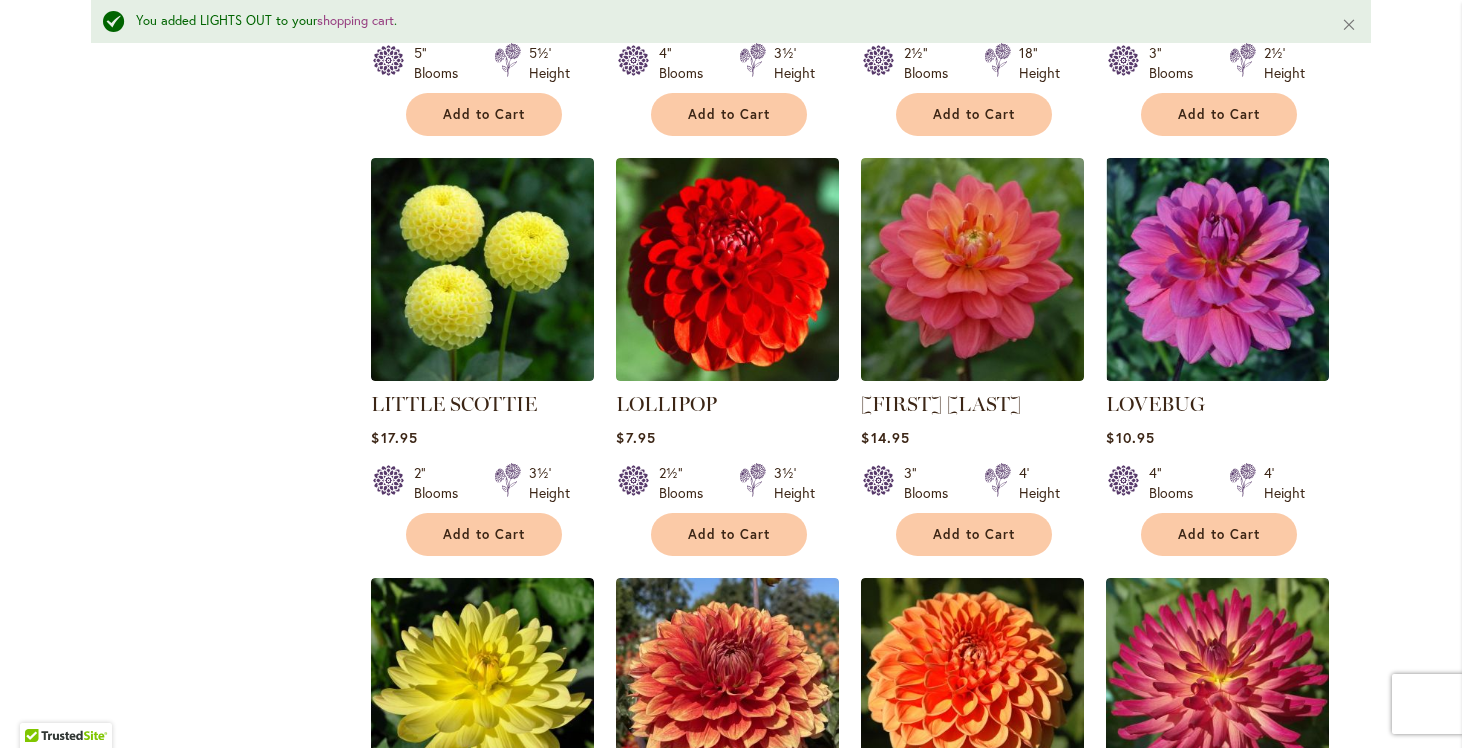 scroll, scrollTop: 5087, scrollLeft: 0, axis: vertical 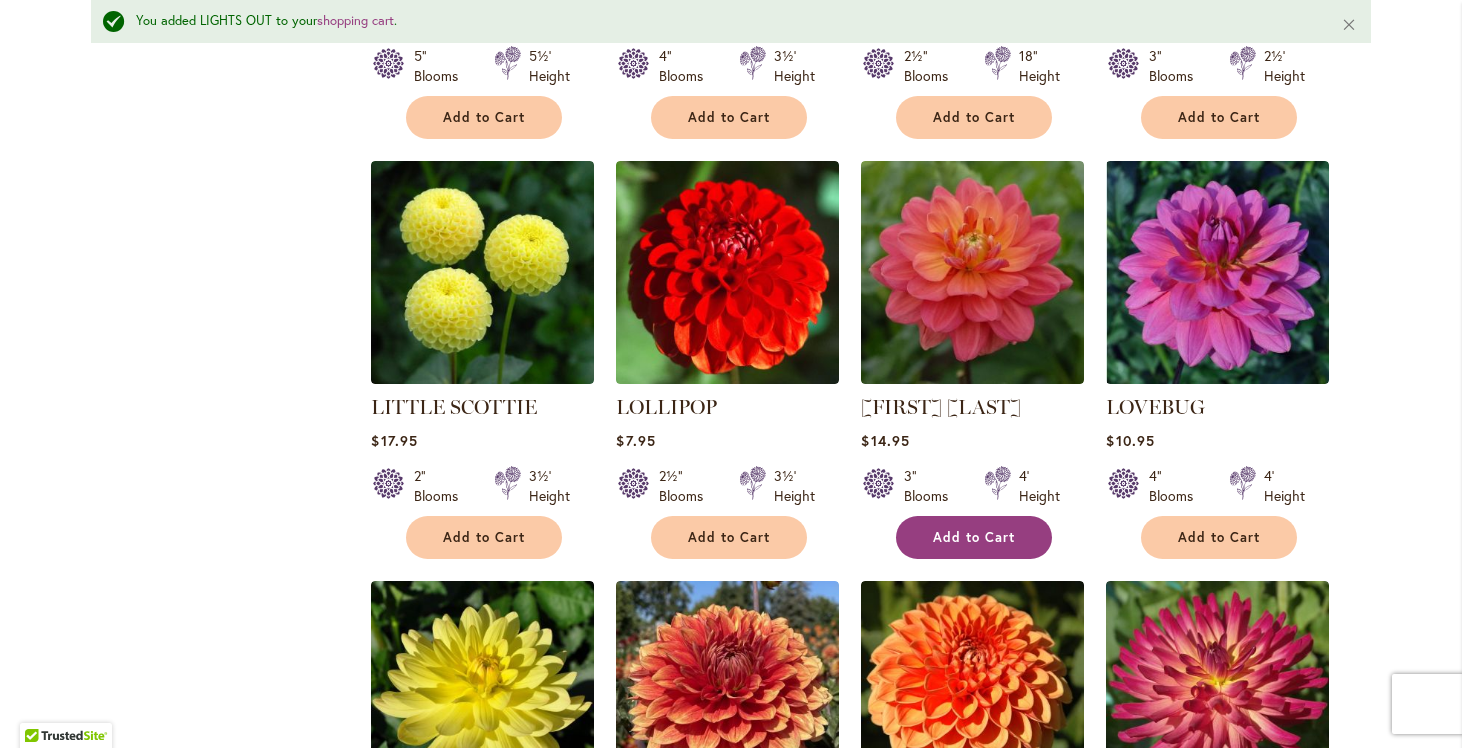 click on "Add to Cart" at bounding box center (974, 537) 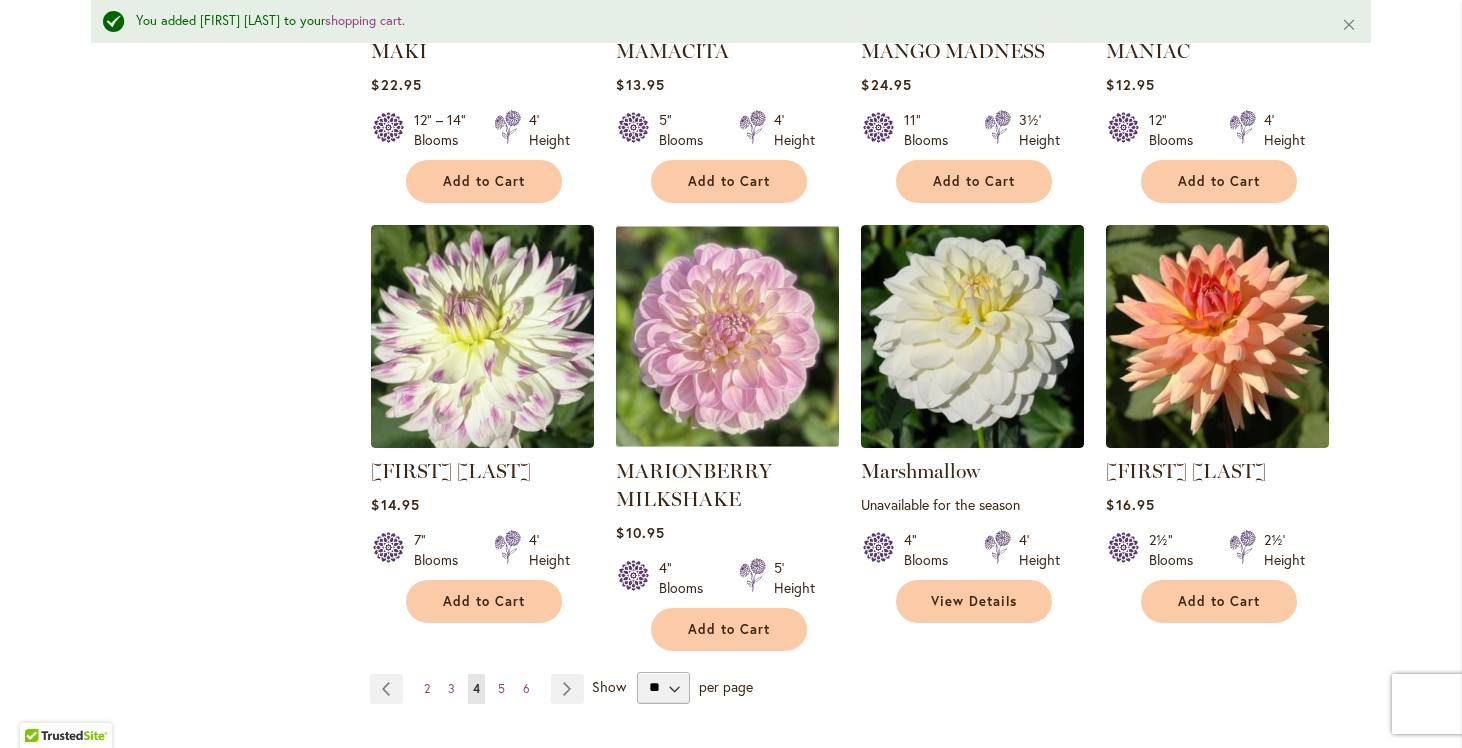 scroll, scrollTop: 6712, scrollLeft: 0, axis: vertical 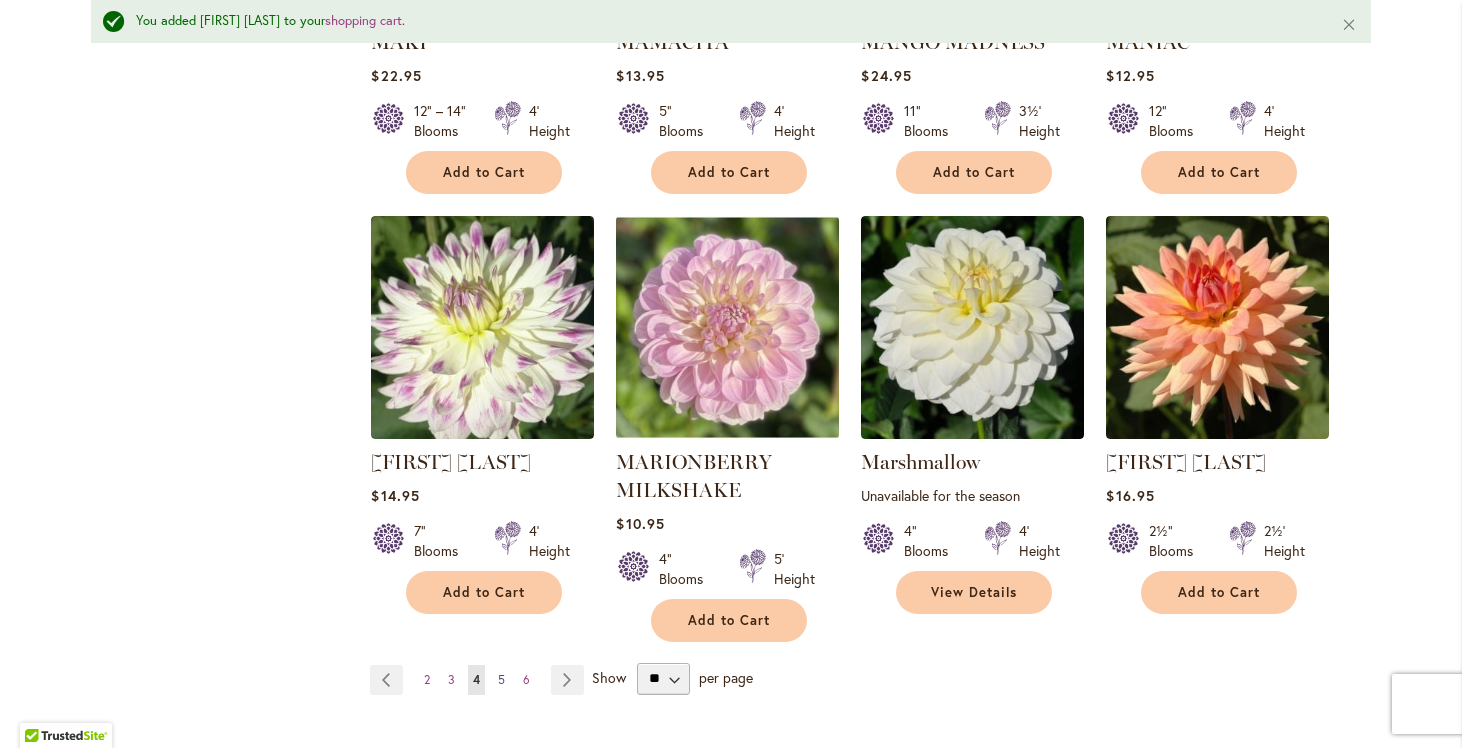click on "Page
5" at bounding box center [501, 680] 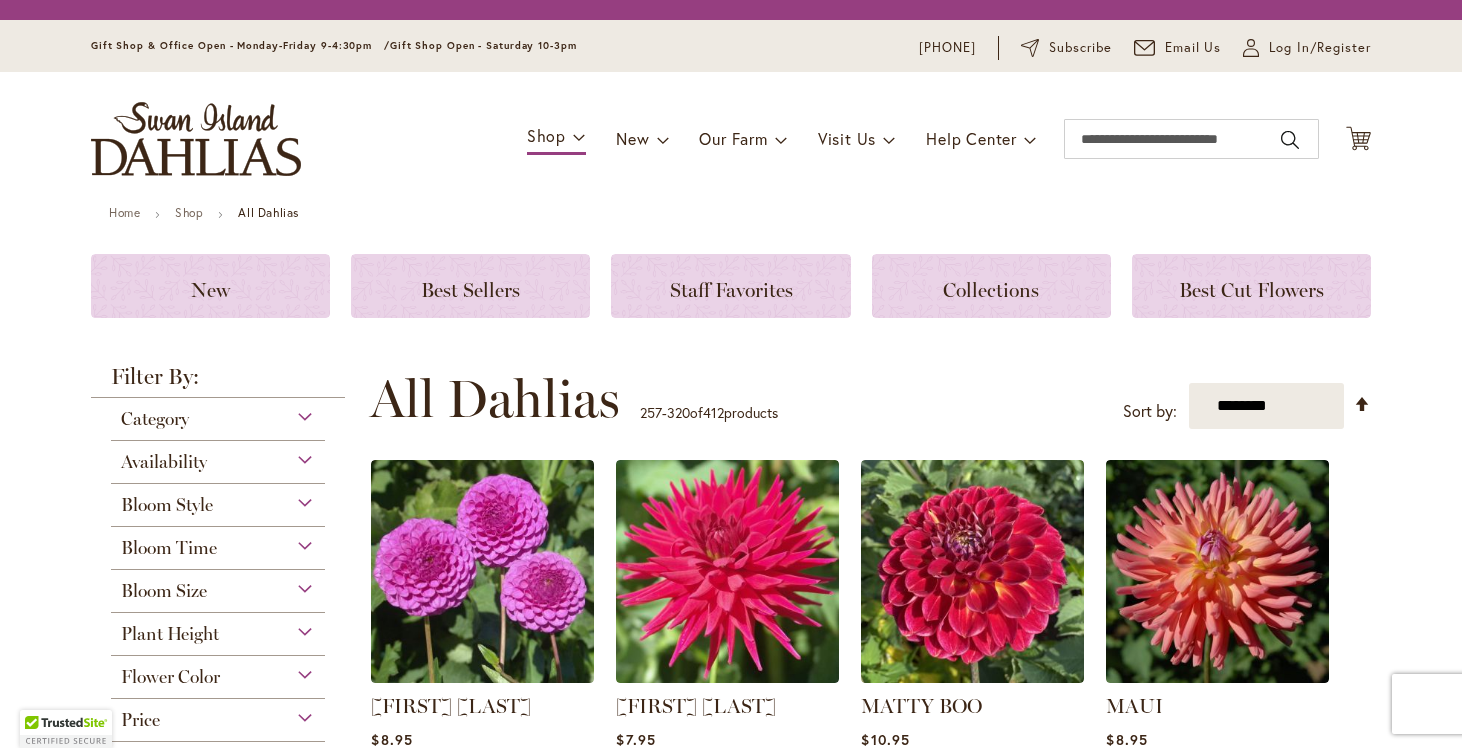 scroll, scrollTop: 0, scrollLeft: 0, axis: both 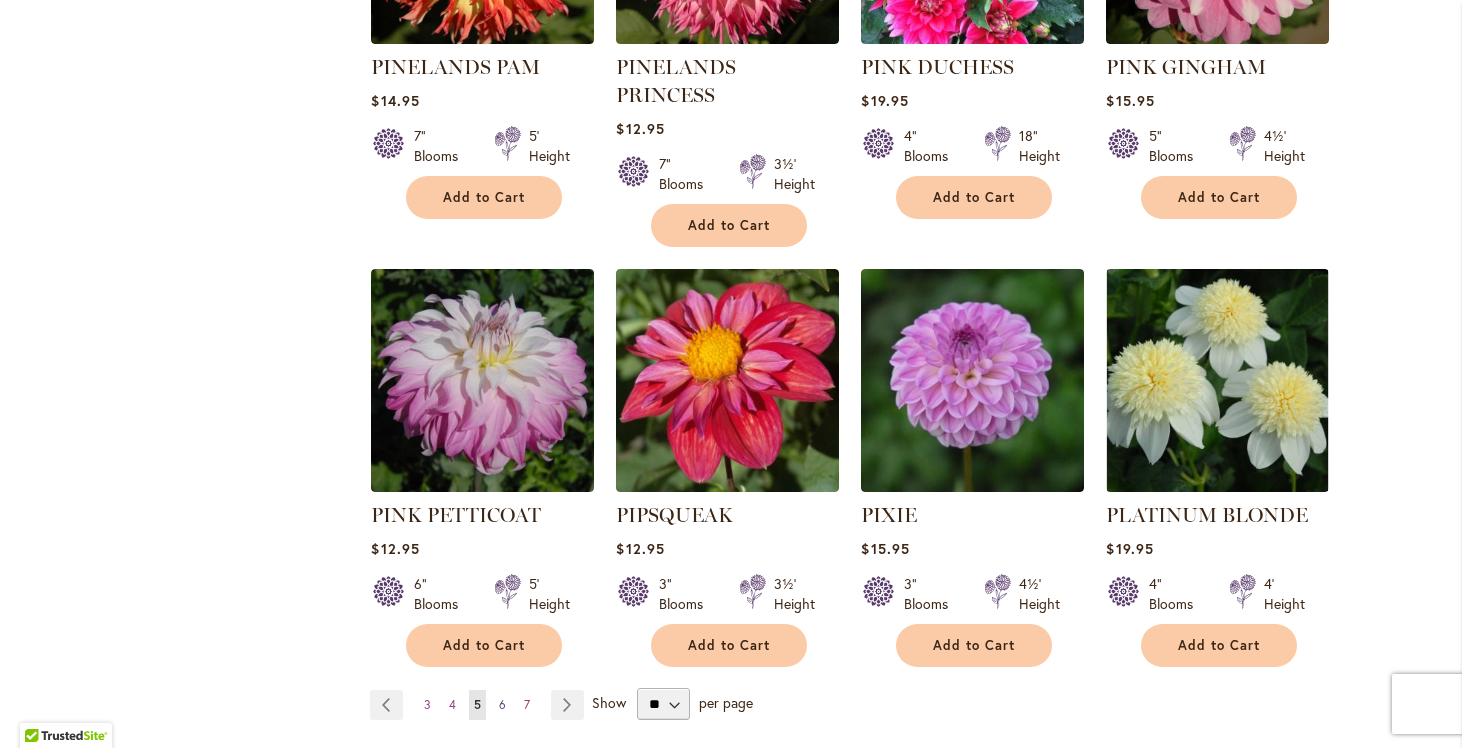 click on "6" at bounding box center (502, 704) 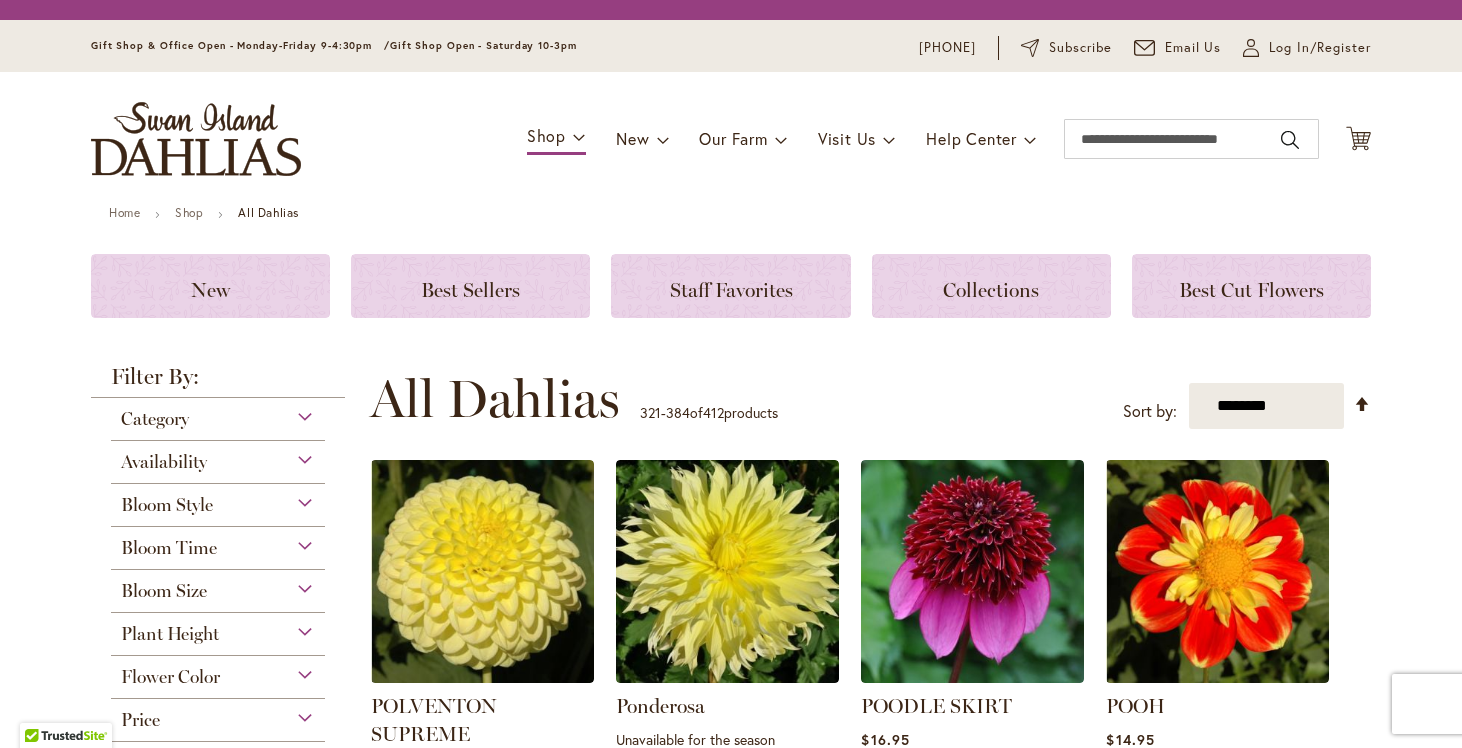 scroll, scrollTop: 0, scrollLeft: 0, axis: both 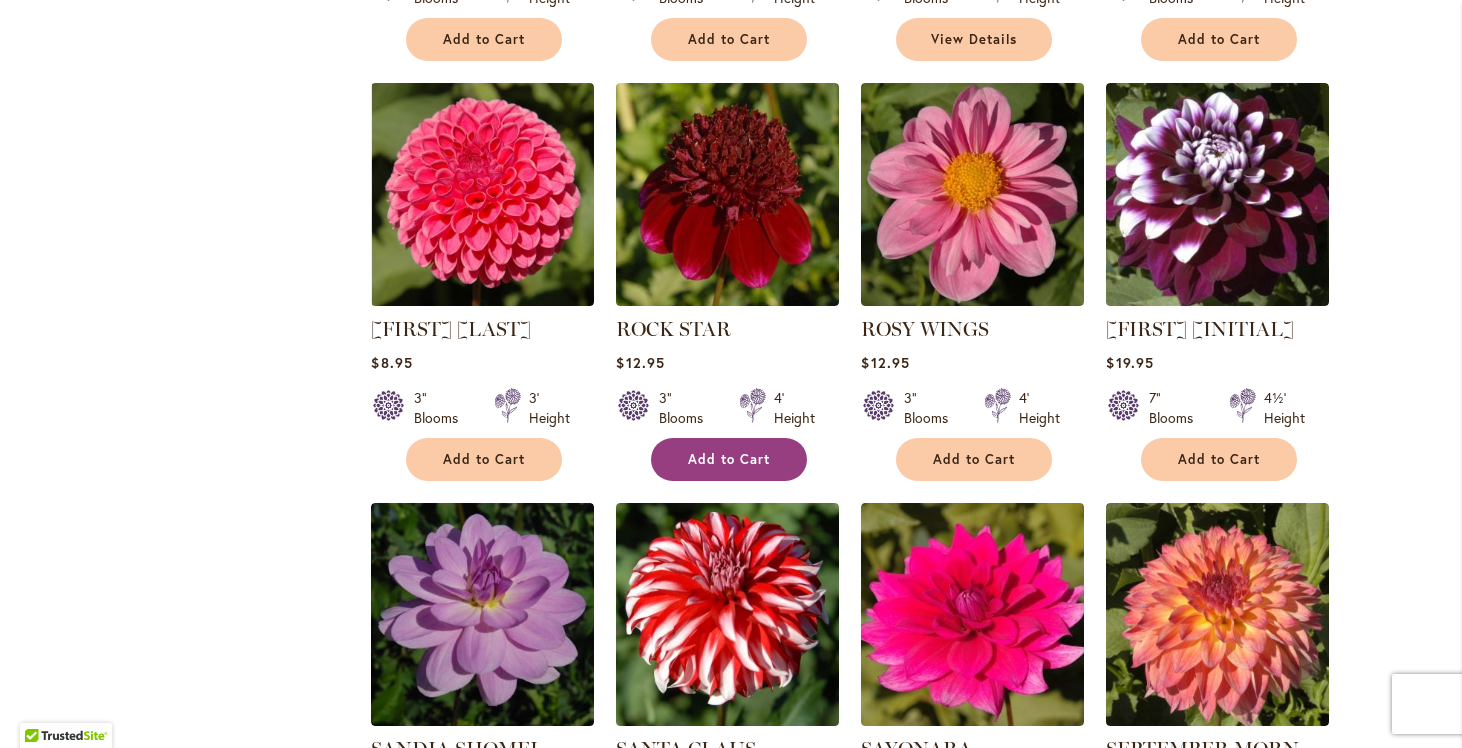 click on "Add to Cart" at bounding box center (729, 459) 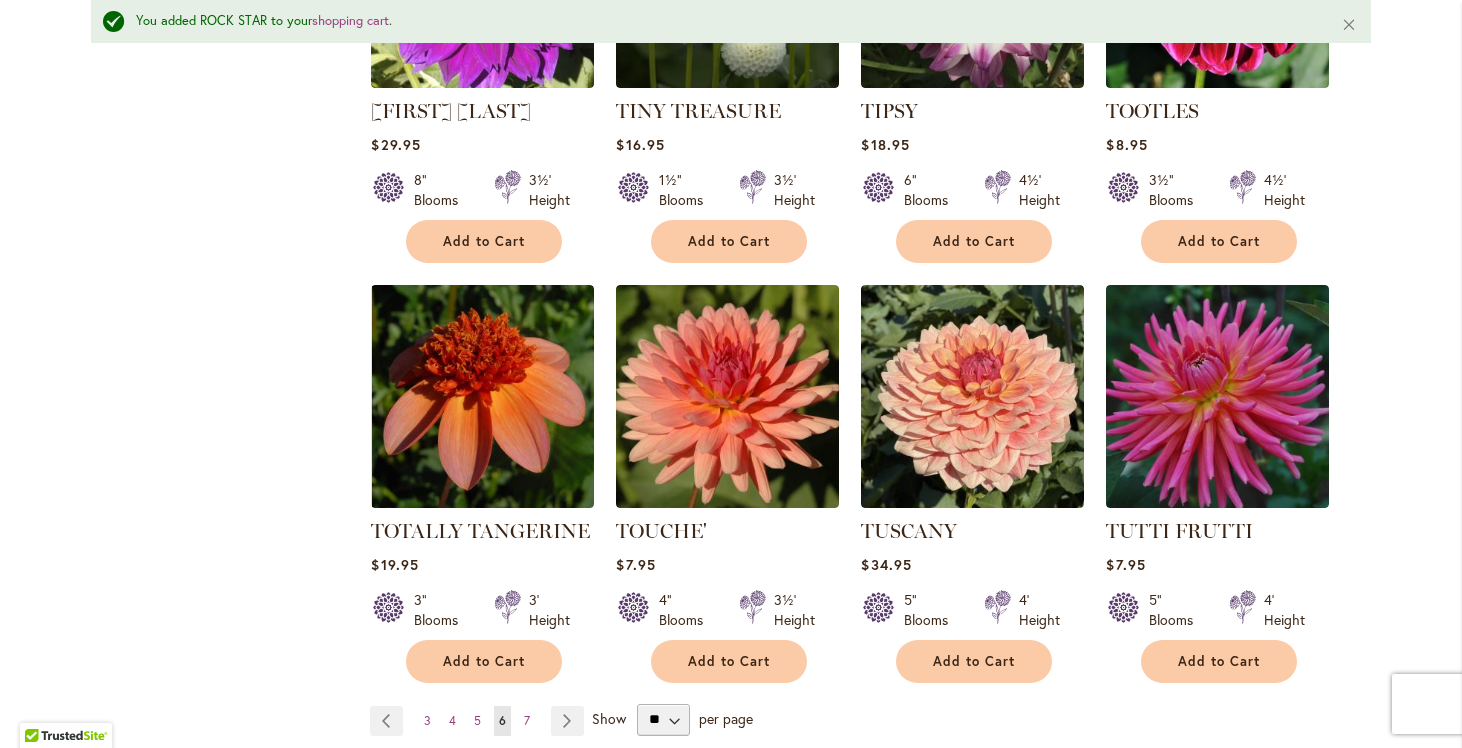 scroll, scrollTop: 6651, scrollLeft: 0, axis: vertical 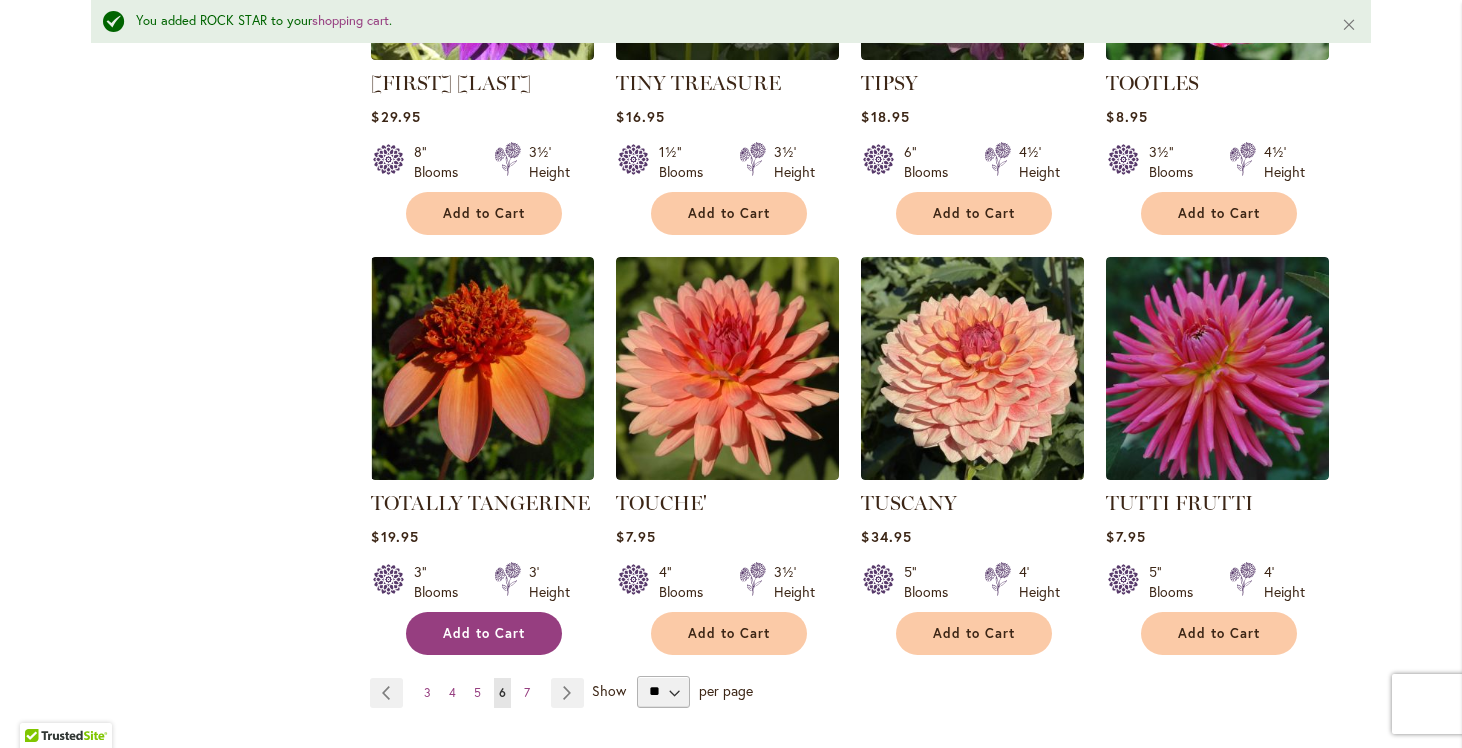 click on "Add to Cart" at bounding box center [484, 633] 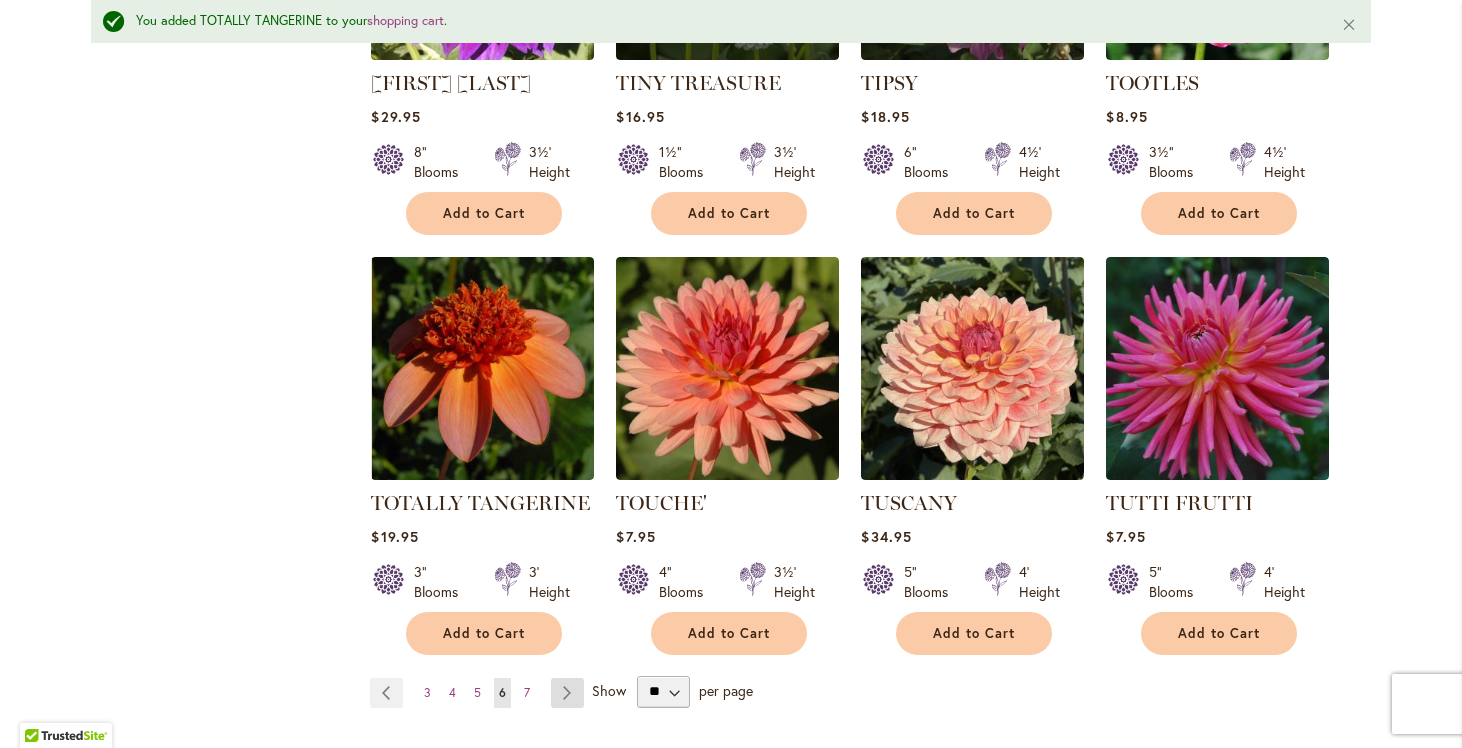 click on "Page
Next" at bounding box center (567, 693) 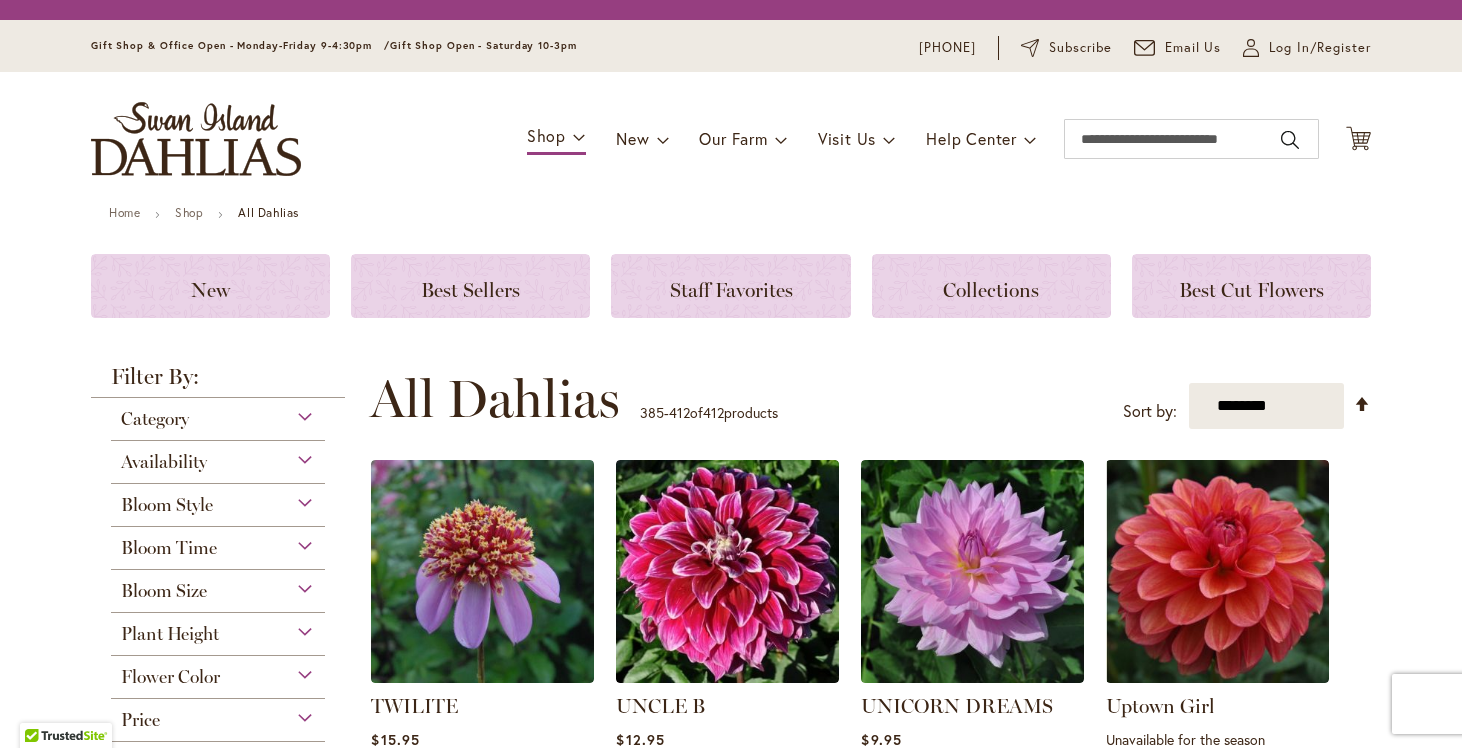 scroll, scrollTop: 0, scrollLeft: 0, axis: both 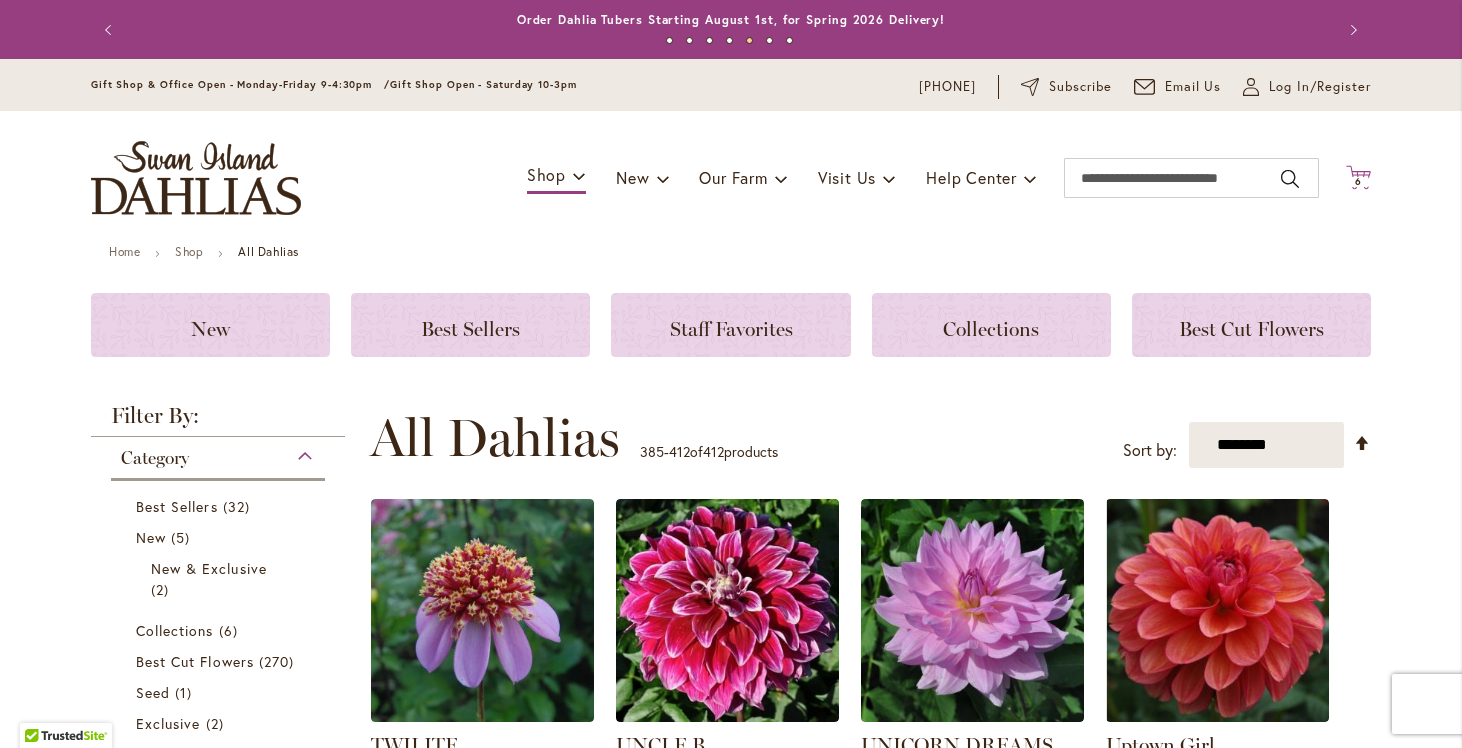 click on "6" at bounding box center [1358, 181] 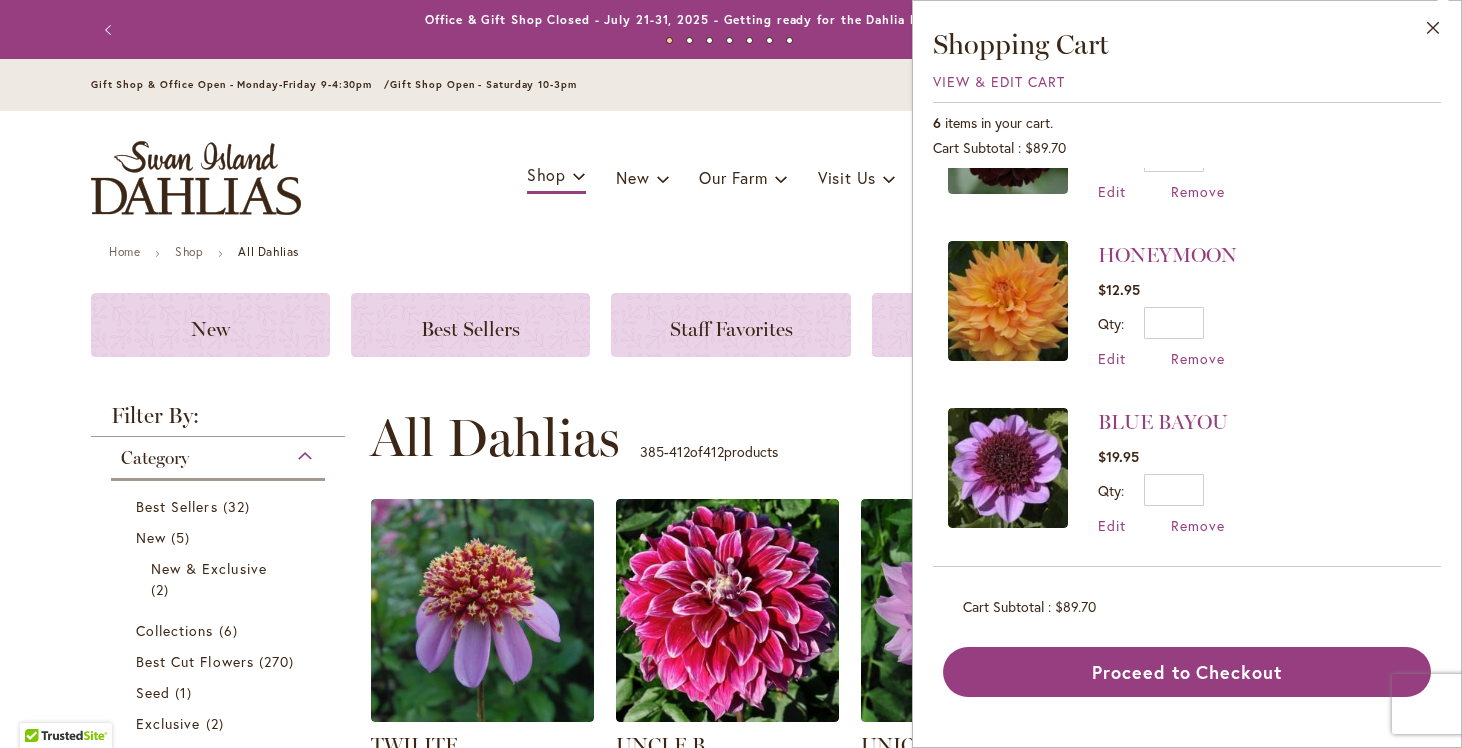 scroll, scrollTop: 608, scrollLeft: 0, axis: vertical 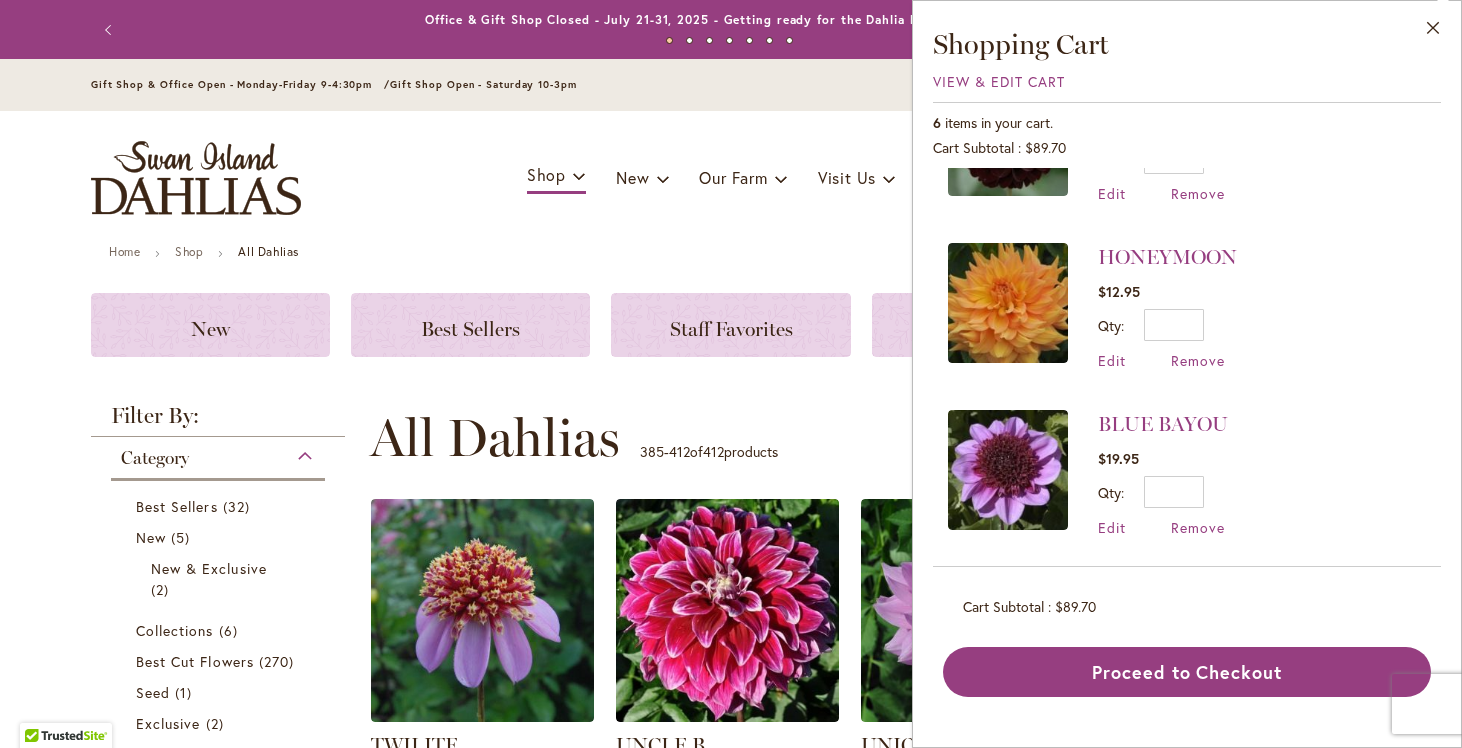 click at bounding box center (1008, 470) 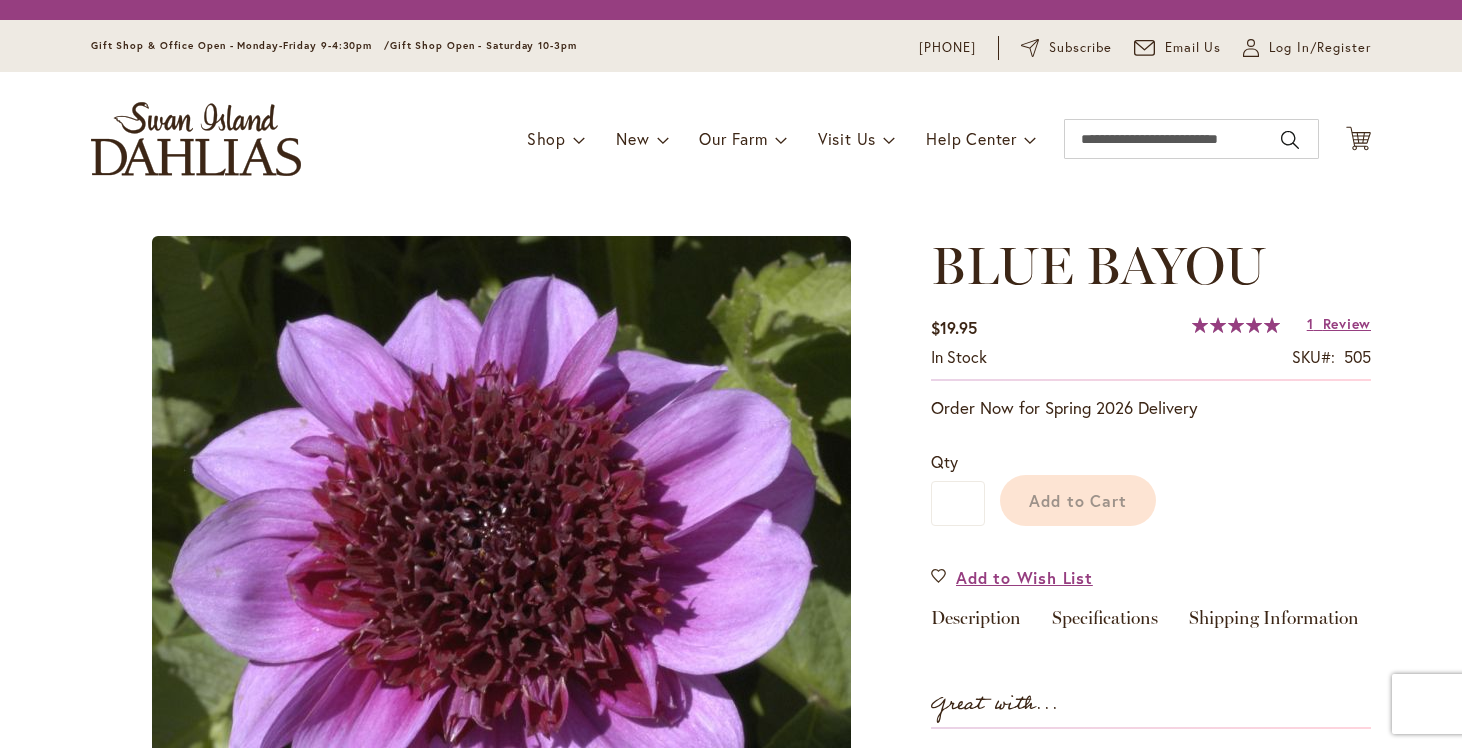 scroll, scrollTop: 0, scrollLeft: 0, axis: both 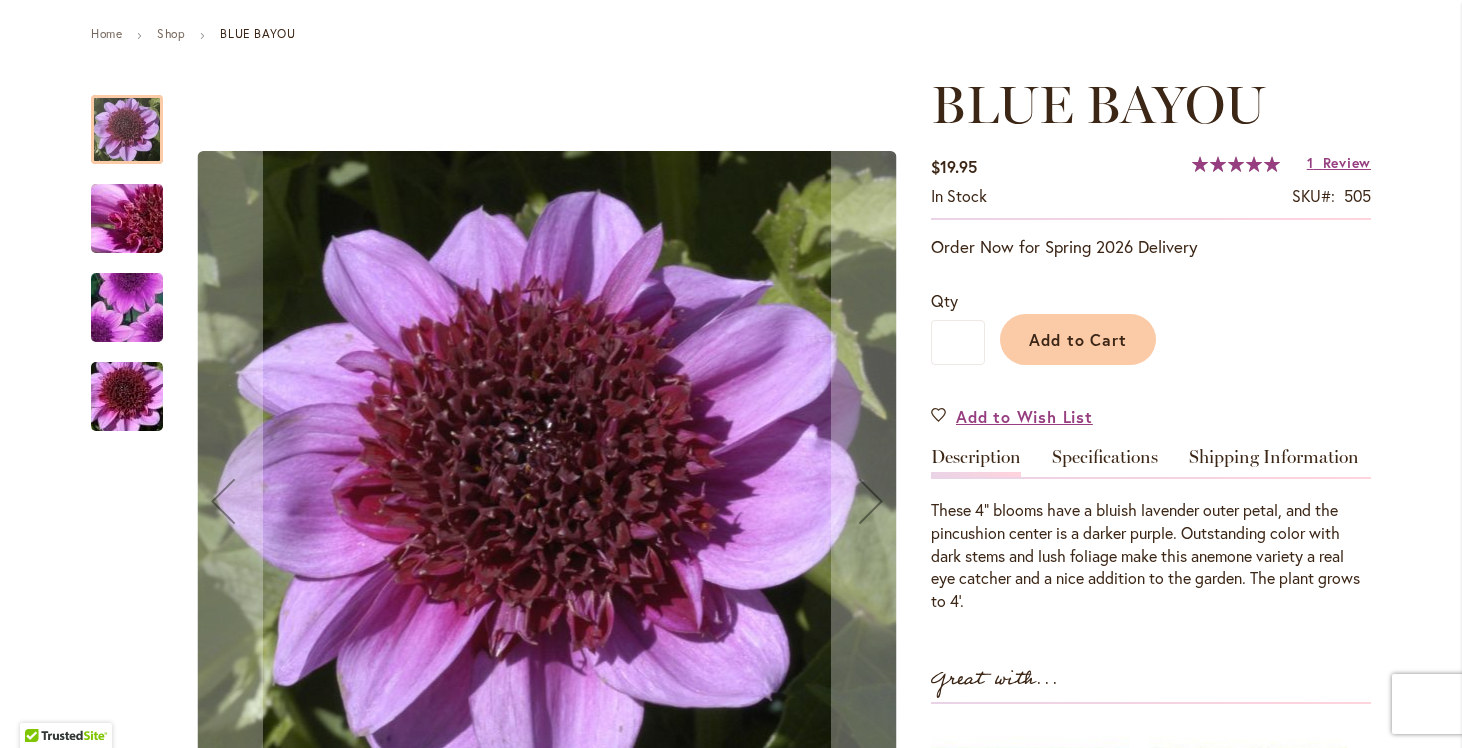 click at bounding box center (127, 308) 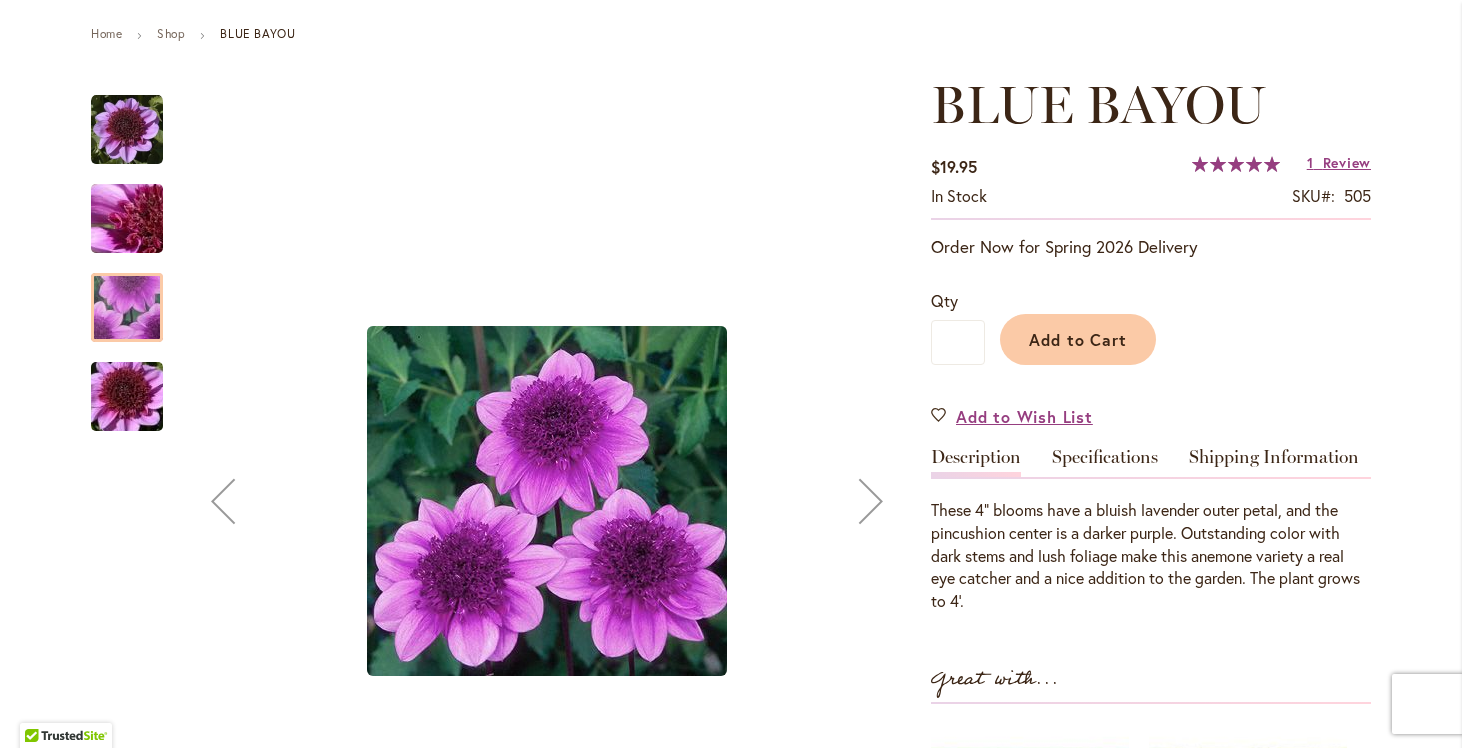 click at bounding box center [127, 219] 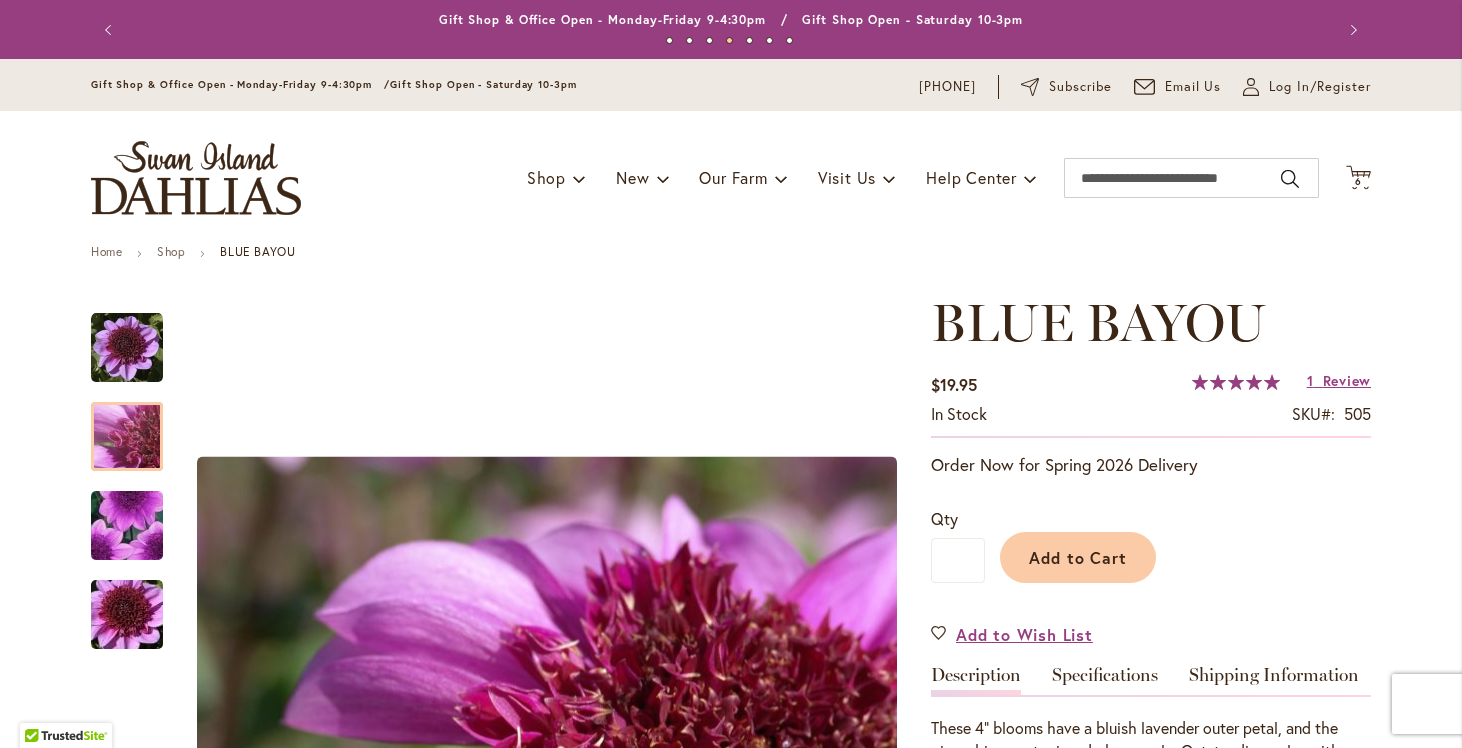scroll, scrollTop: 0, scrollLeft: 0, axis: both 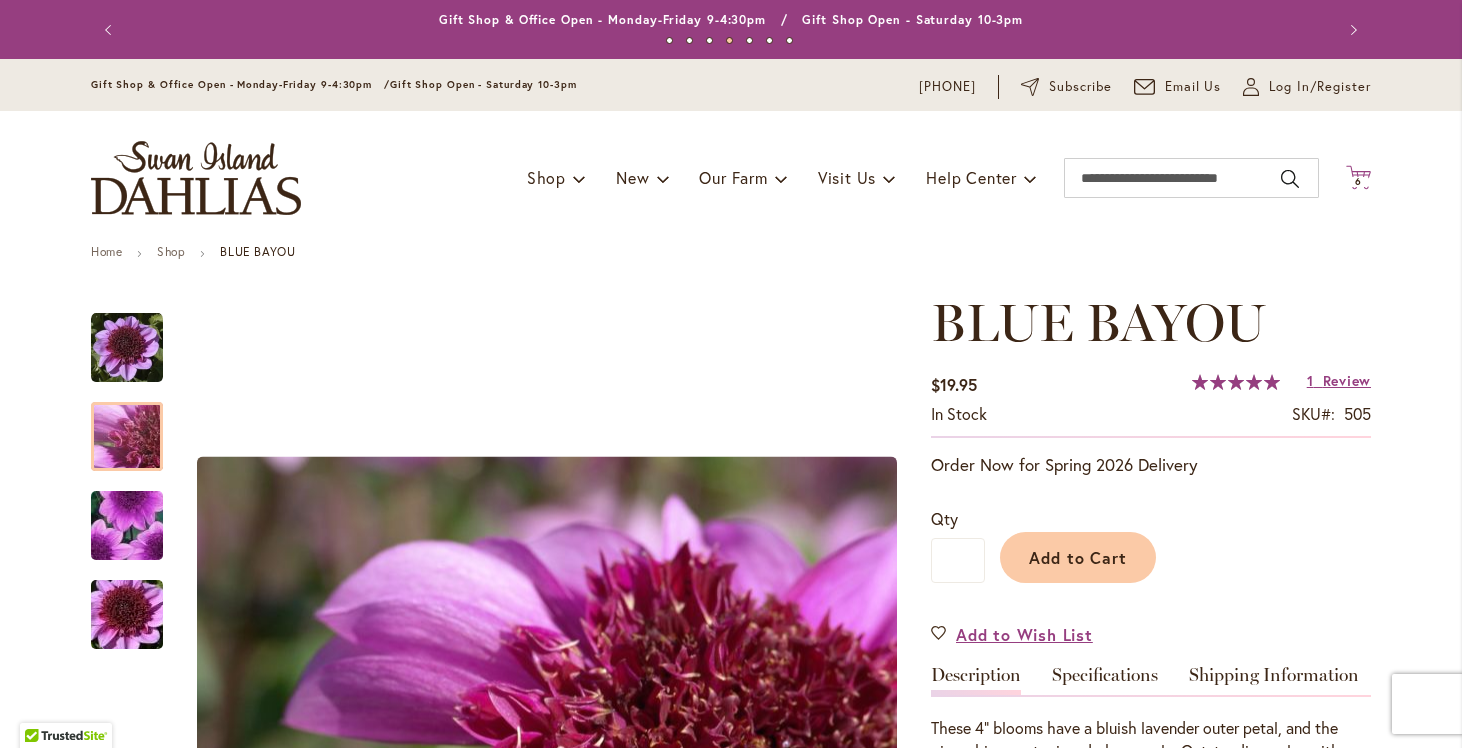 click on "Cart
.cls-1 {
fill: #231f20;
}" 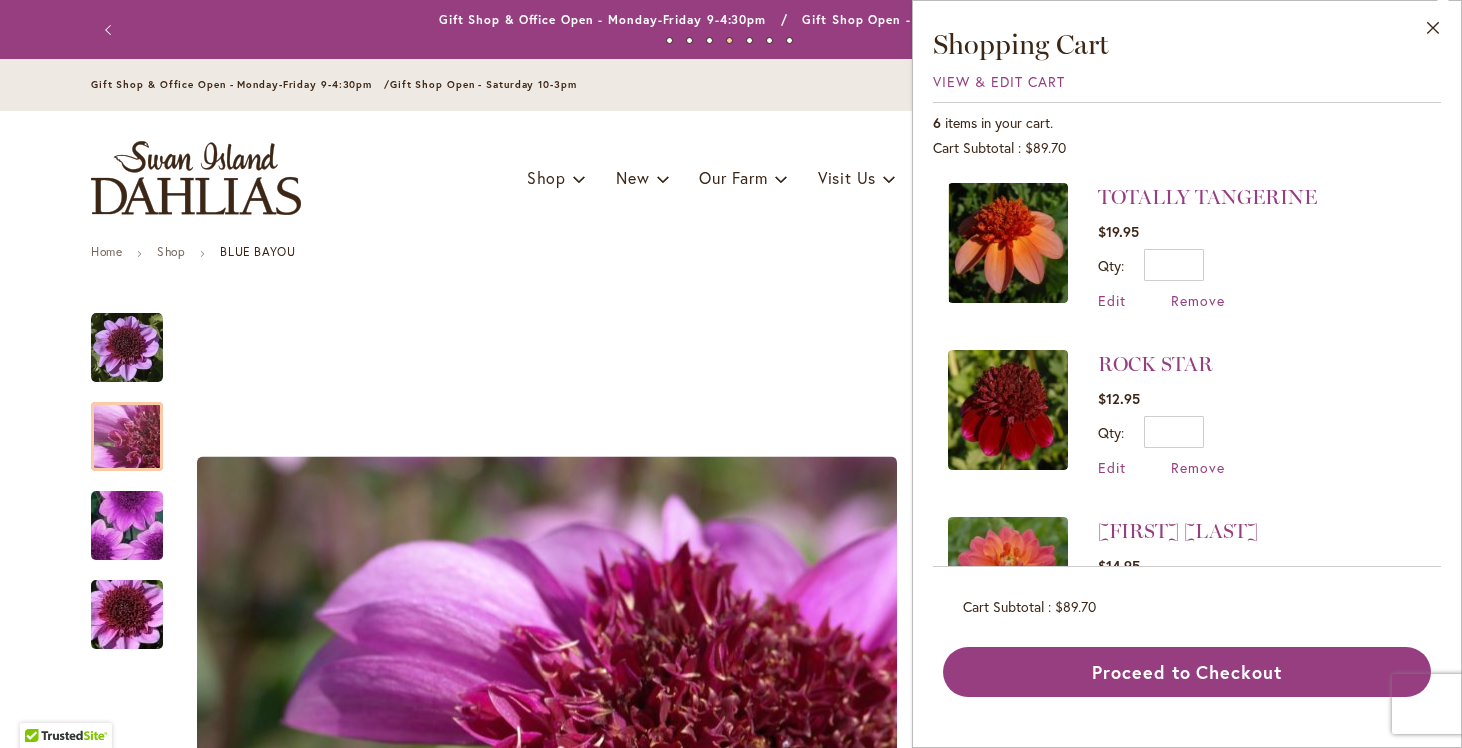 click at bounding box center (1008, 410) 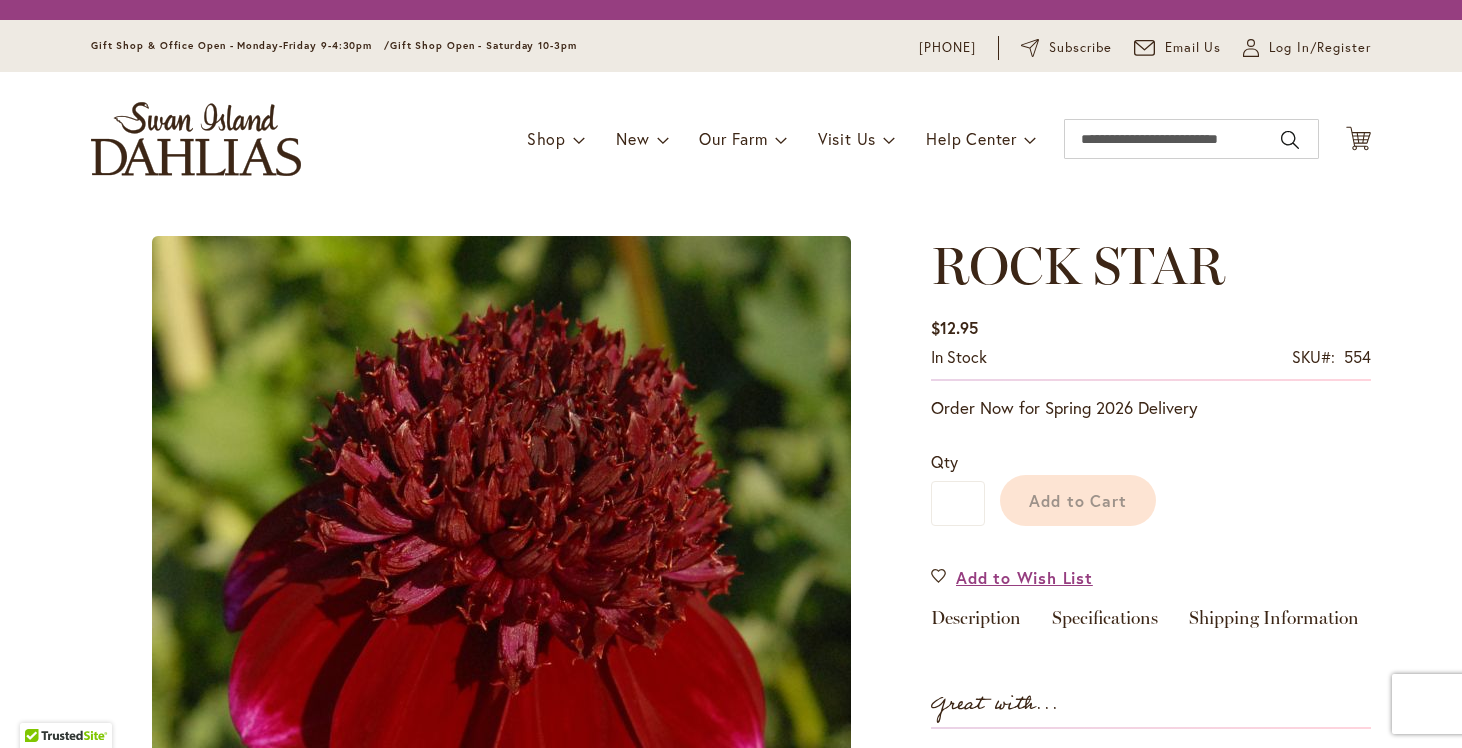 scroll, scrollTop: 0, scrollLeft: 0, axis: both 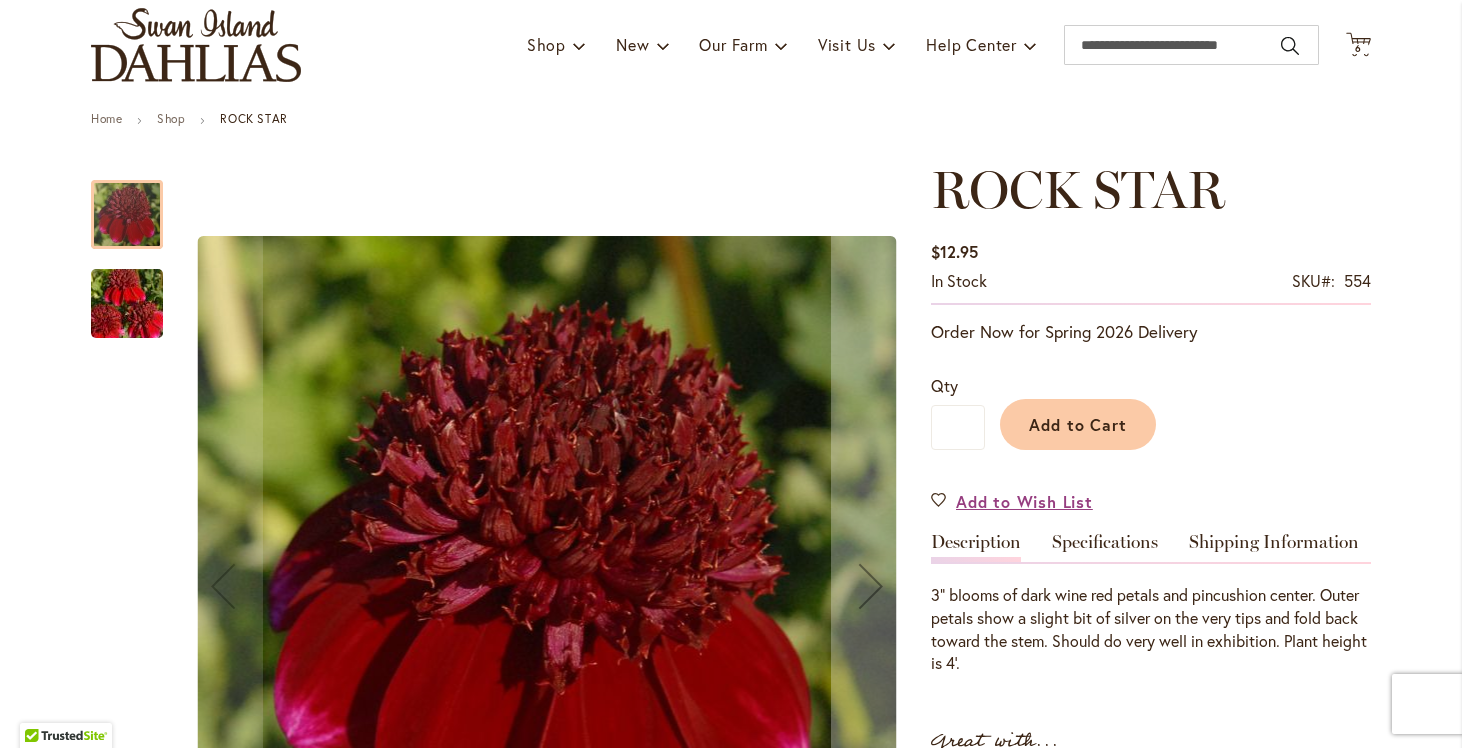 click at bounding box center [127, 304] 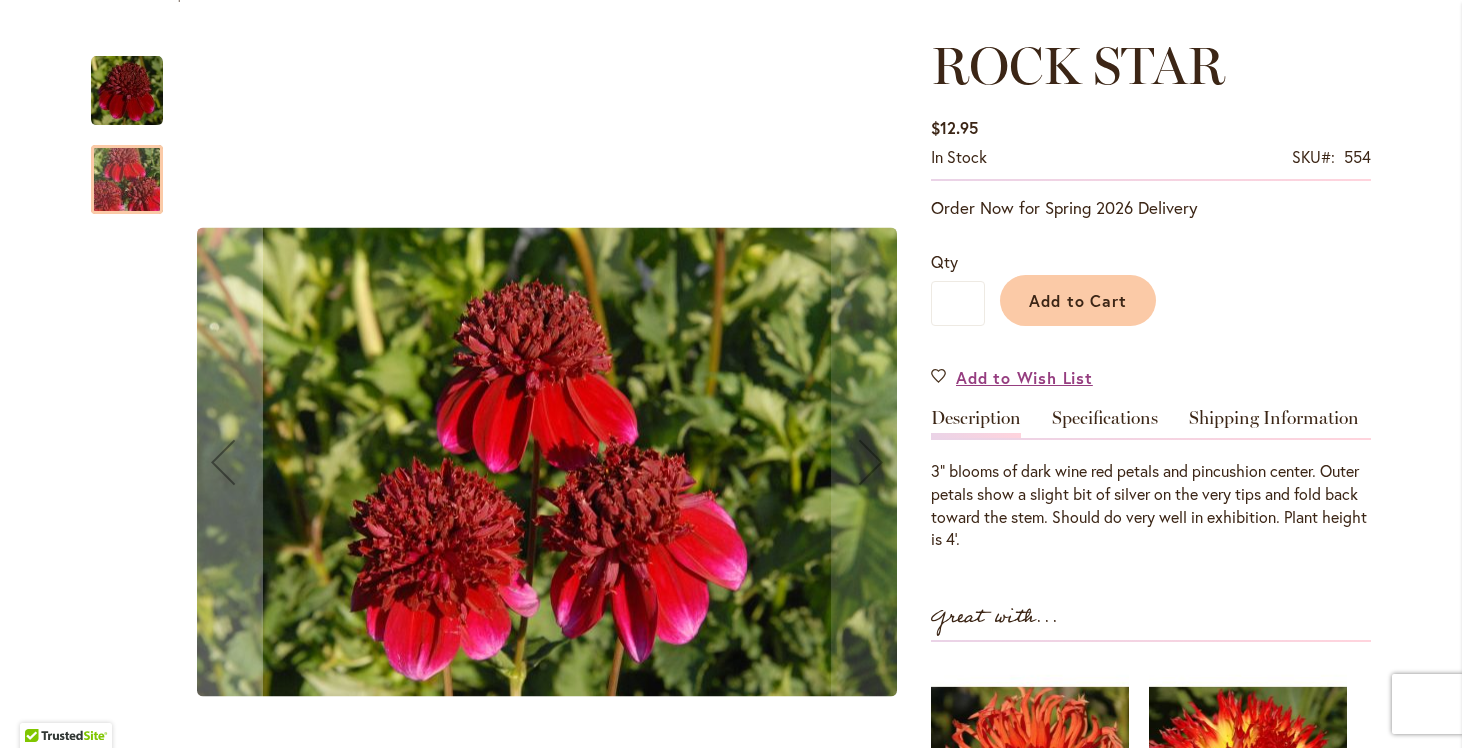 scroll, scrollTop: 256, scrollLeft: 0, axis: vertical 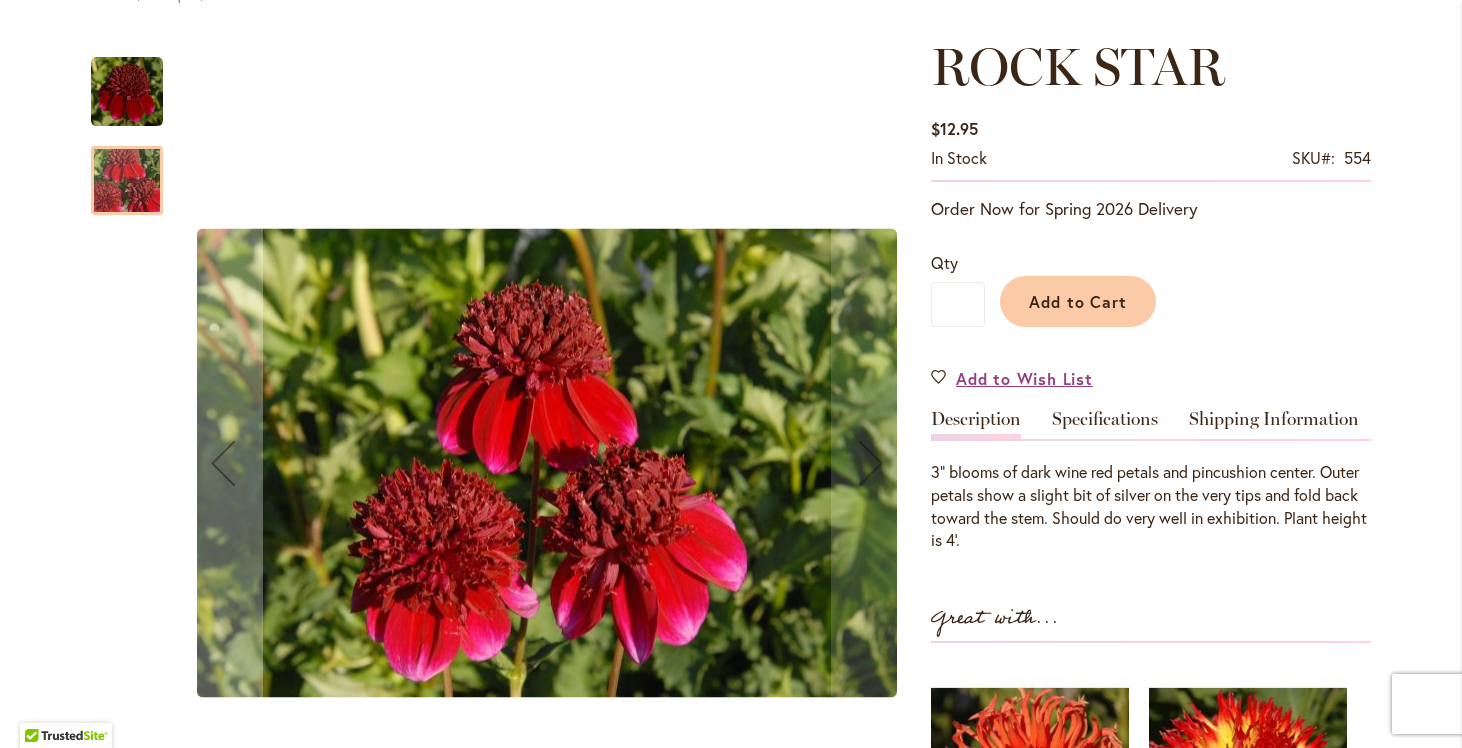 click at bounding box center (127, 92) 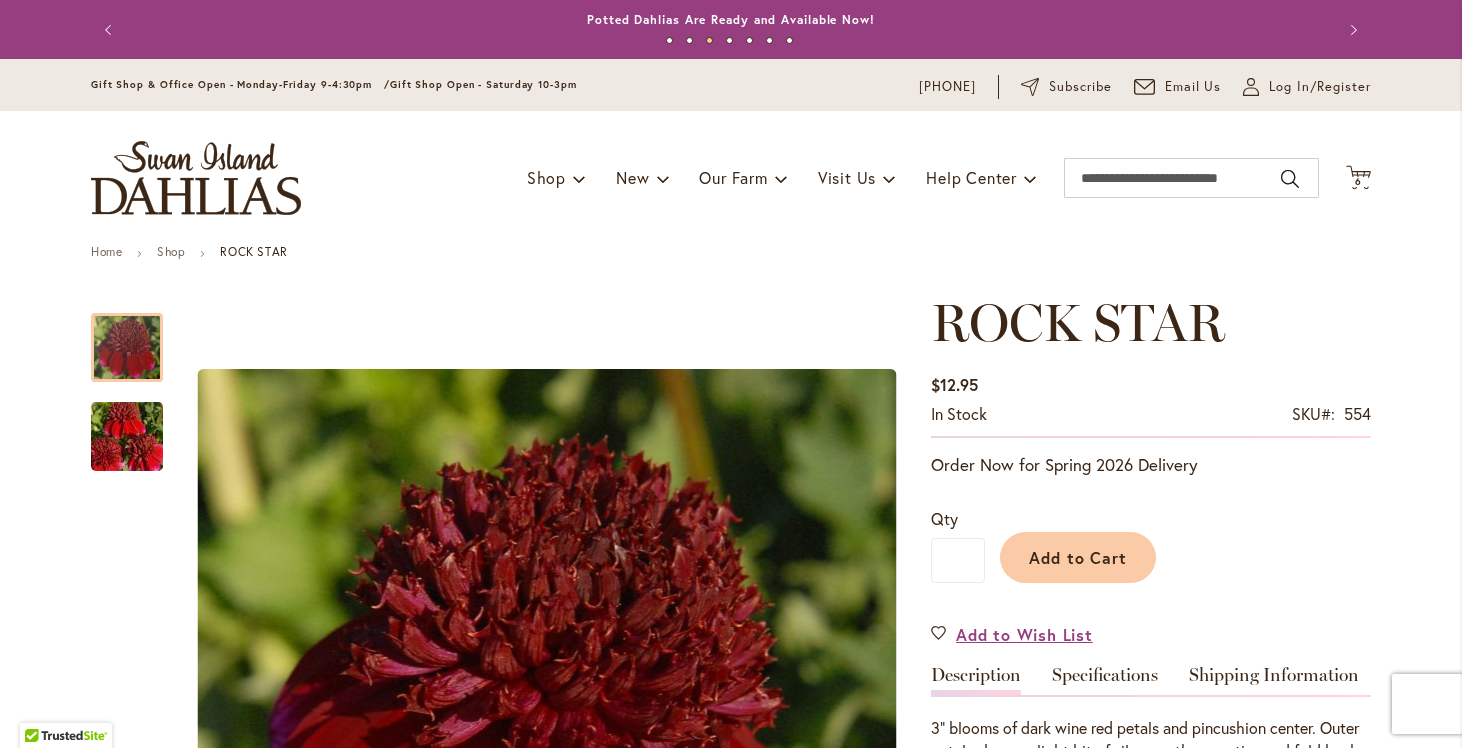 scroll, scrollTop: 0, scrollLeft: 0, axis: both 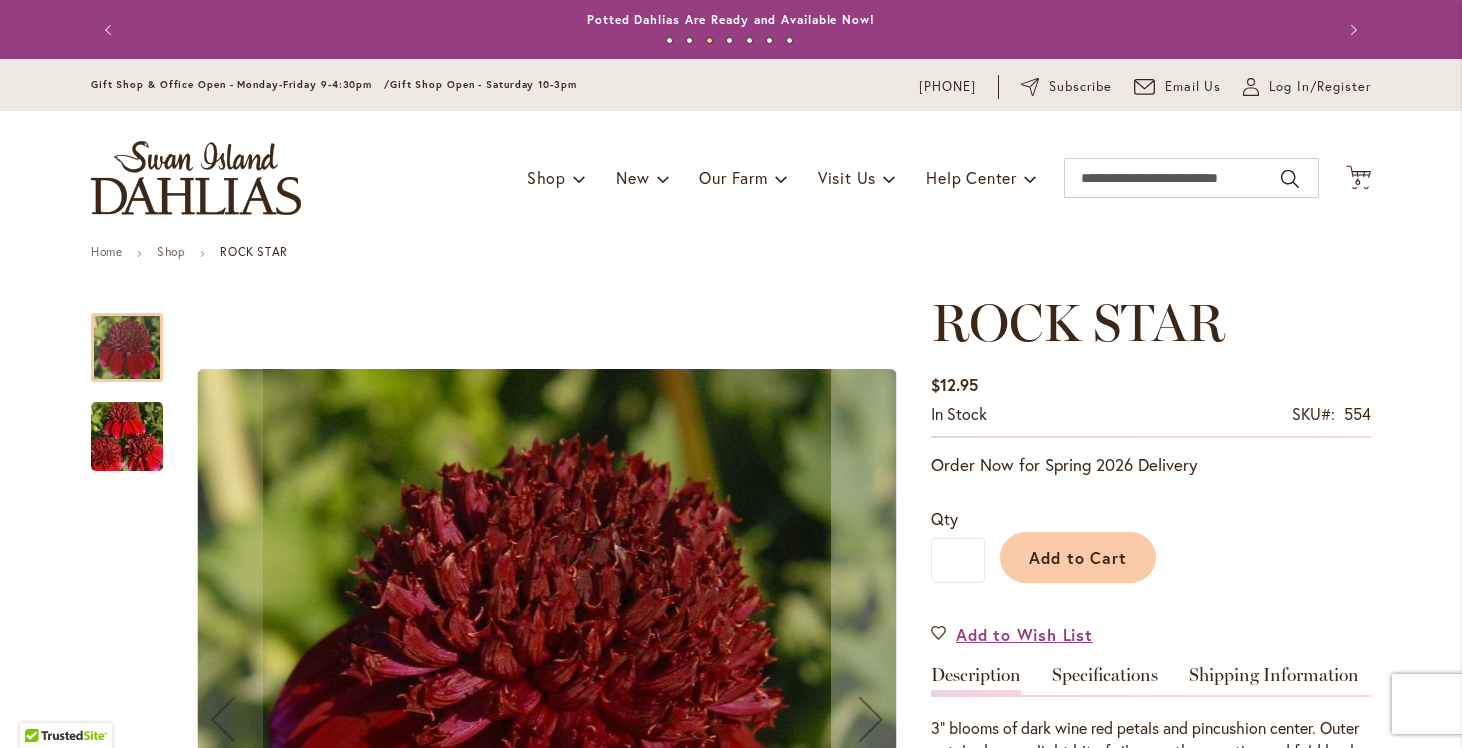 click at bounding box center [127, 437] 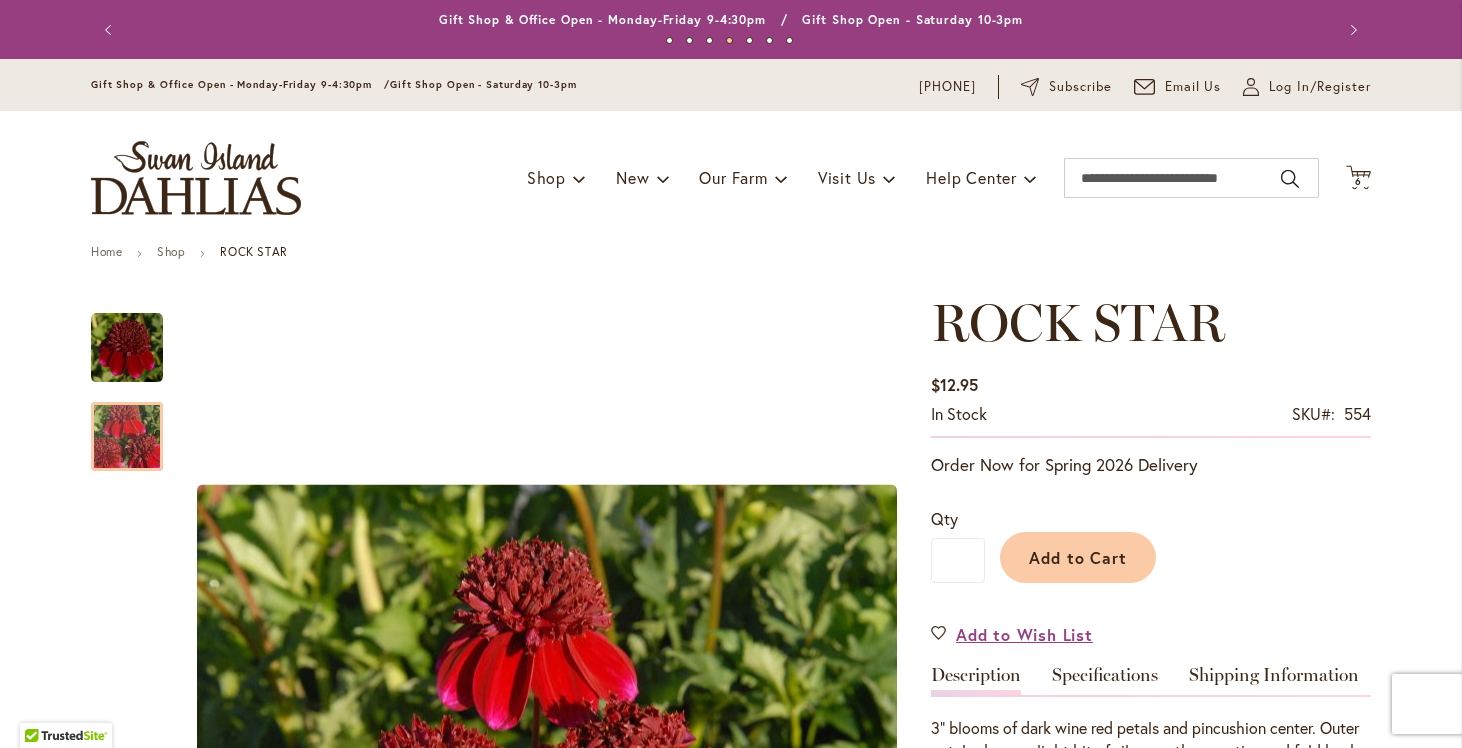 scroll, scrollTop: 0, scrollLeft: 0, axis: both 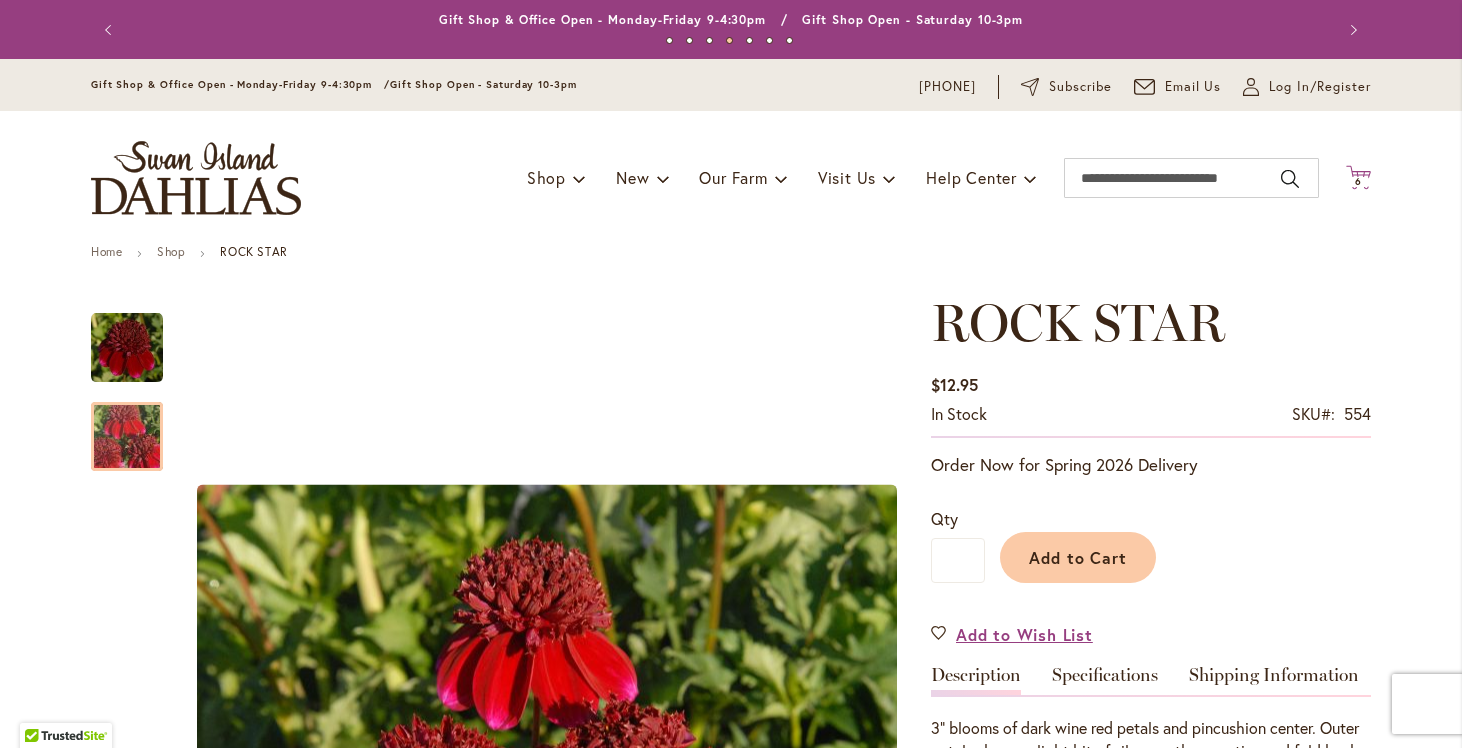 click on "6" at bounding box center (1358, 181) 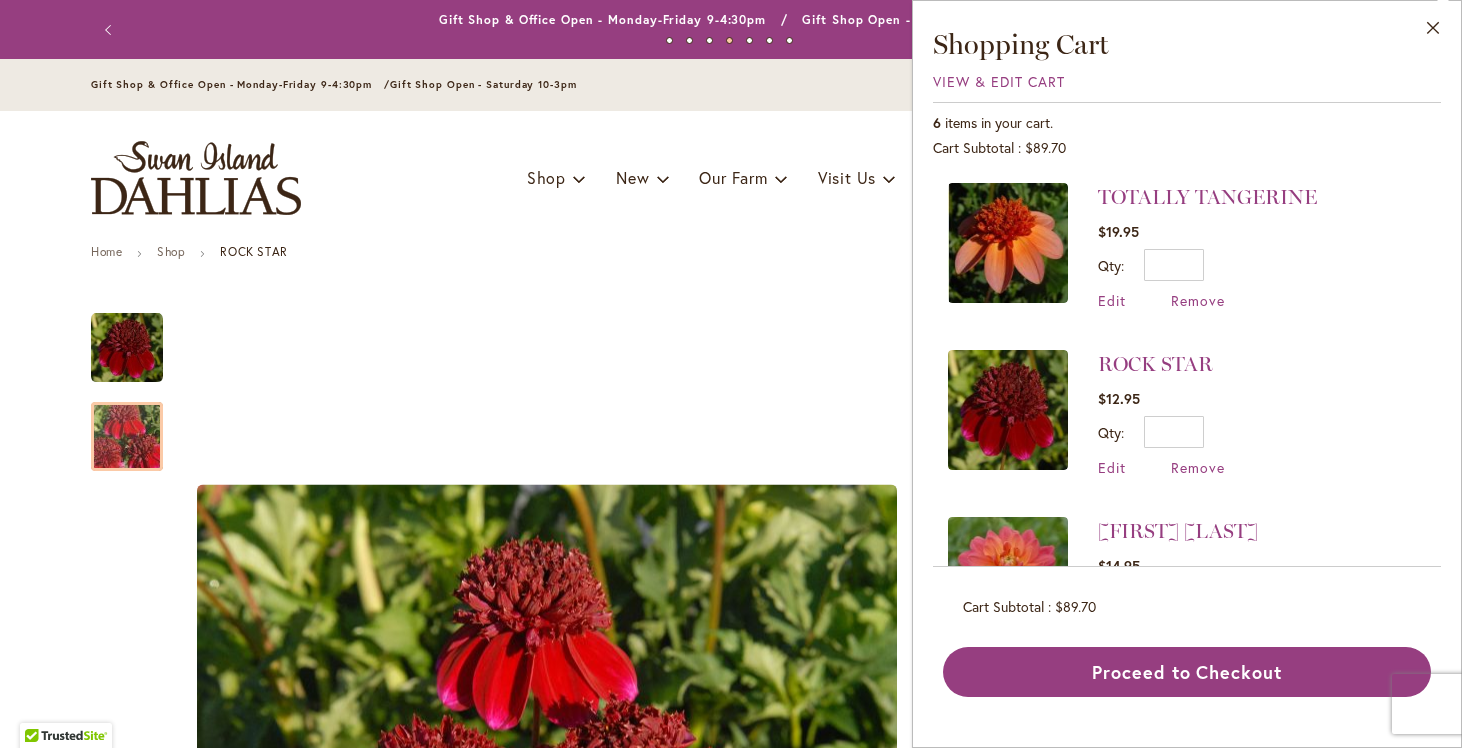 click at bounding box center [1008, 243] 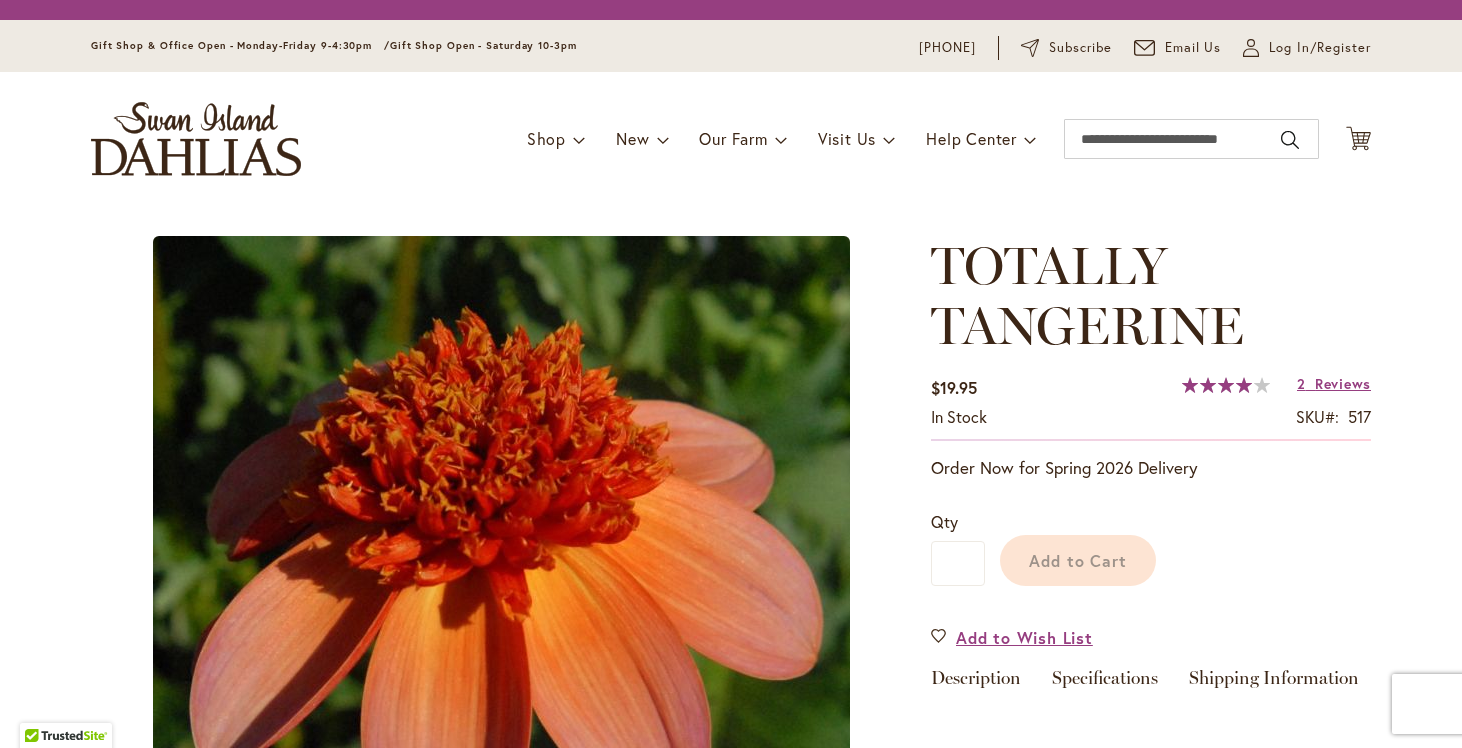 scroll, scrollTop: 0, scrollLeft: 0, axis: both 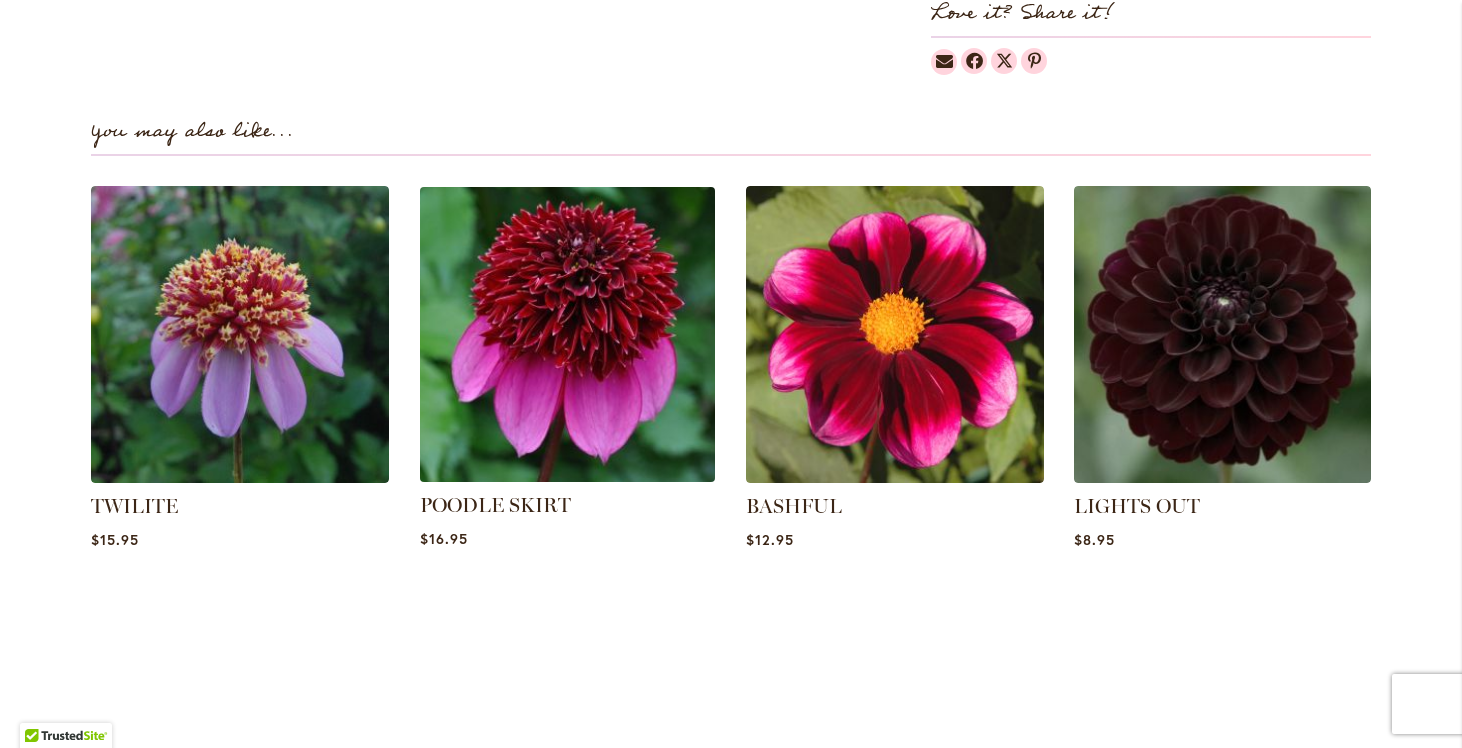 click at bounding box center [567, 334] 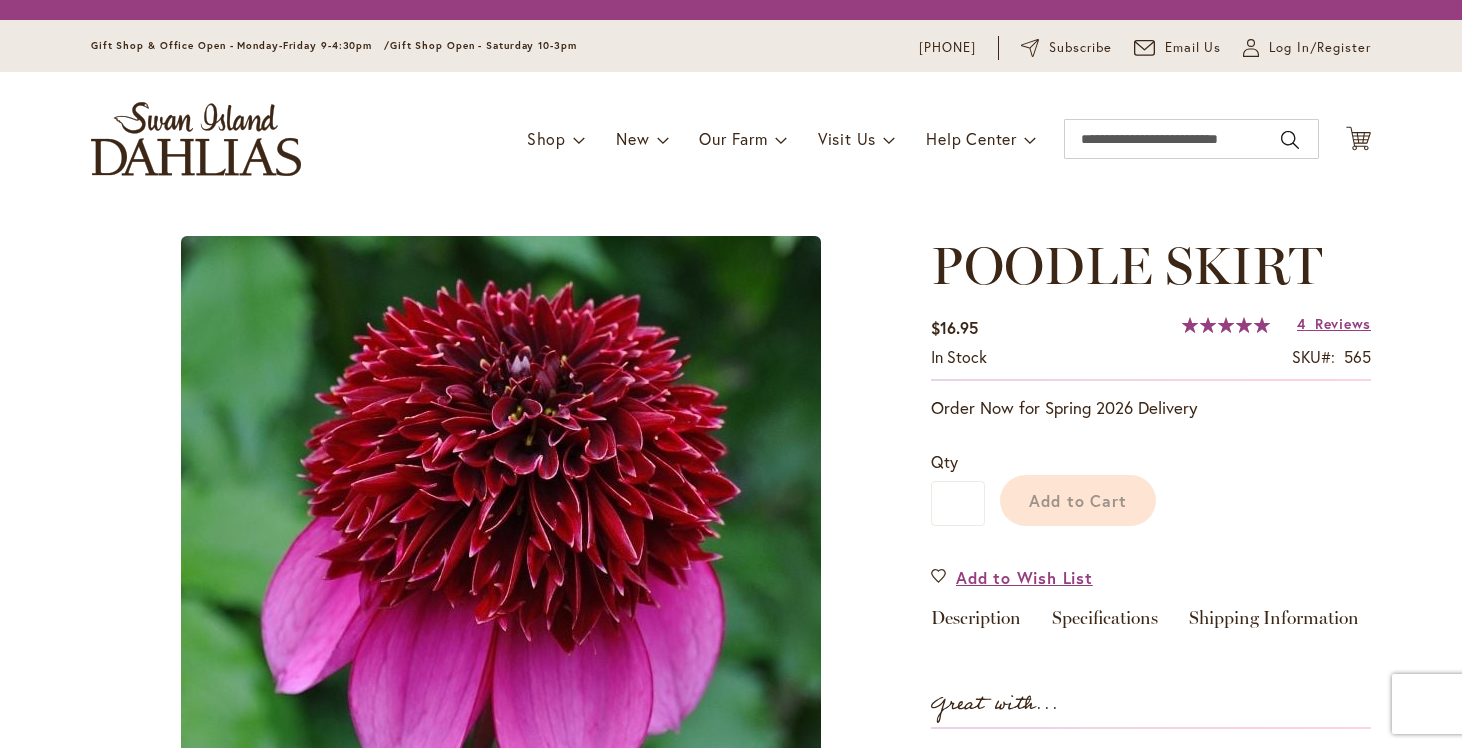 scroll, scrollTop: 0, scrollLeft: 0, axis: both 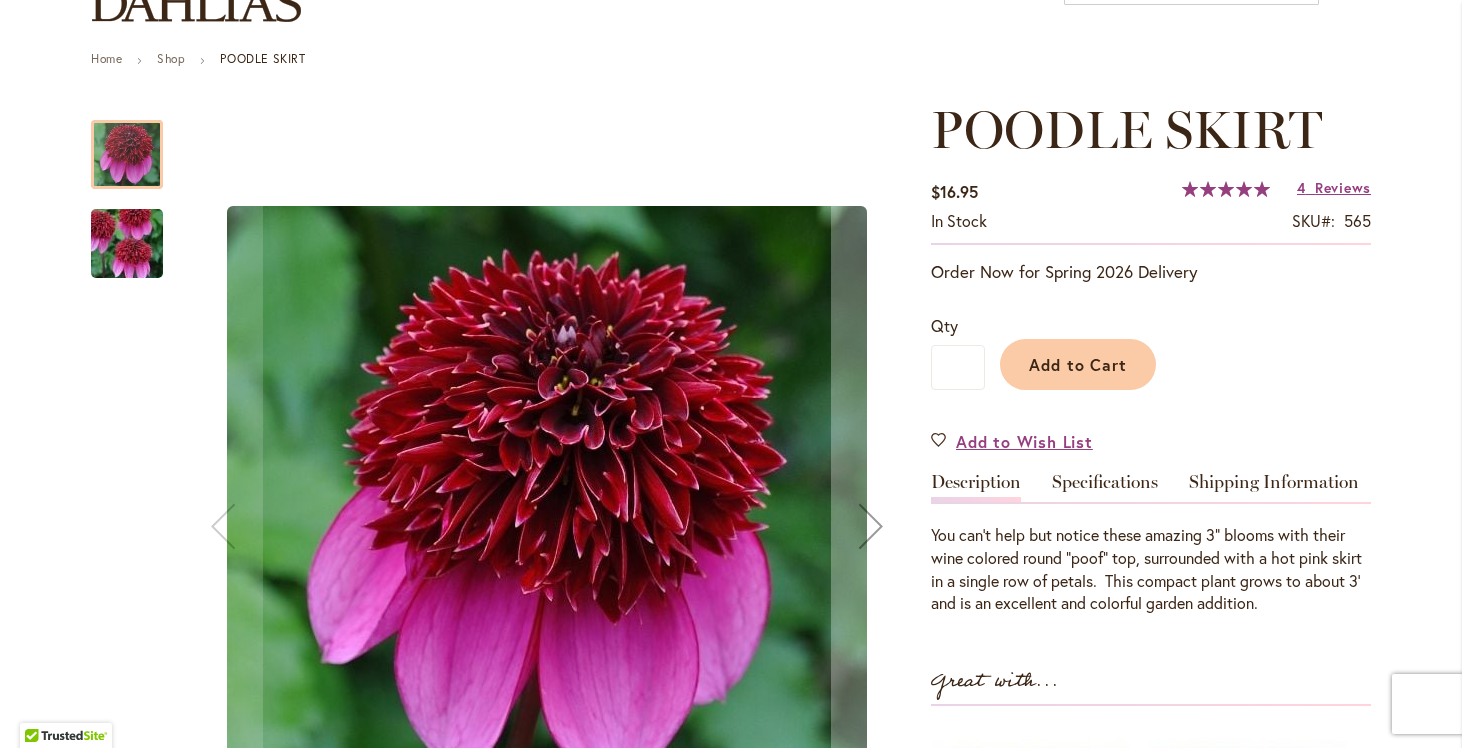 click at bounding box center (127, 244) 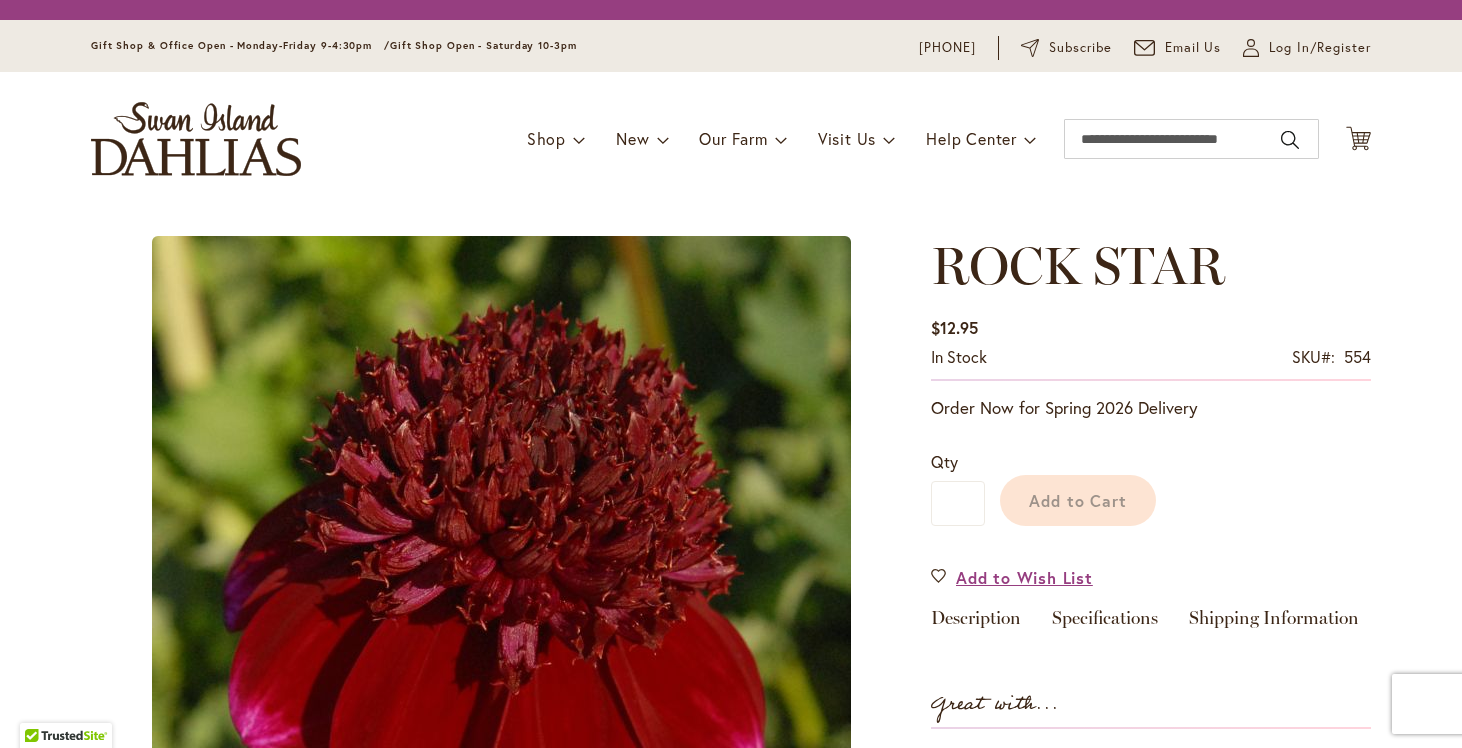 scroll, scrollTop: 0, scrollLeft: 0, axis: both 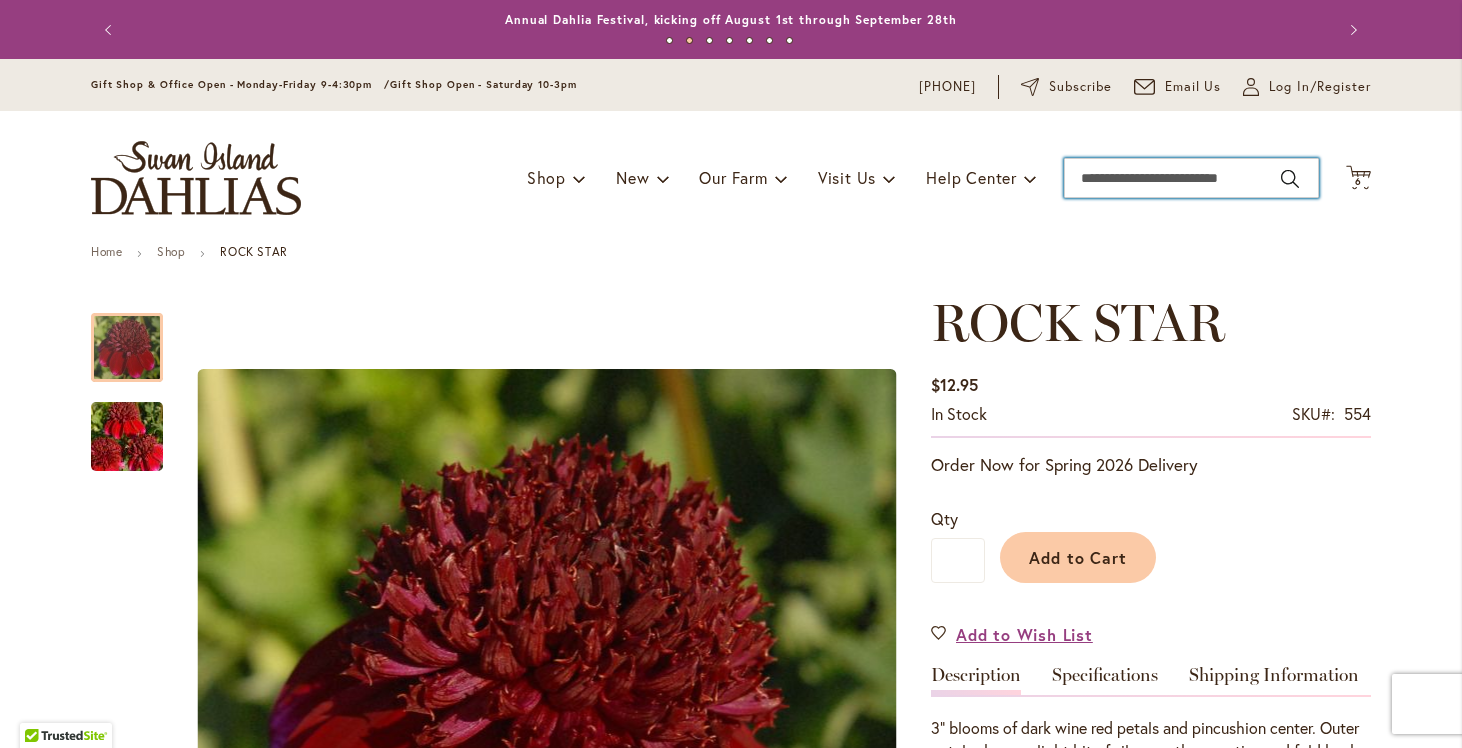 click on "Search" at bounding box center (1191, 178) 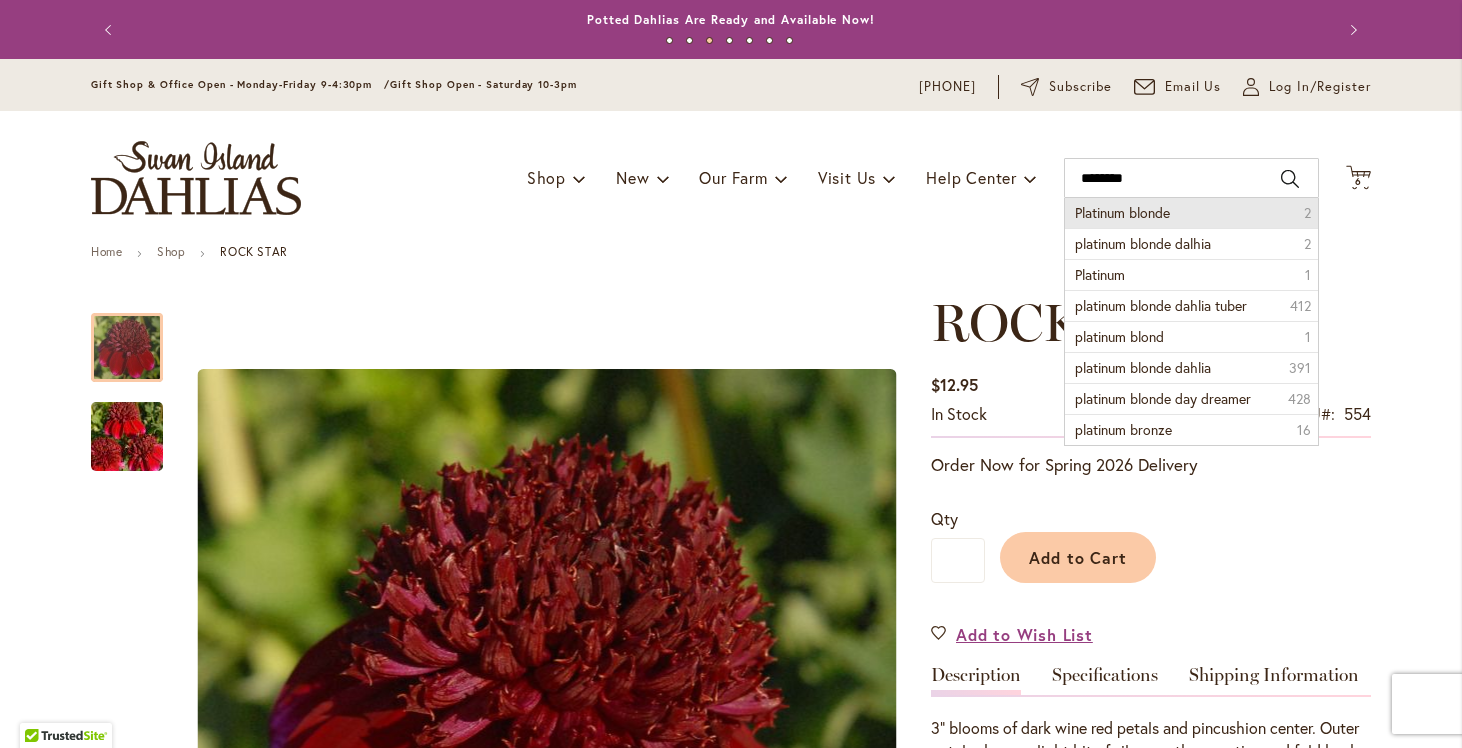click on "Platinum blonde" at bounding box center (1122, 212) 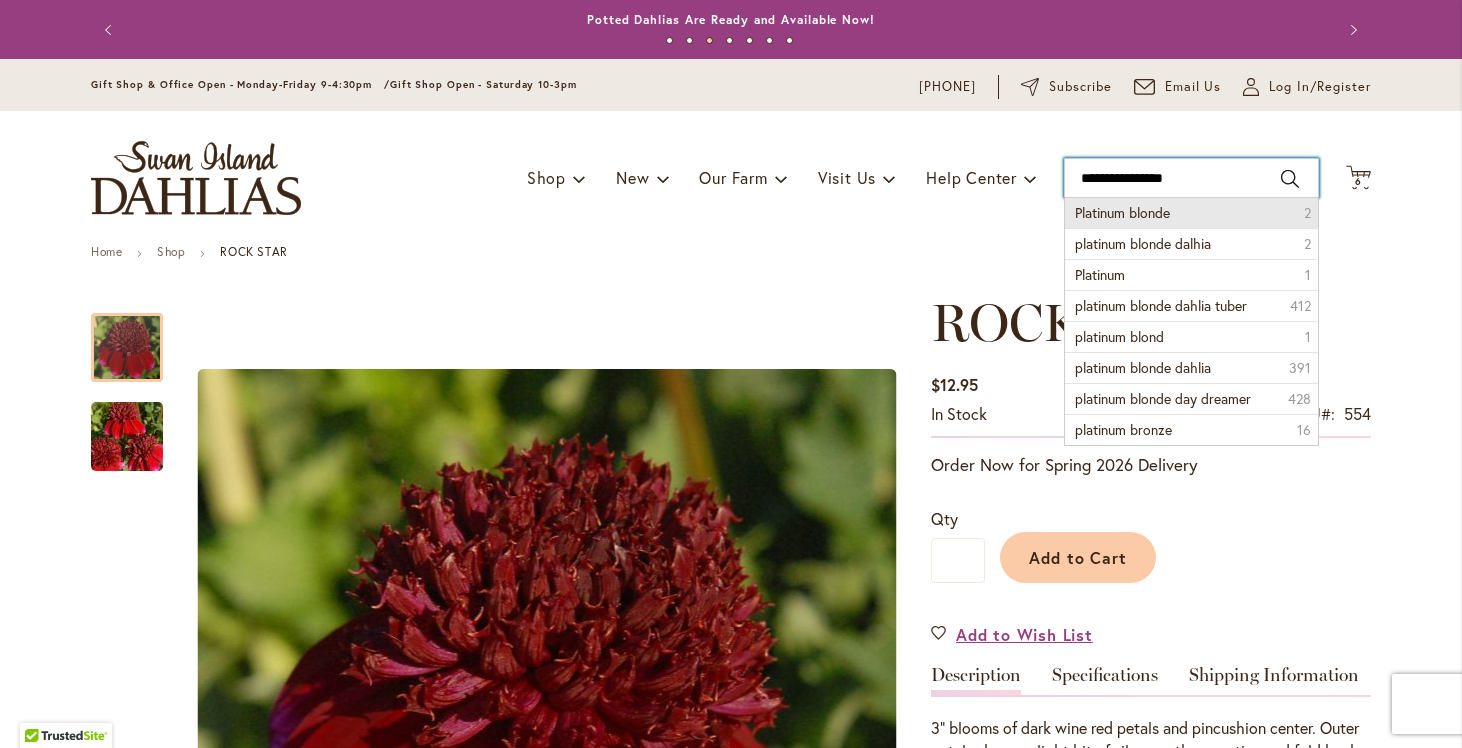 type on "**********" 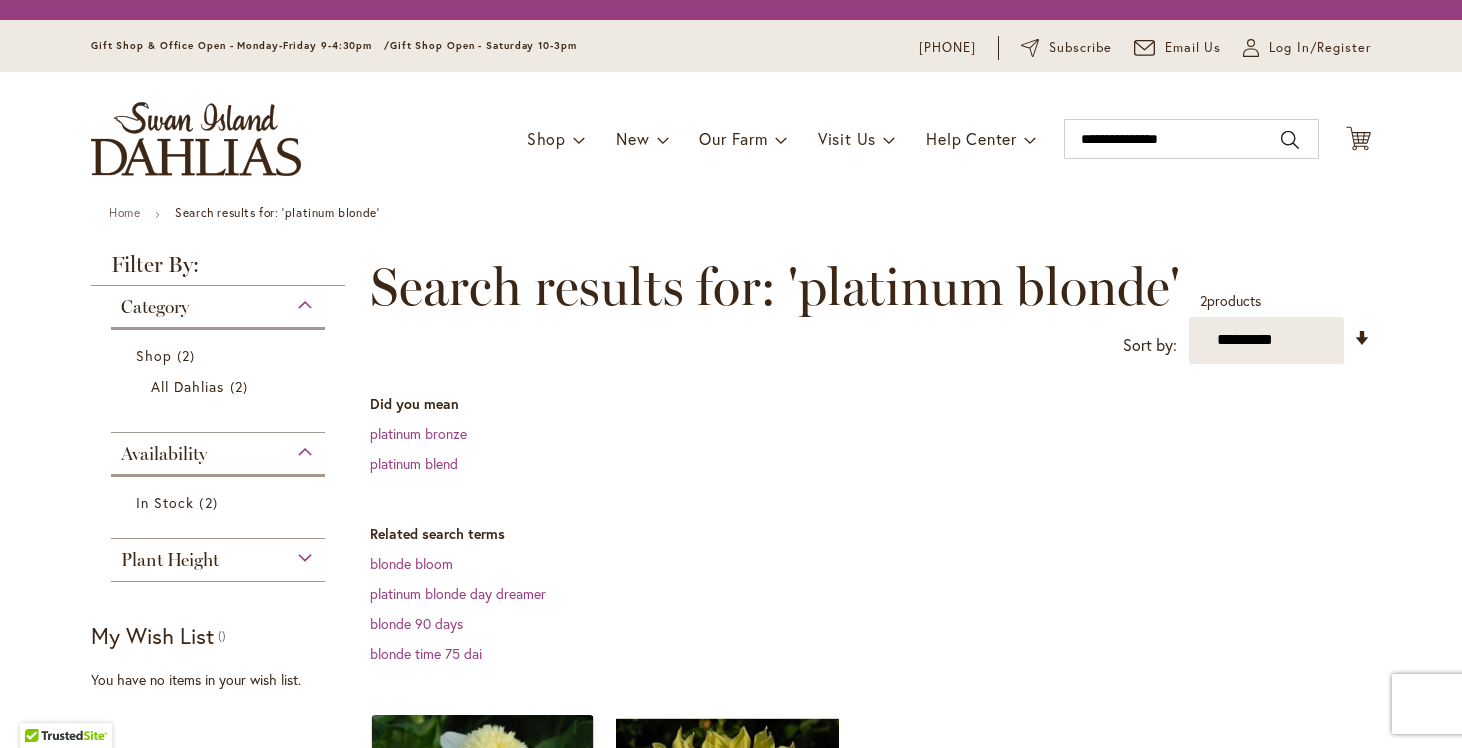 scroll, scrollTop: 0, scrollLeft: 0, axis: both 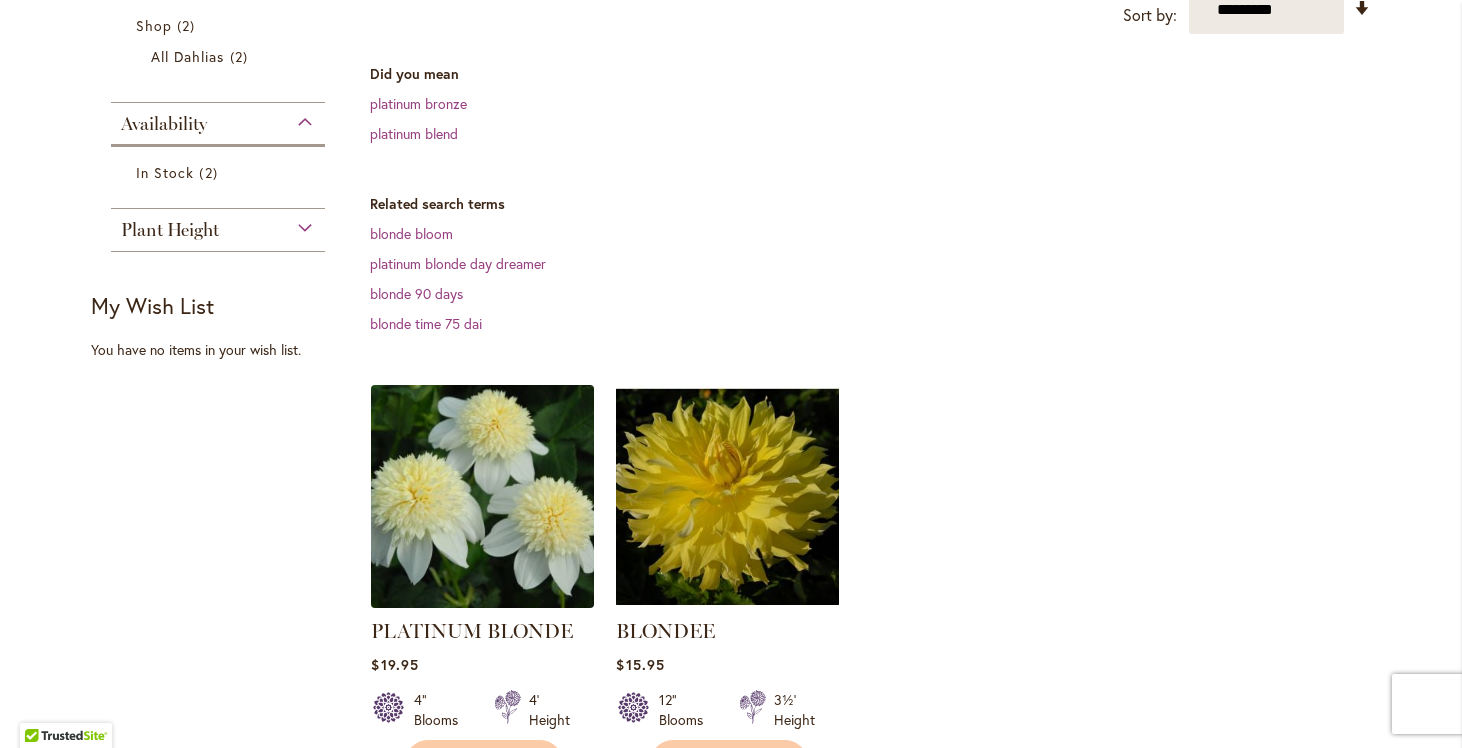 click at bounding box center (483, 496) 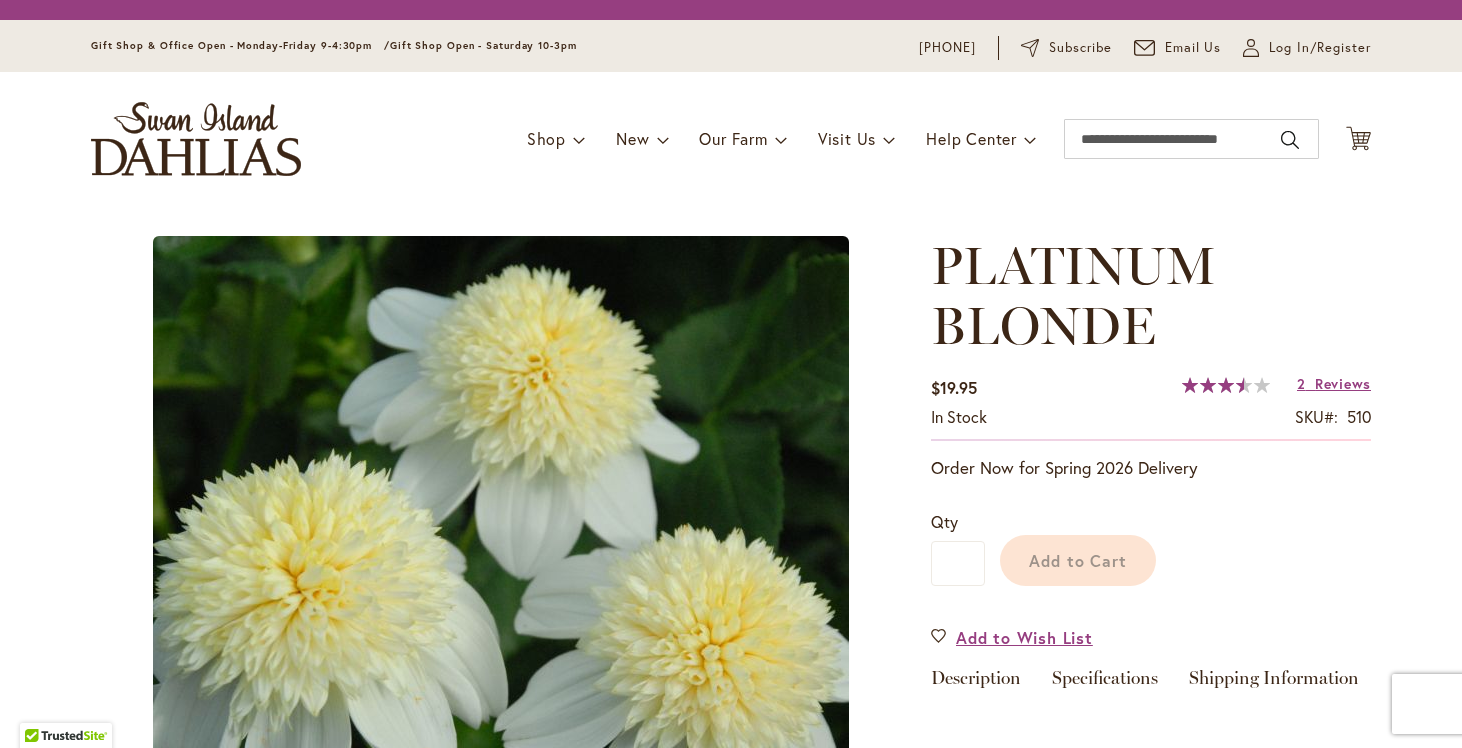 scroll, scrollTop: 0, scrollLeft: 0, axis: both 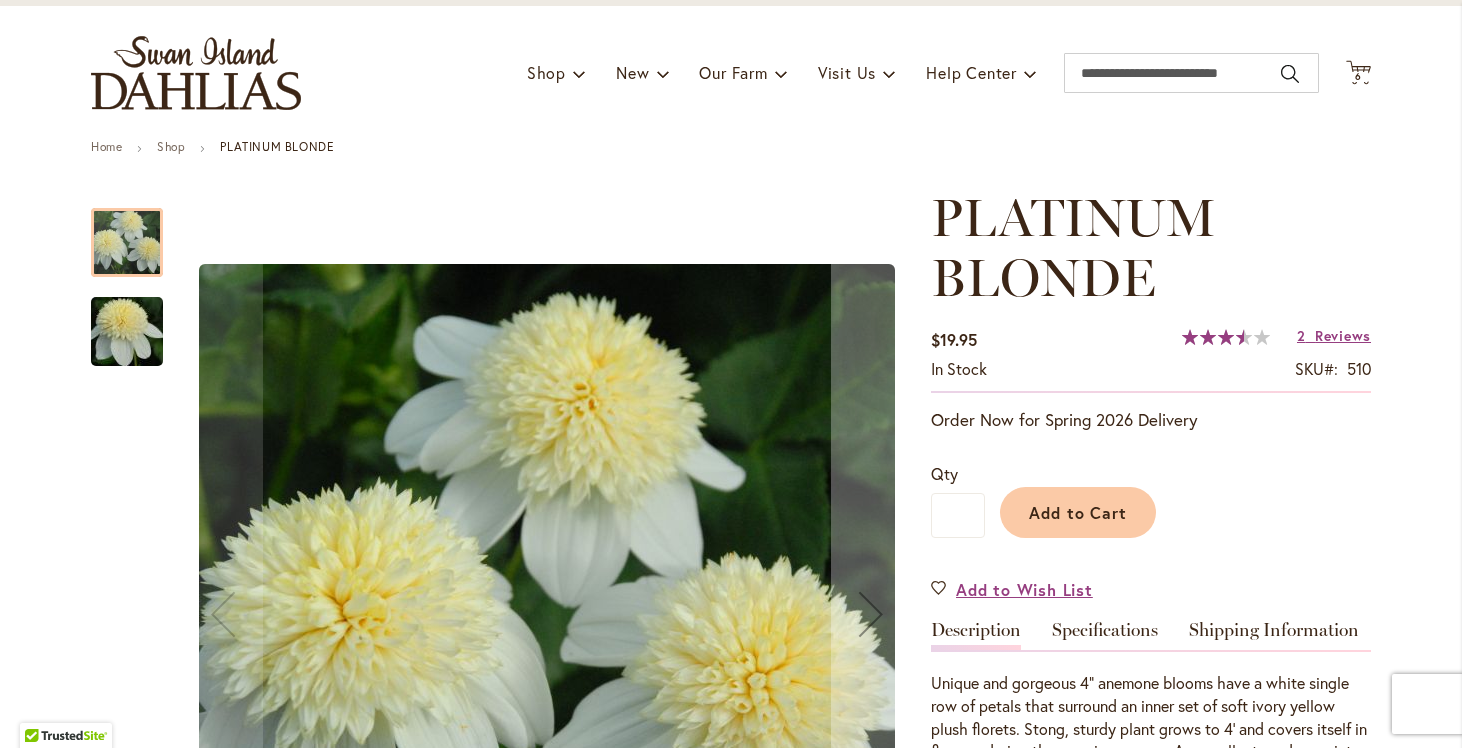 click at bounding box center [127, 332] 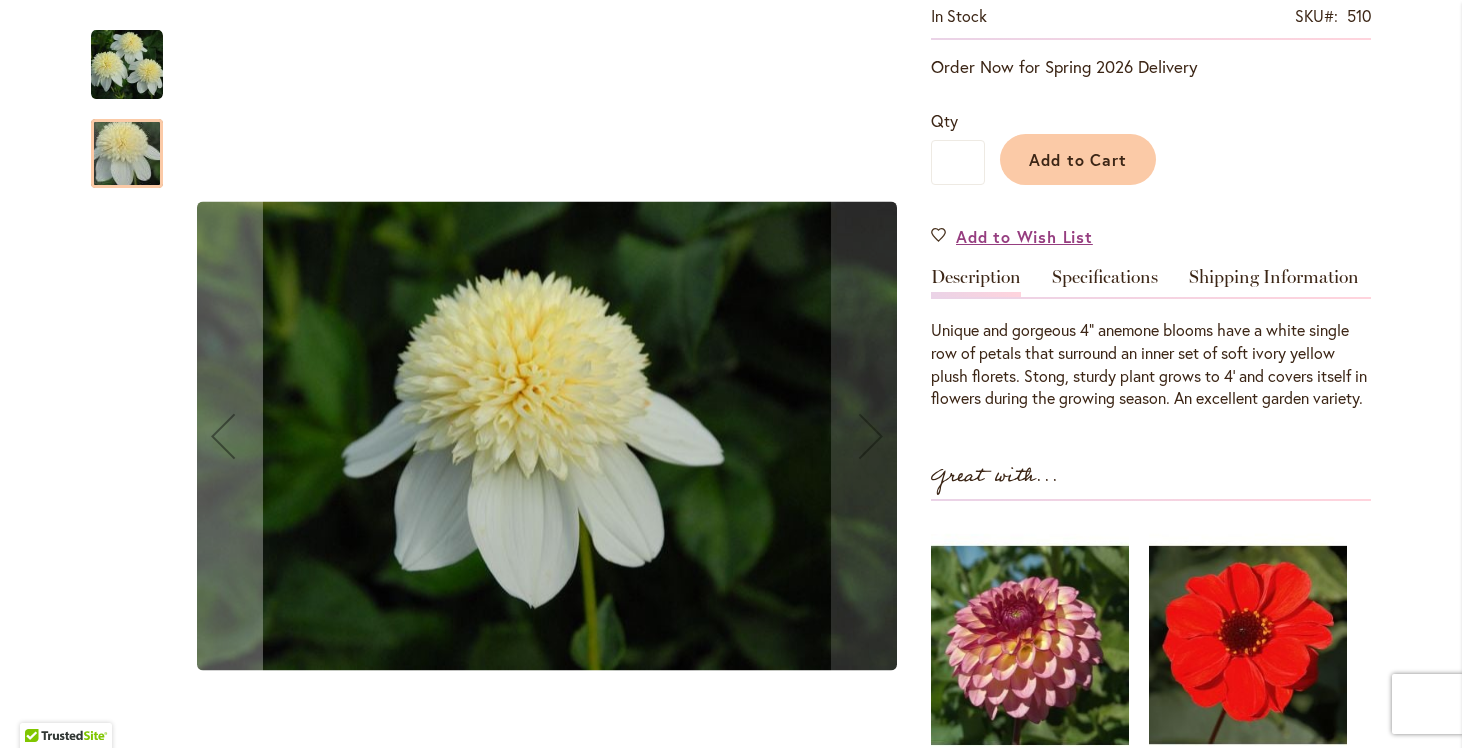 scroll, scrollTop: 426, scrollLeft: 0, axis: vertical 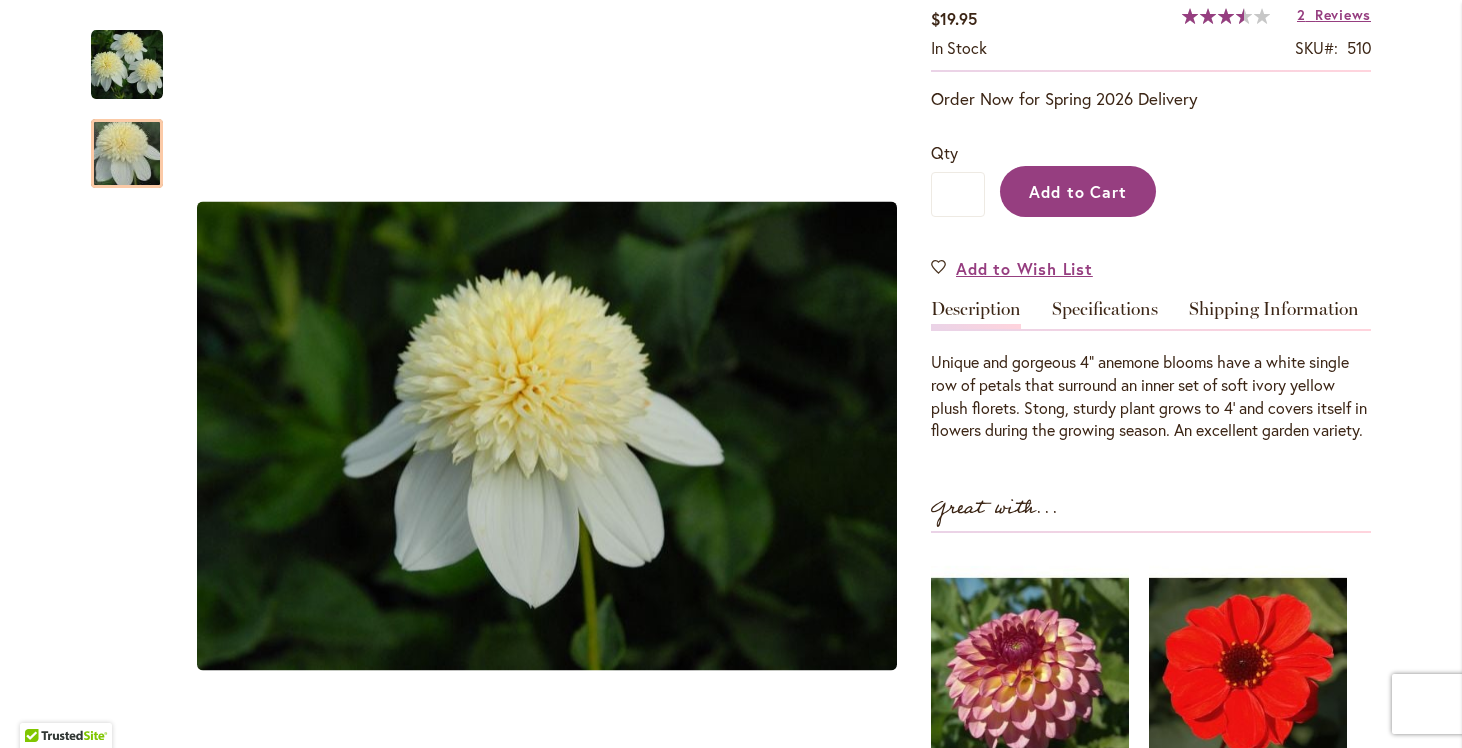 click on "Add to Cart" at bounding box center [1078, 191] 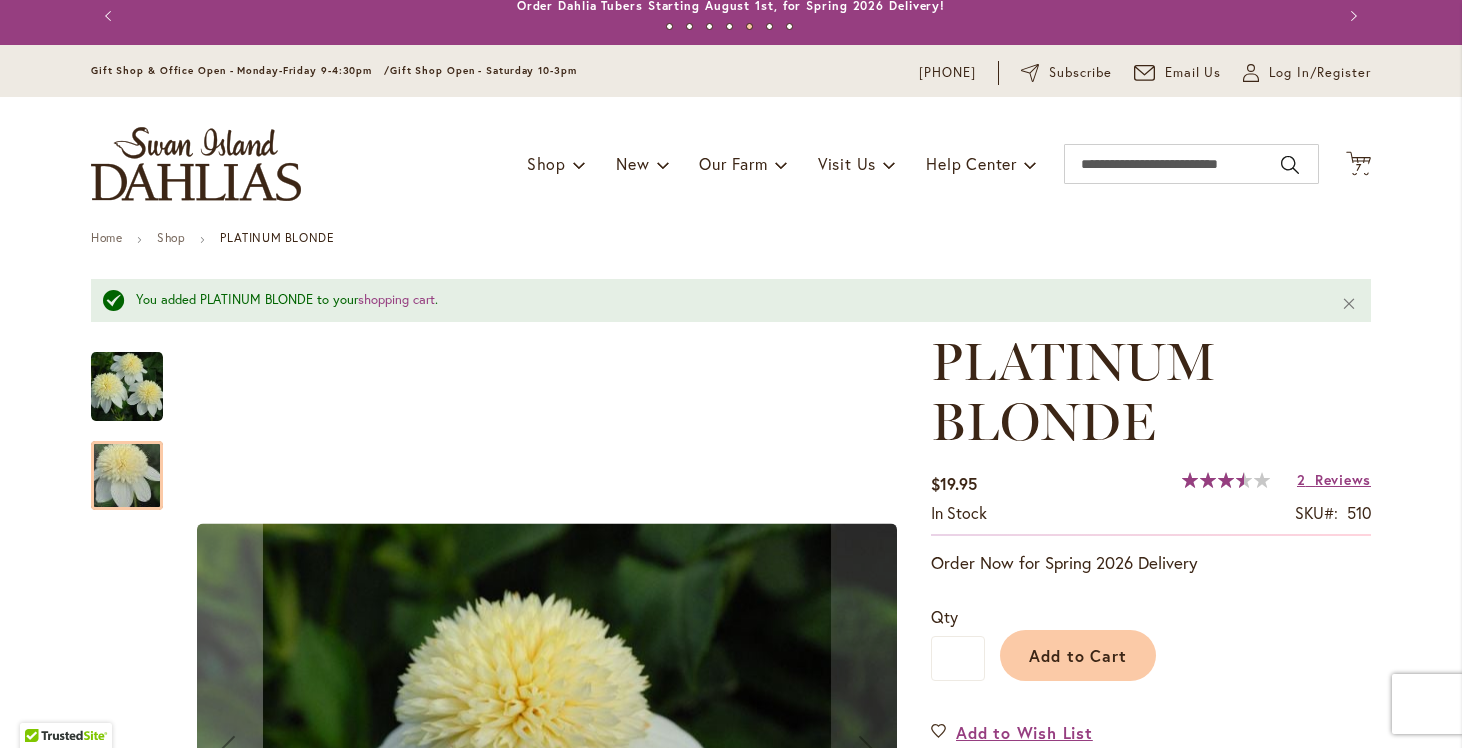 scroll, scrollTop: 12, scrollLeft: 0, axis: vertical 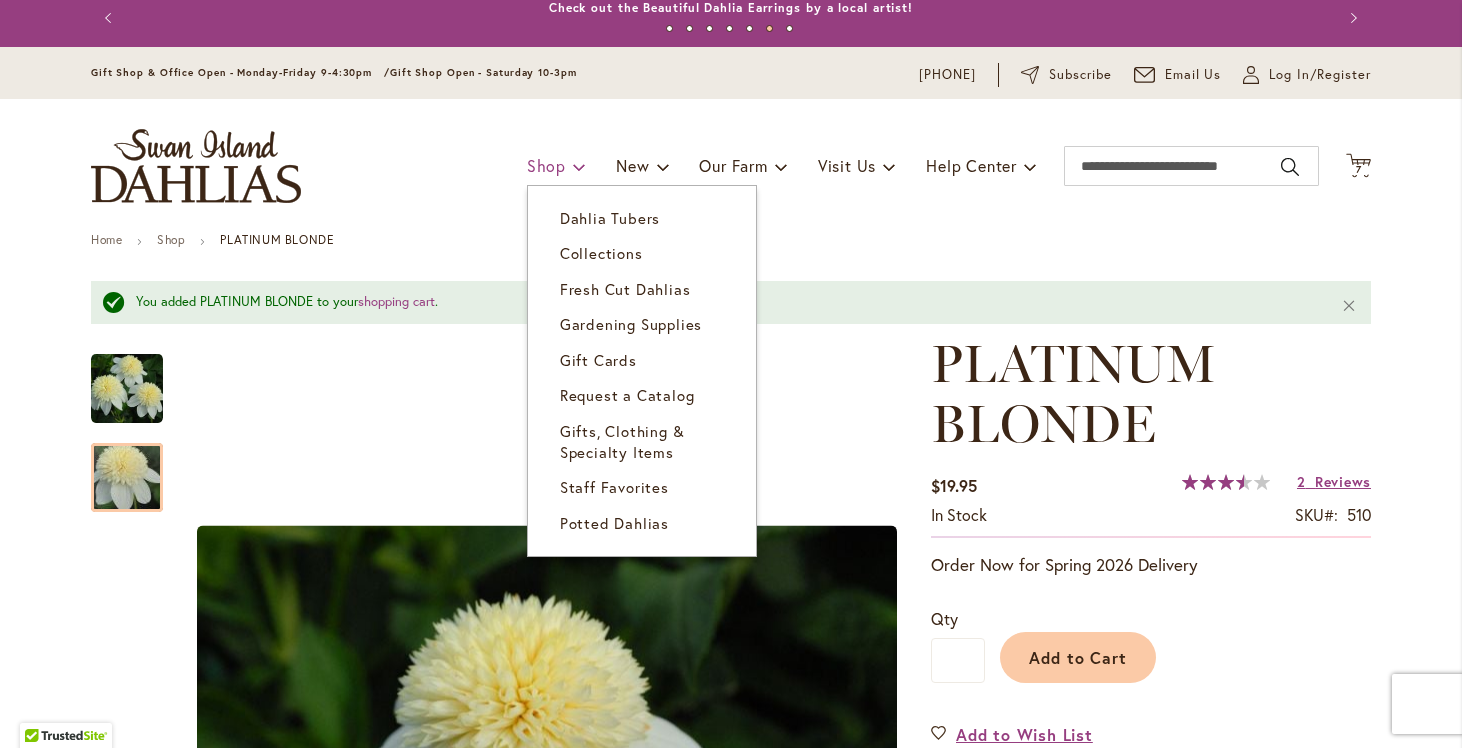 click on "Shop" at bounding box center (546, 165) 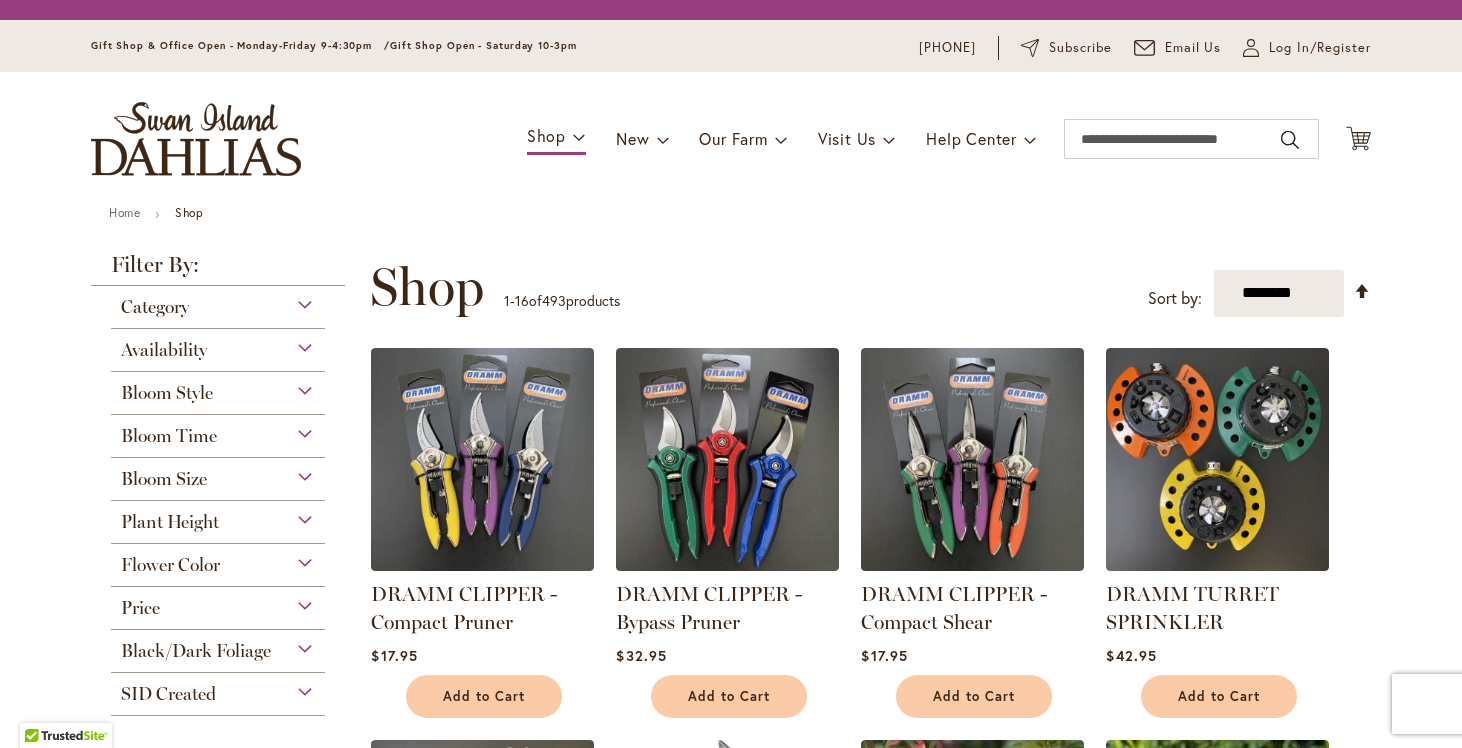 click on "Home
Shop" at bounding box center [731, 215] 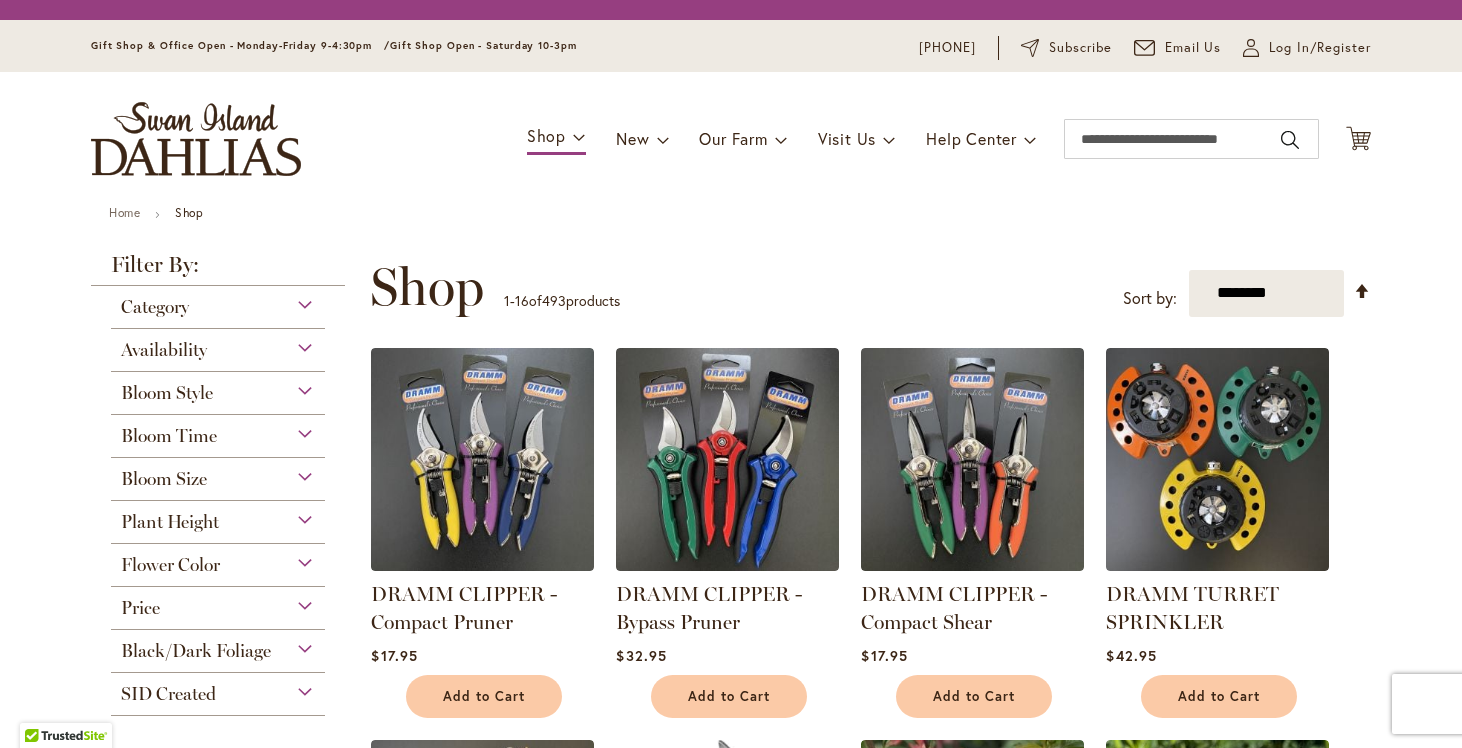 scroll, scrollTop: 0, scrollLeft: 0, axis: both 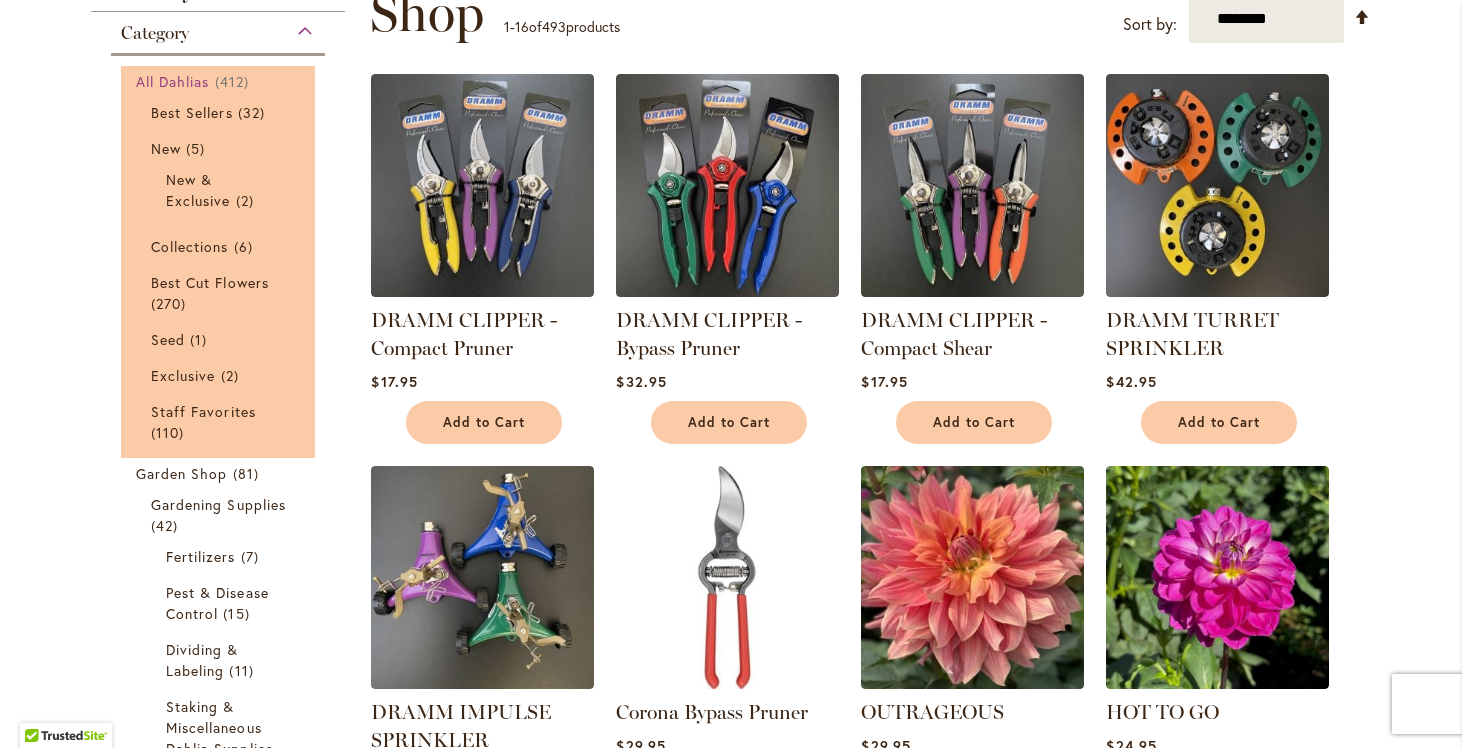 click on "All Dahlias" at bounding box center (173, 81) 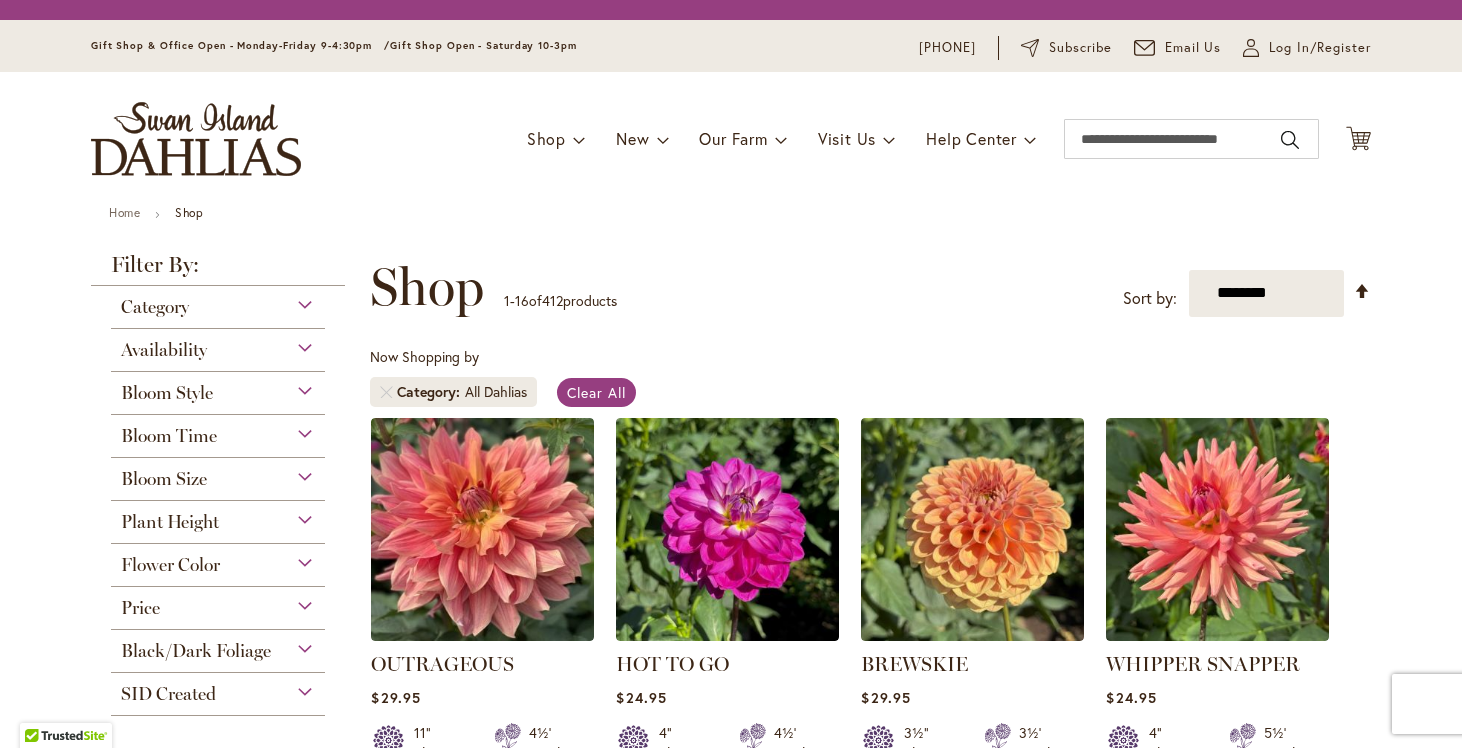 scroll, scrollTop: 0, scrollLeft: 0, axis: both 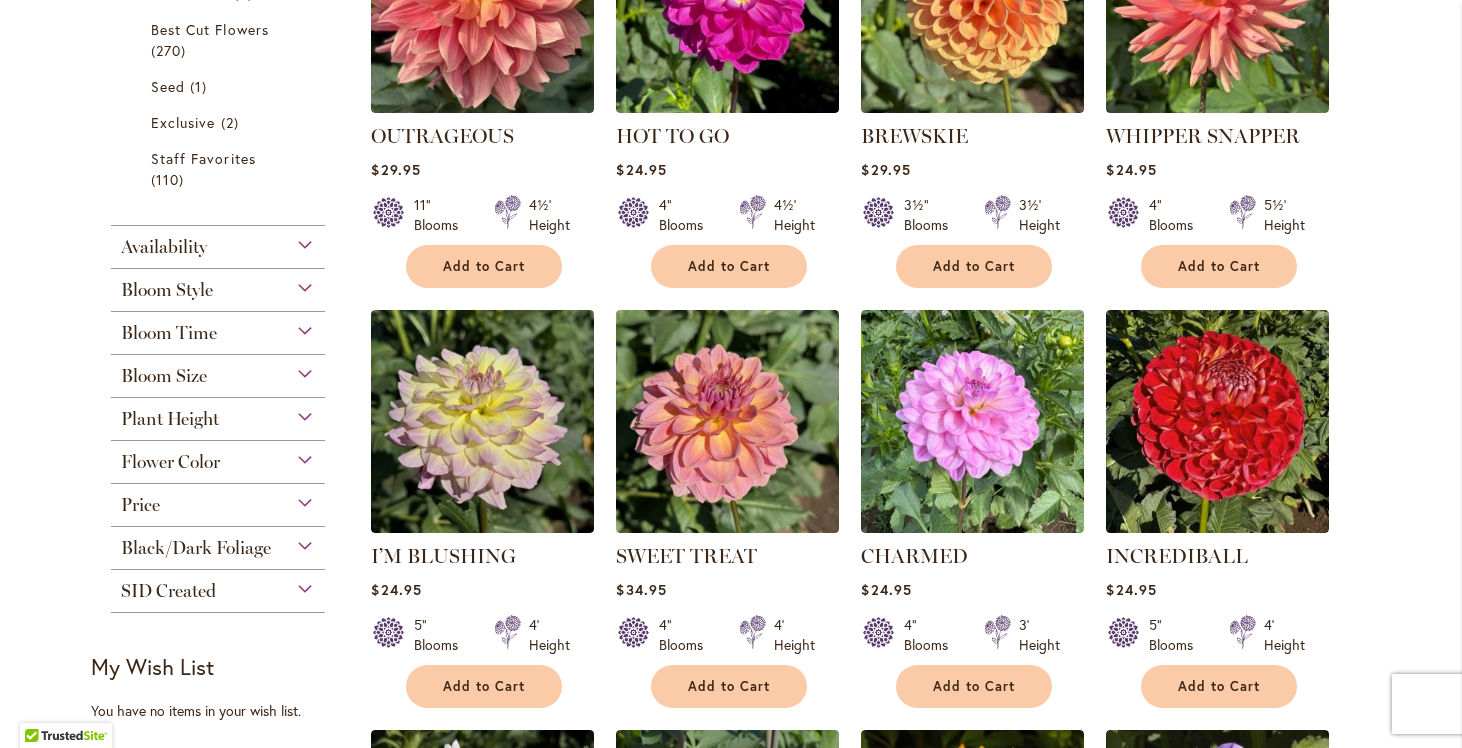 click on "Flower Color" at bounding box center [218, 457] 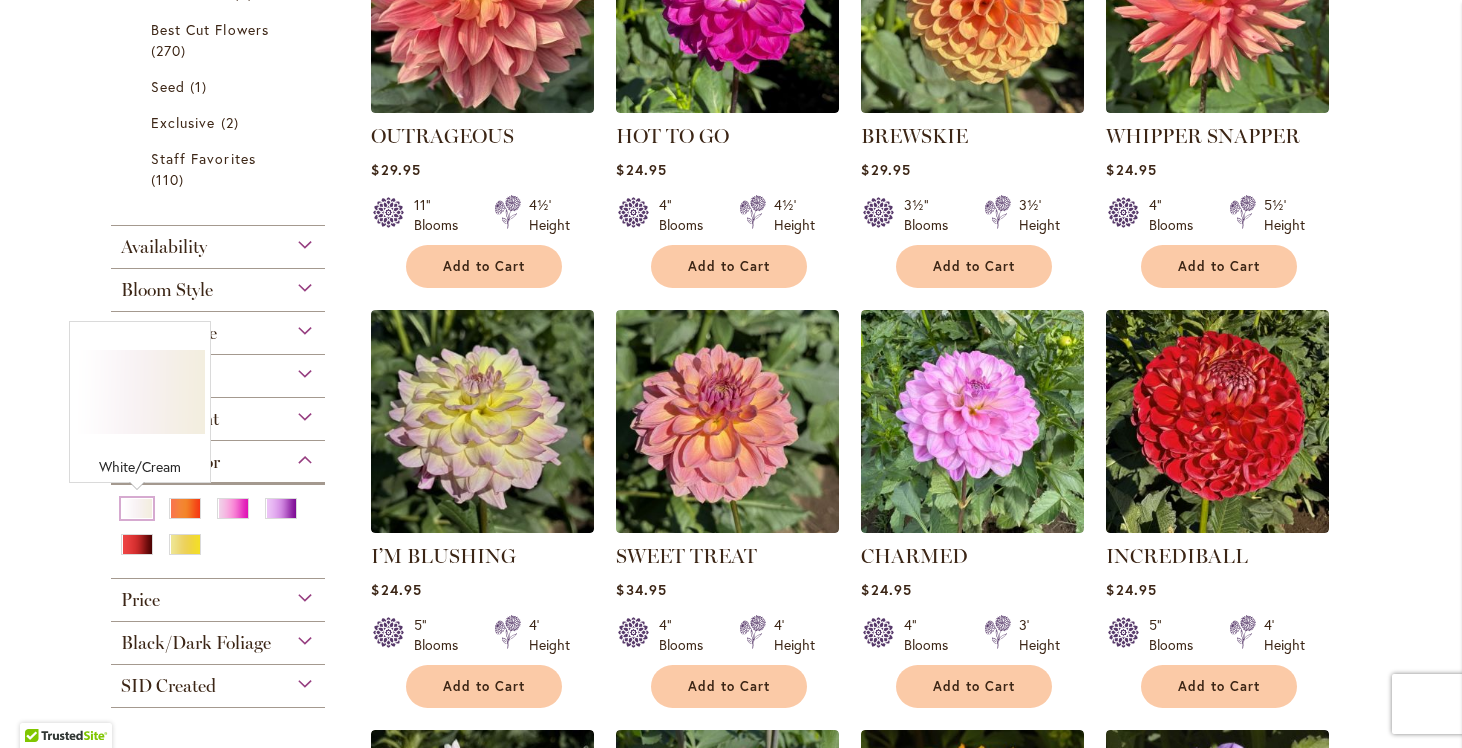 click at bounding box center [137, 508] 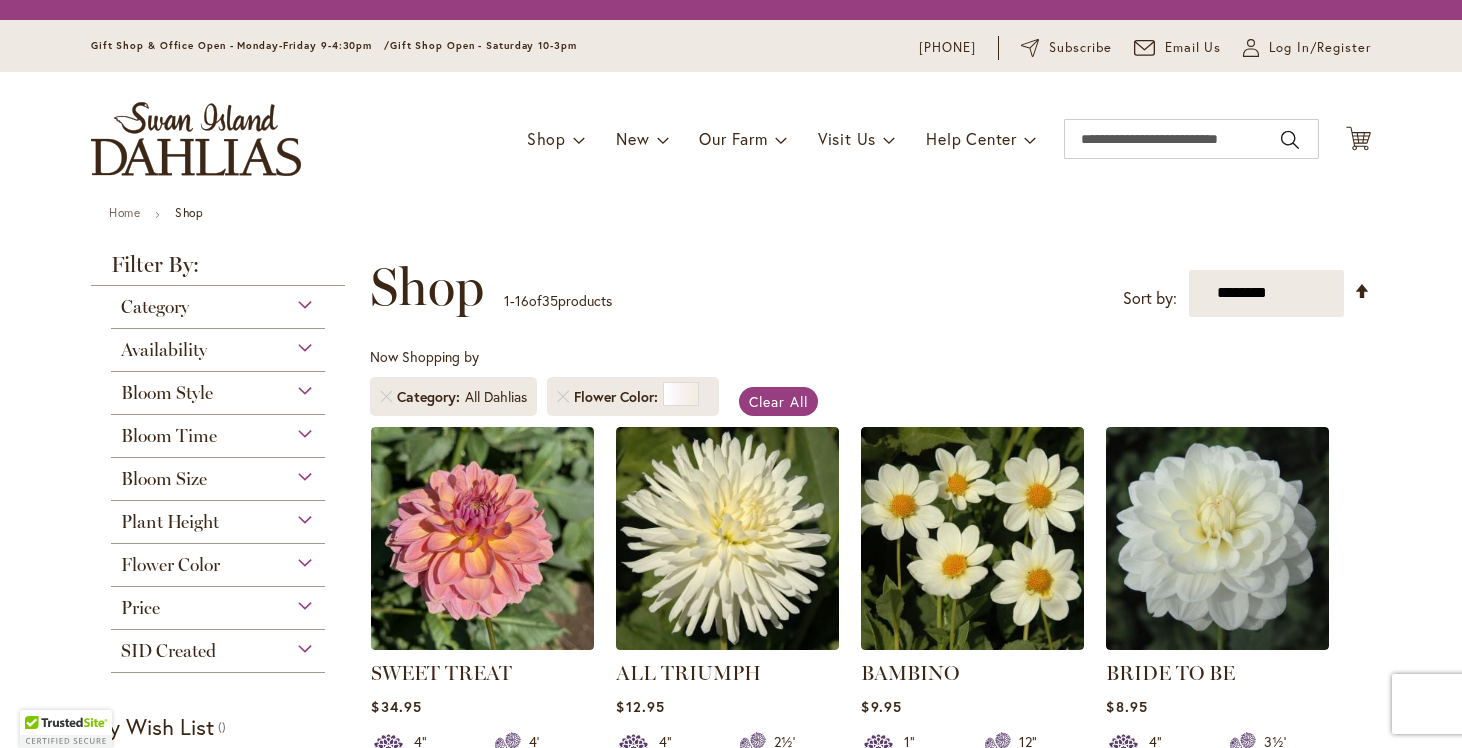 scroll, scrollTop: 0, scrollLeft: 0, axis: both 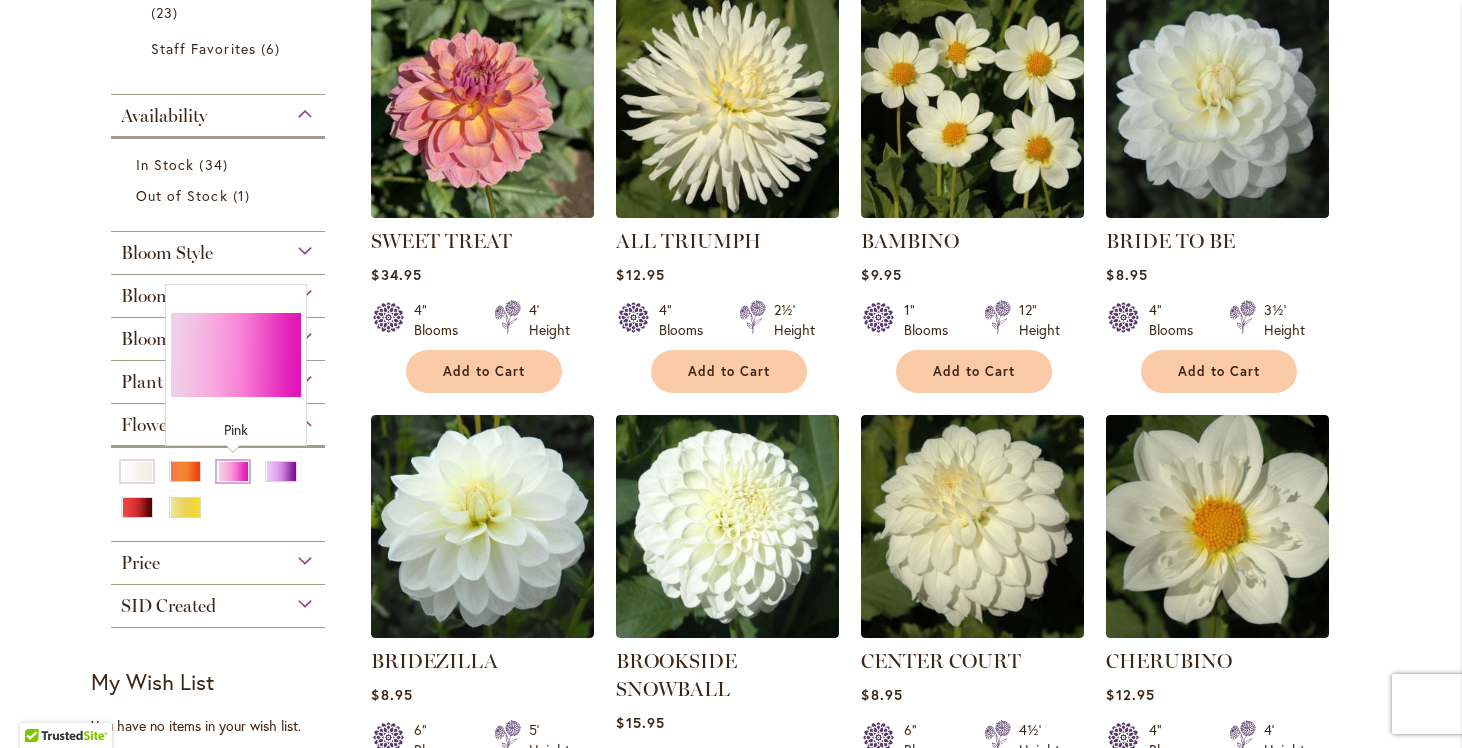 click at bounding box center (233, 471) 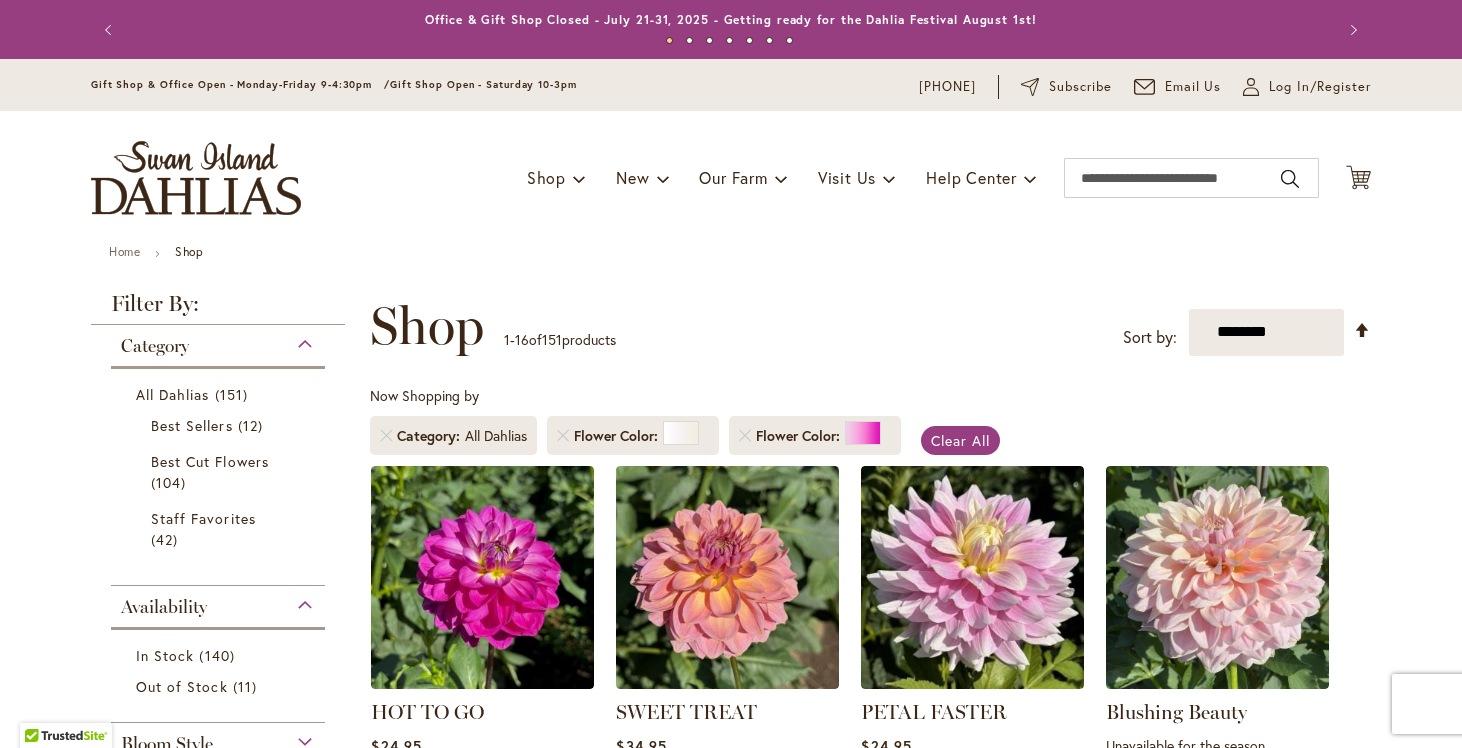 scroll, scrollTop: 0, scrollLeft: 0, axis: both 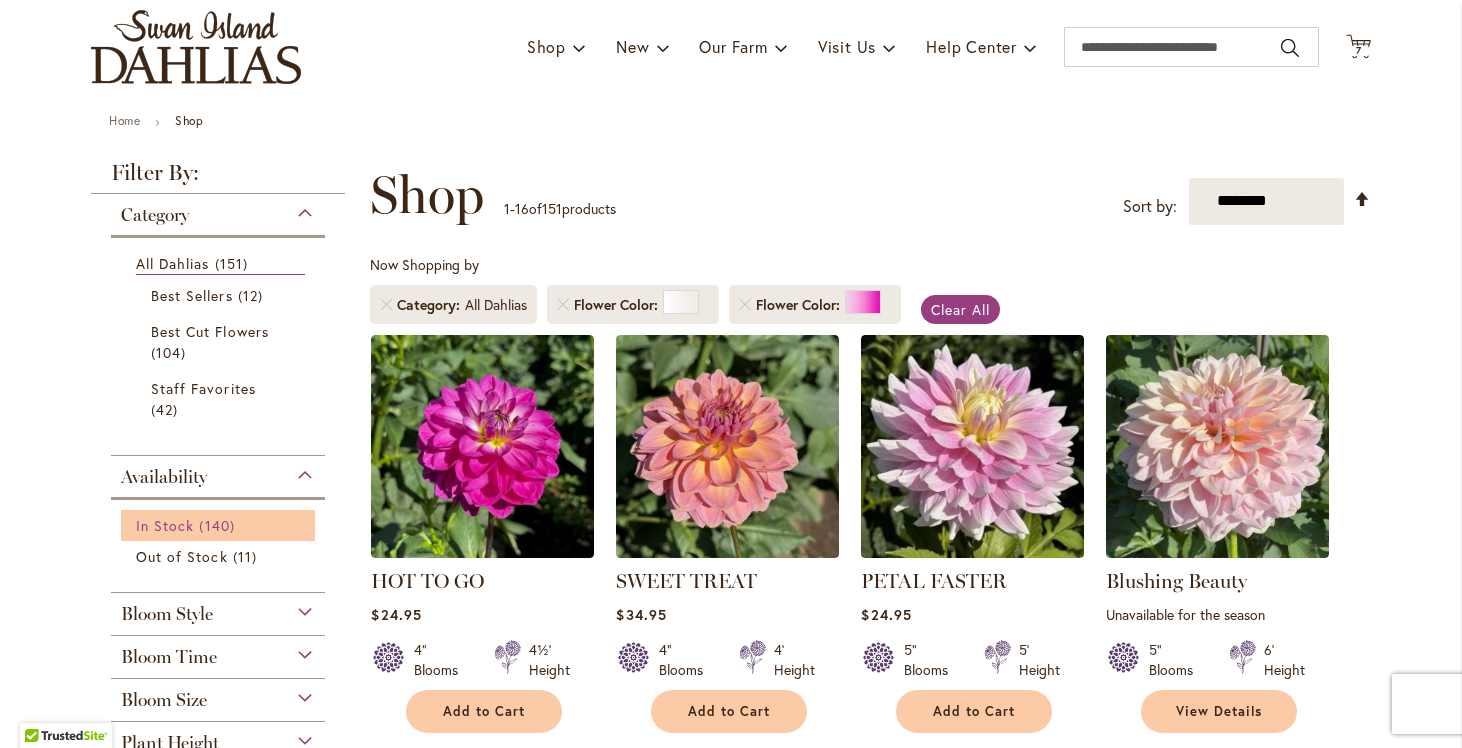 click on "In Stock
140
items" at bounding box center [220, 525] 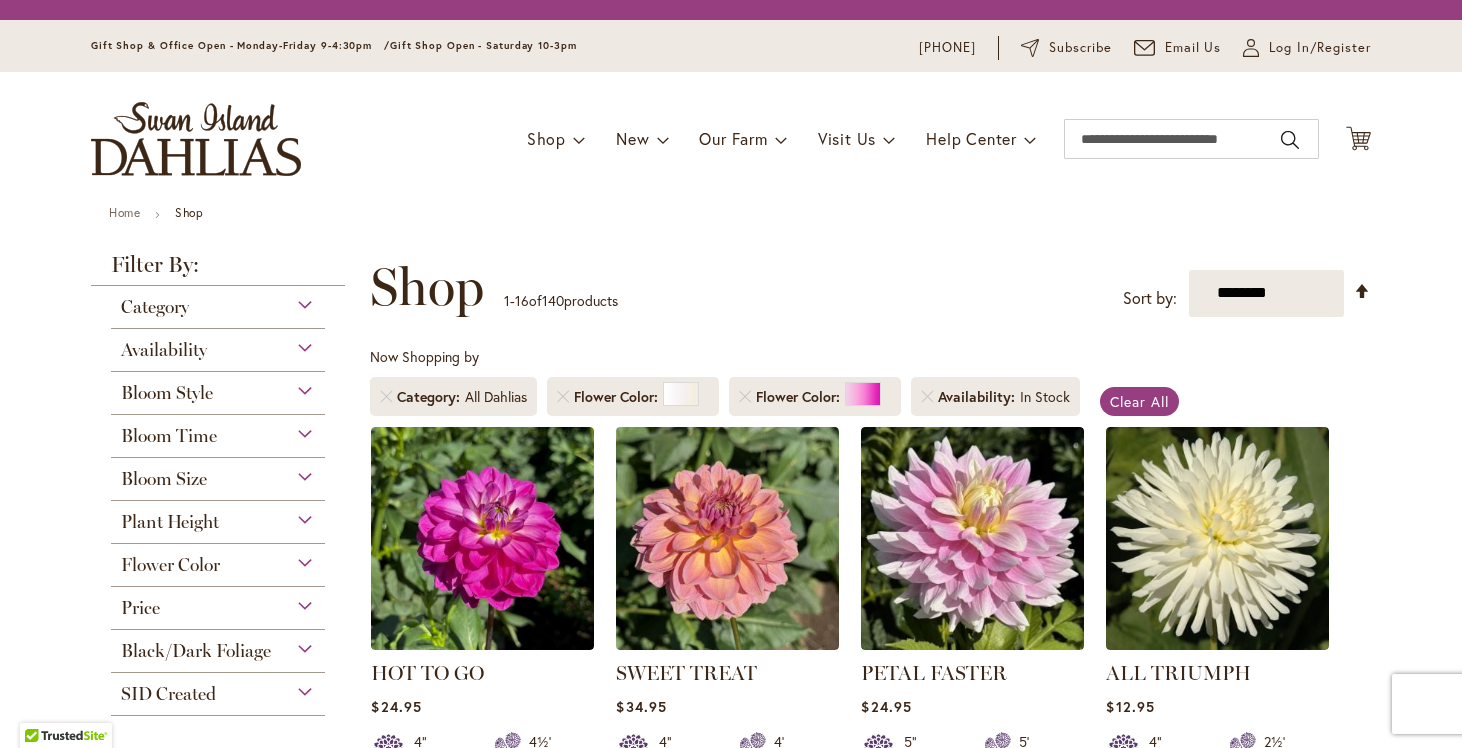 scroll, scrollTop: 0, scrollLeft: 0, axis: both 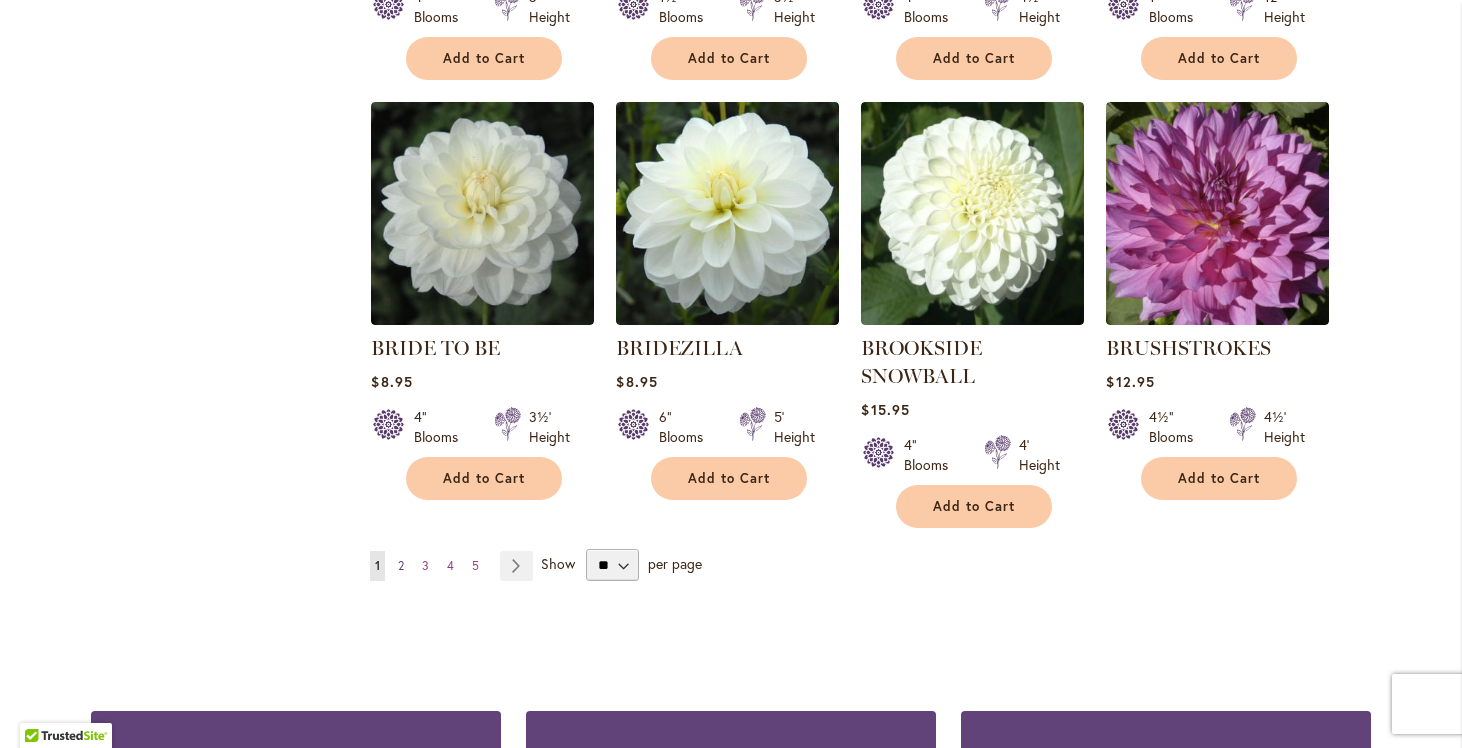 click on "2" at bounding box center [401, 565] 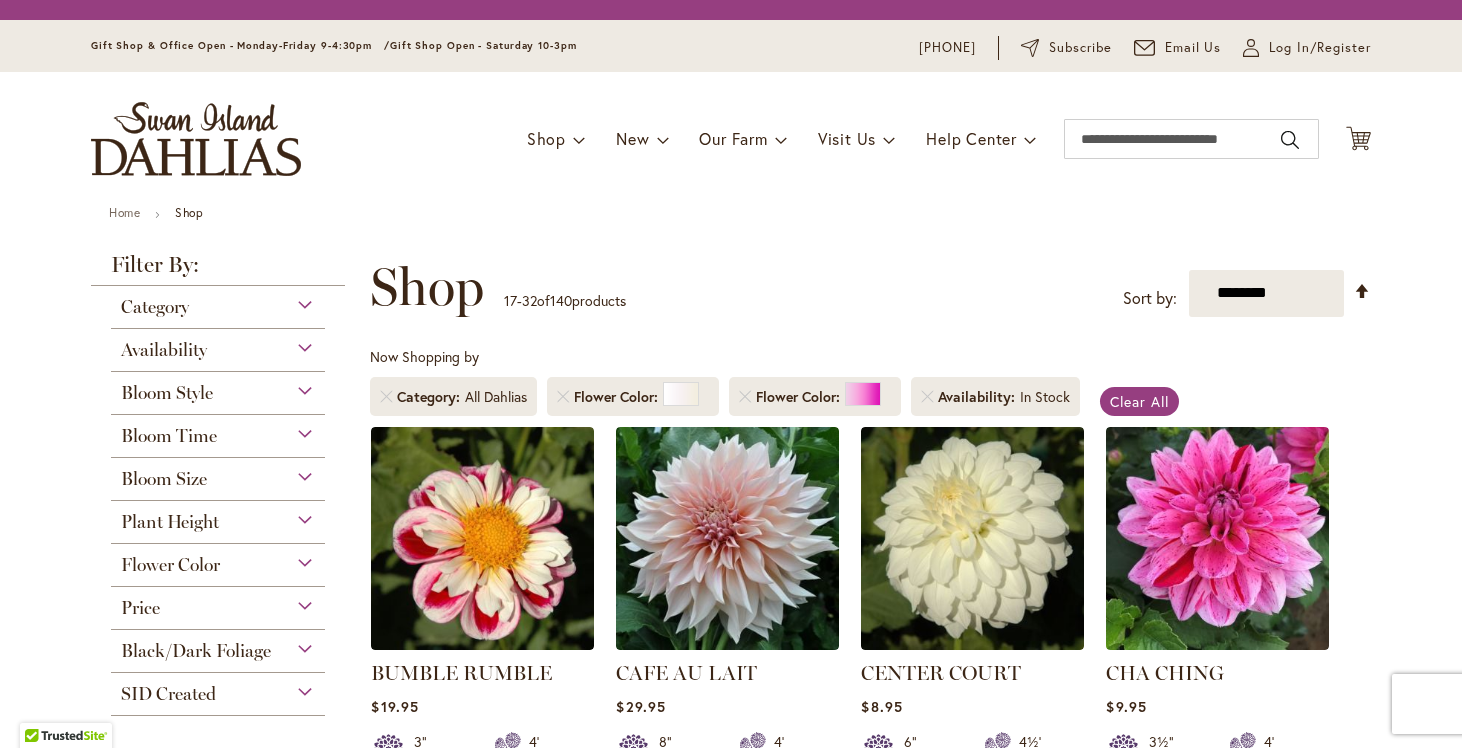 scroll, scrollTop: 0, scrollLeft: 0, axis: both 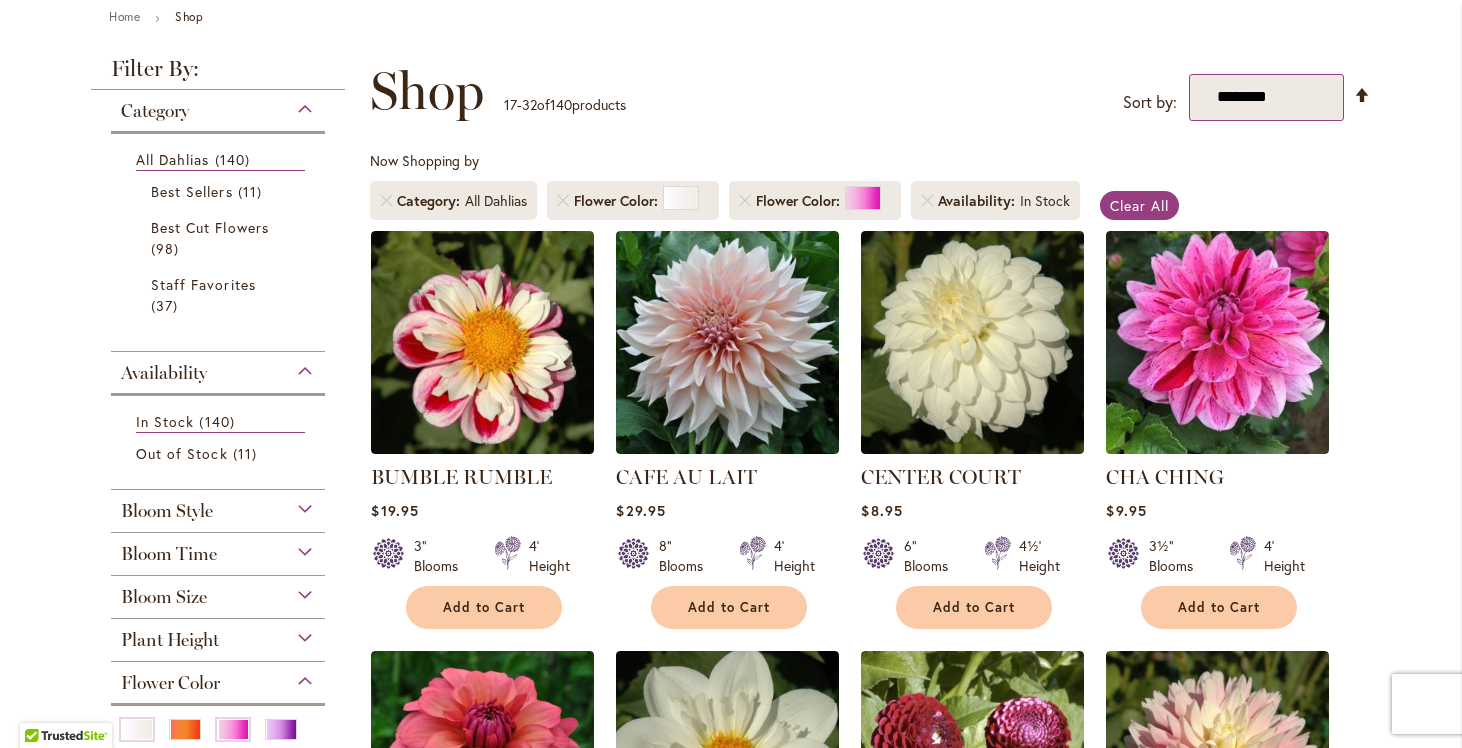 select on "*****" 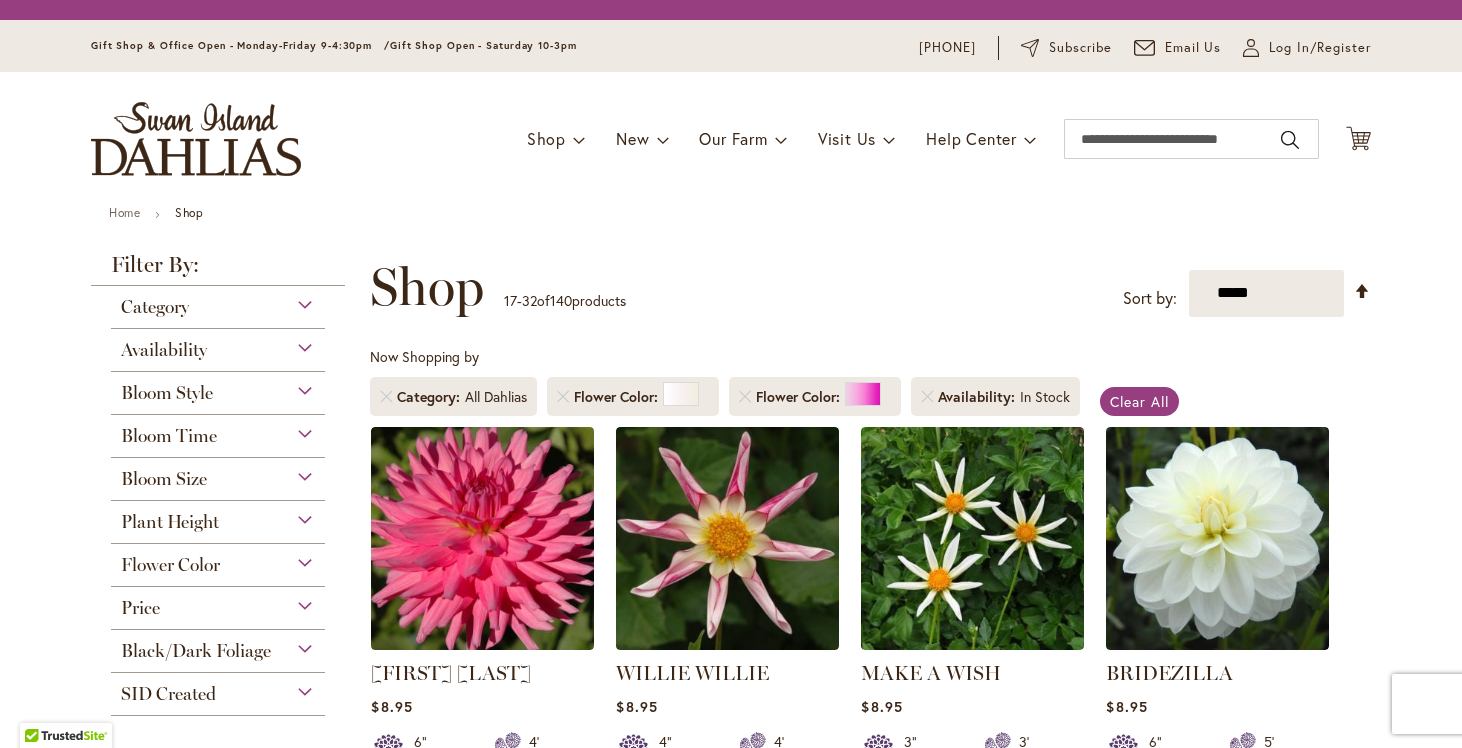 scroll, scrollTop: 0, scrollLeft: 0, axis: both 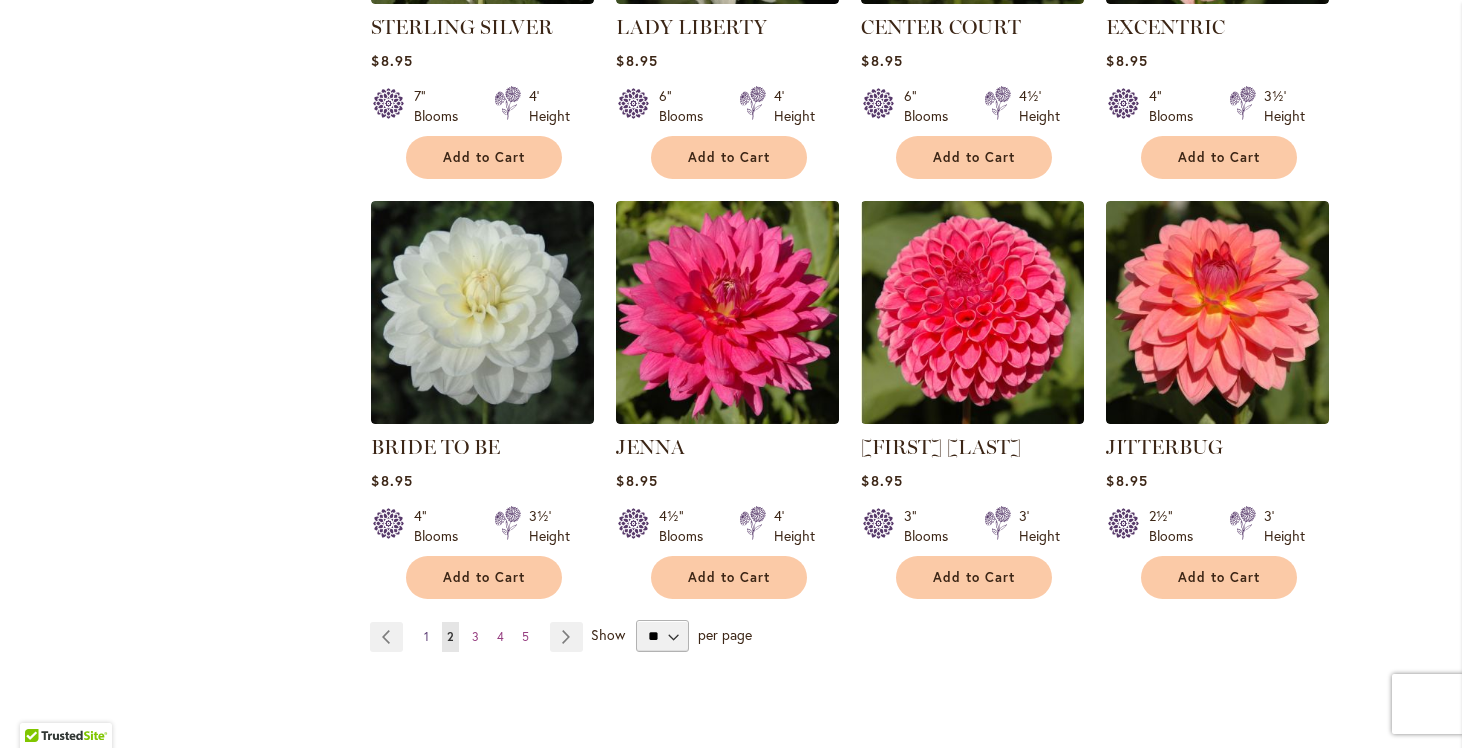 click on "Page
1" at bounding box center (426, 637) 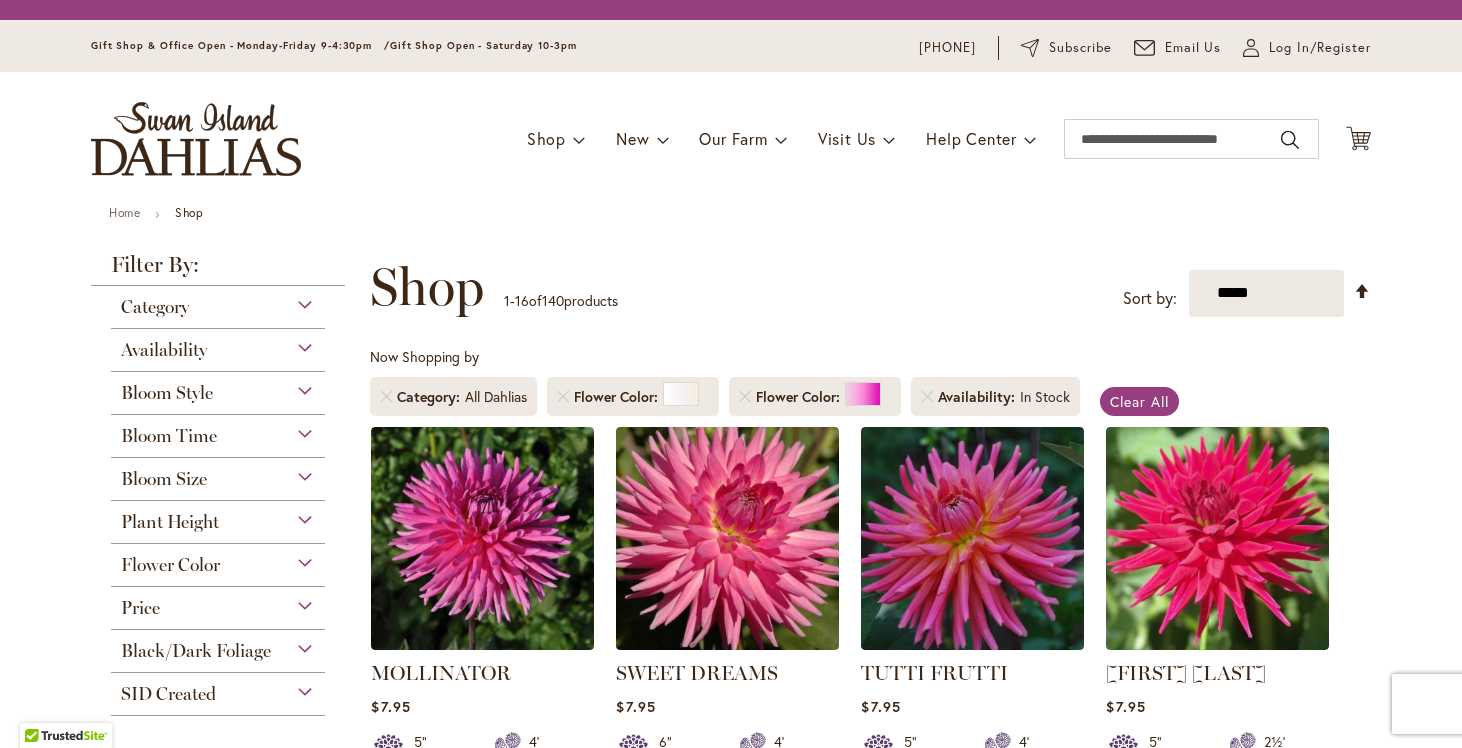 scroll, scrollTop: 0, scrollLeft: 0, axis: both 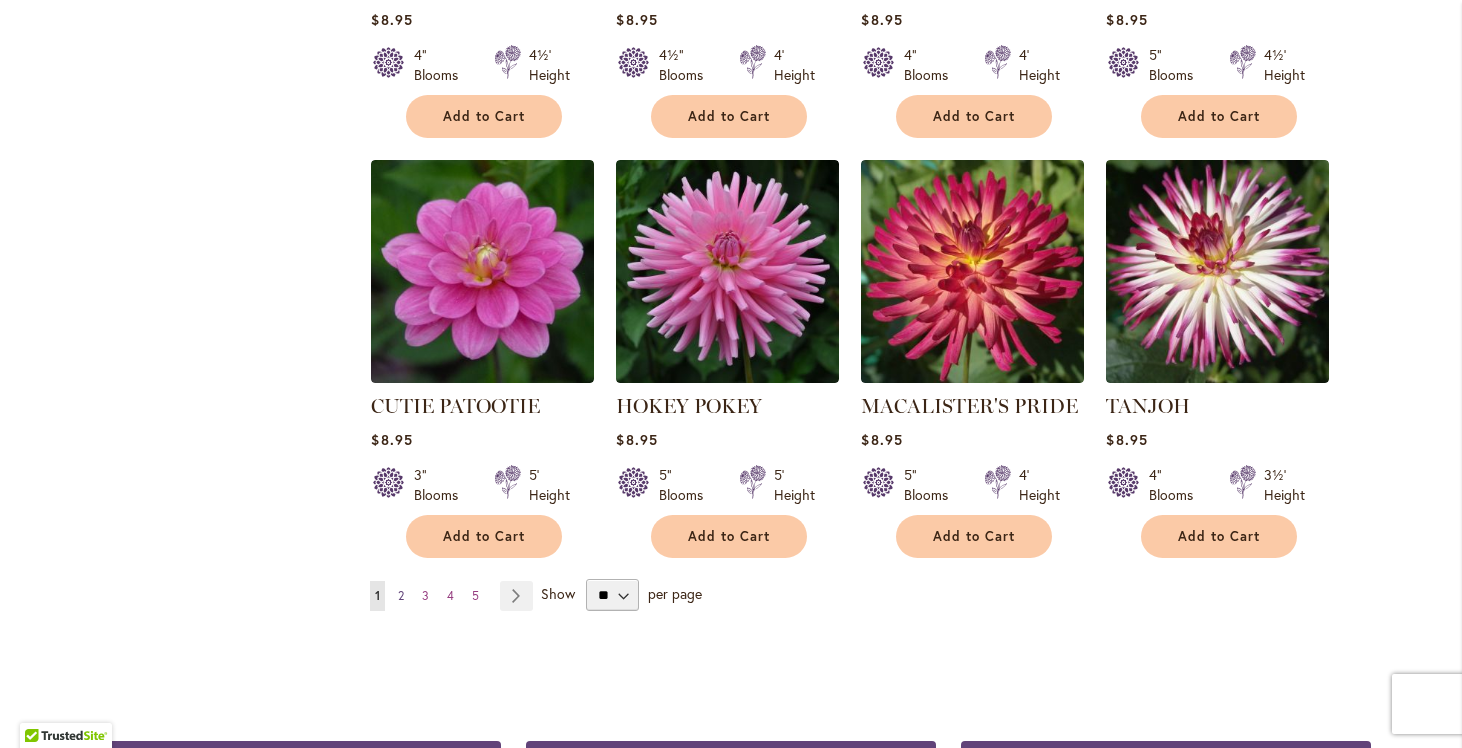 click on "2" at bounding box center (401, 595) 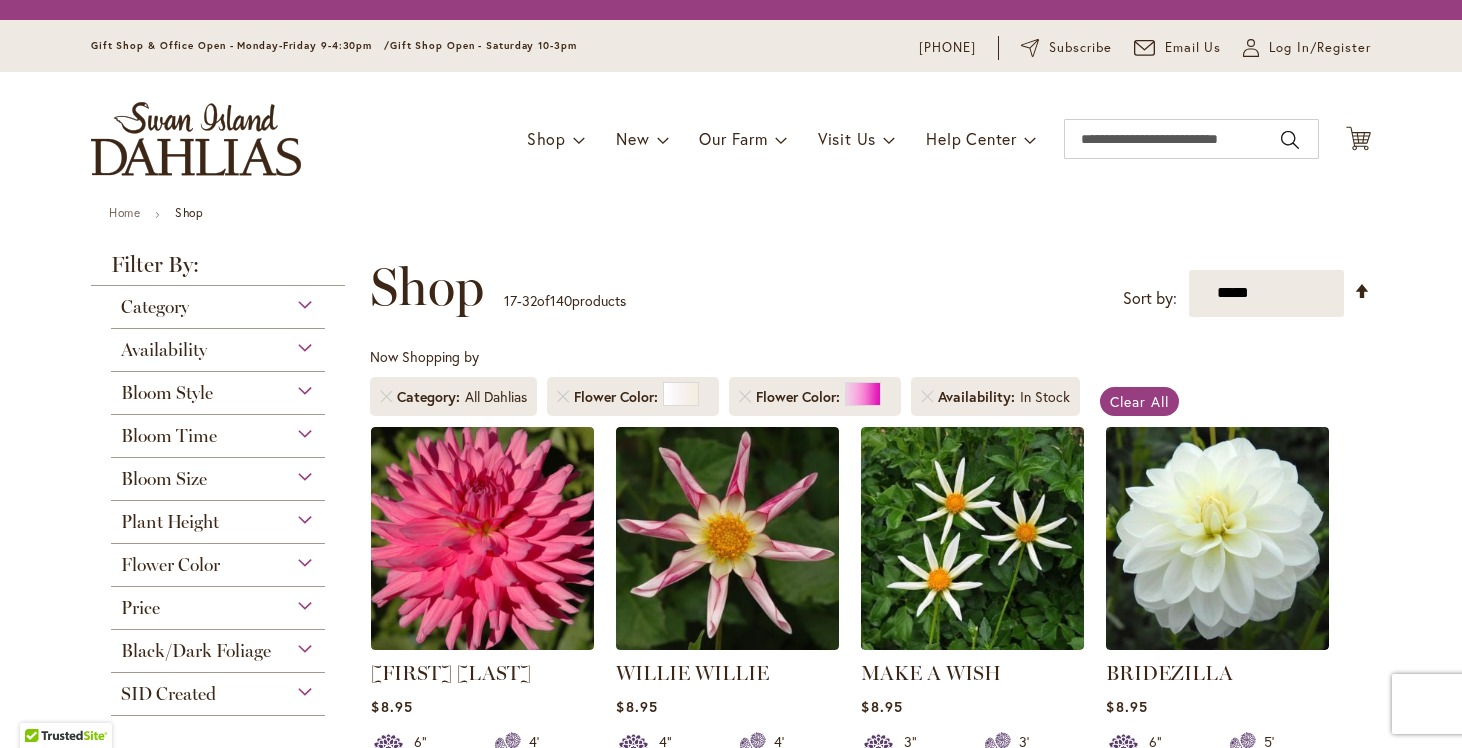 scroll, scrollTop: 0, scrollLeft: 0, axis: both 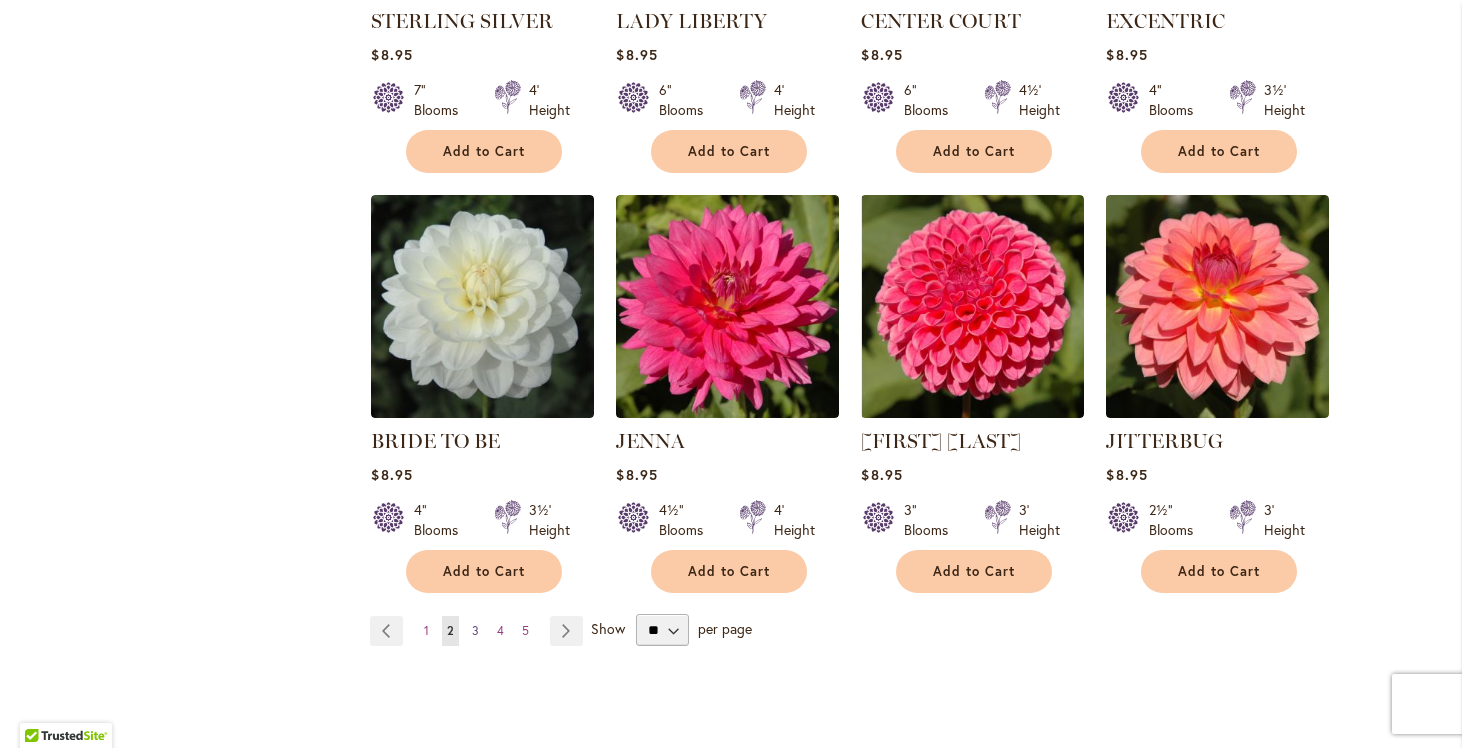 click on "3" at bounding box center [475, 630] 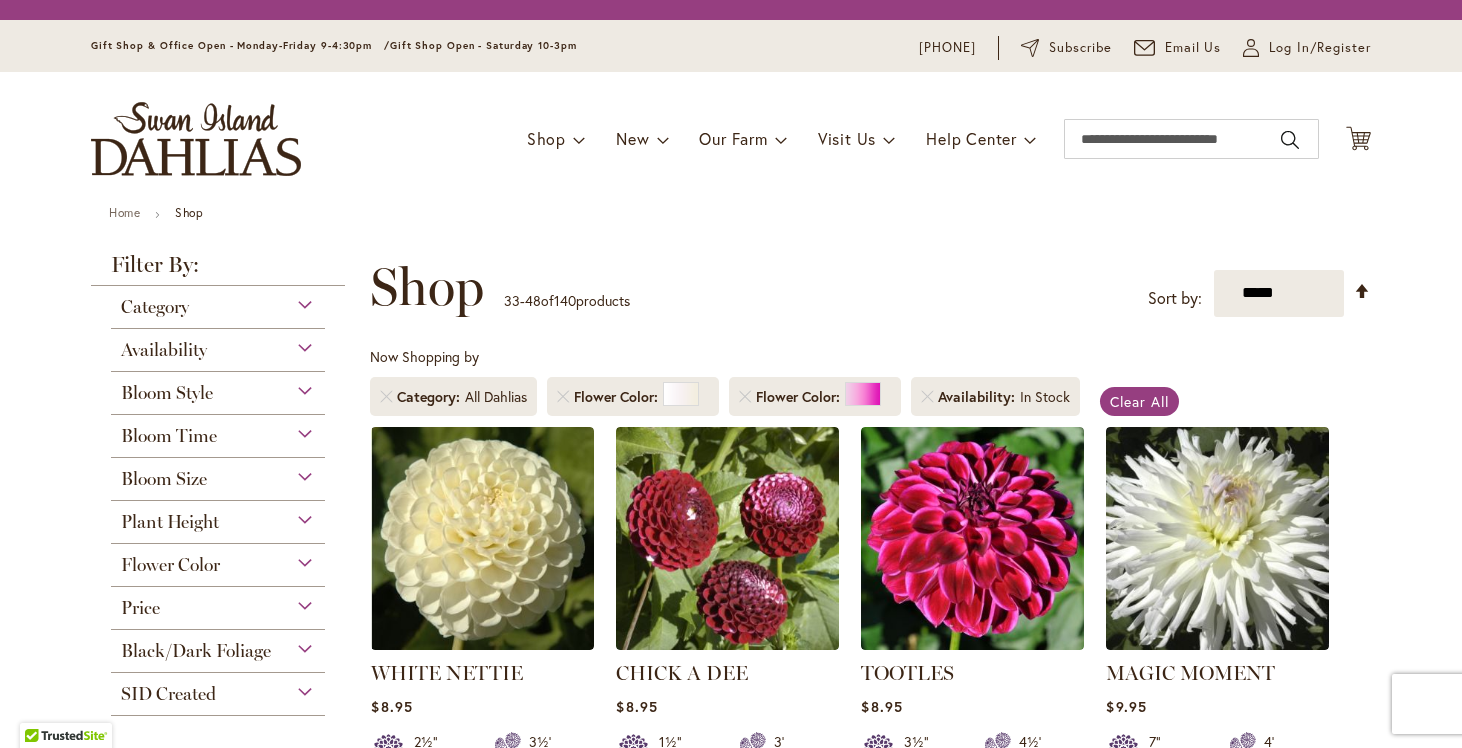 scroll, scrollTop: 0, scrollLeft: 0, axis: both 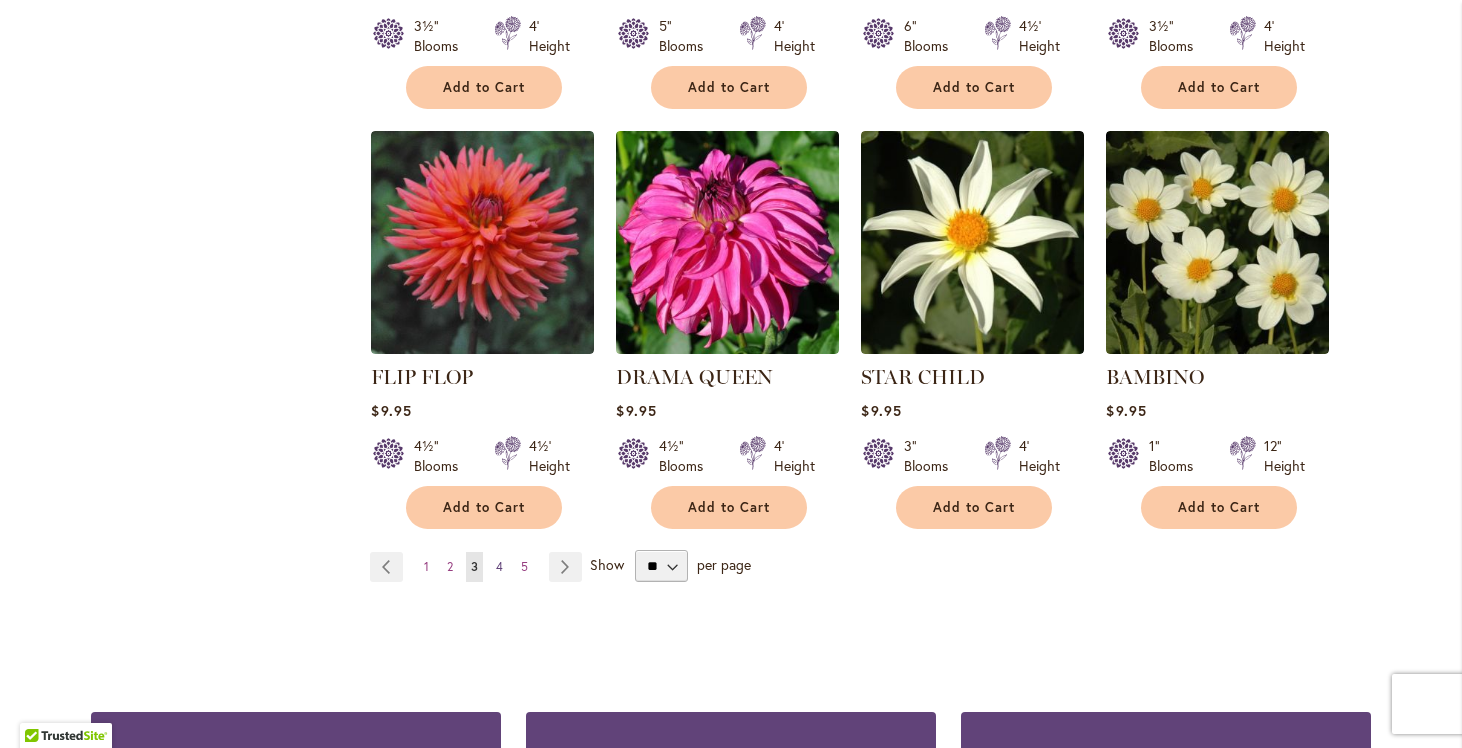 click on "4" at bounding box center [499, 566] 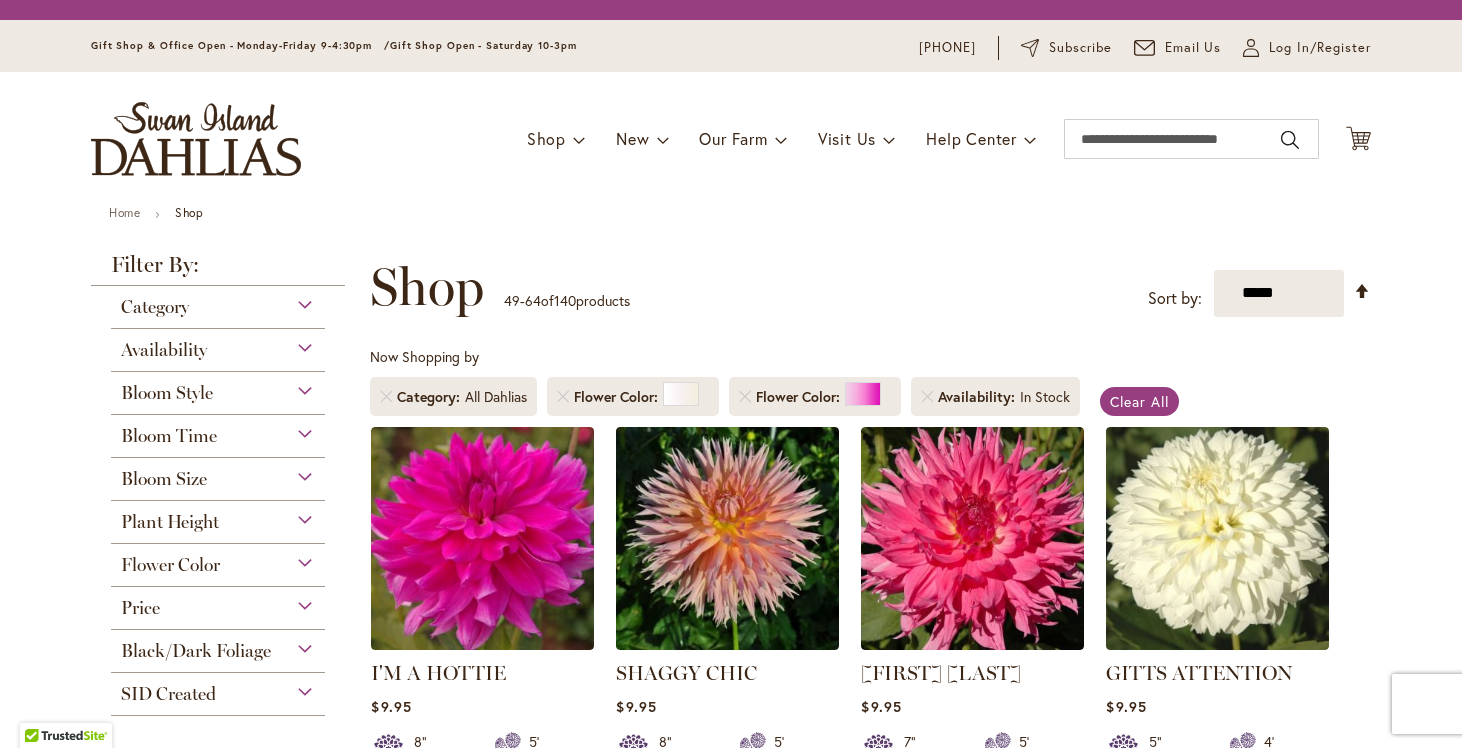 scroll, scrollTop: 0, scrollLeft: 0, axis: both 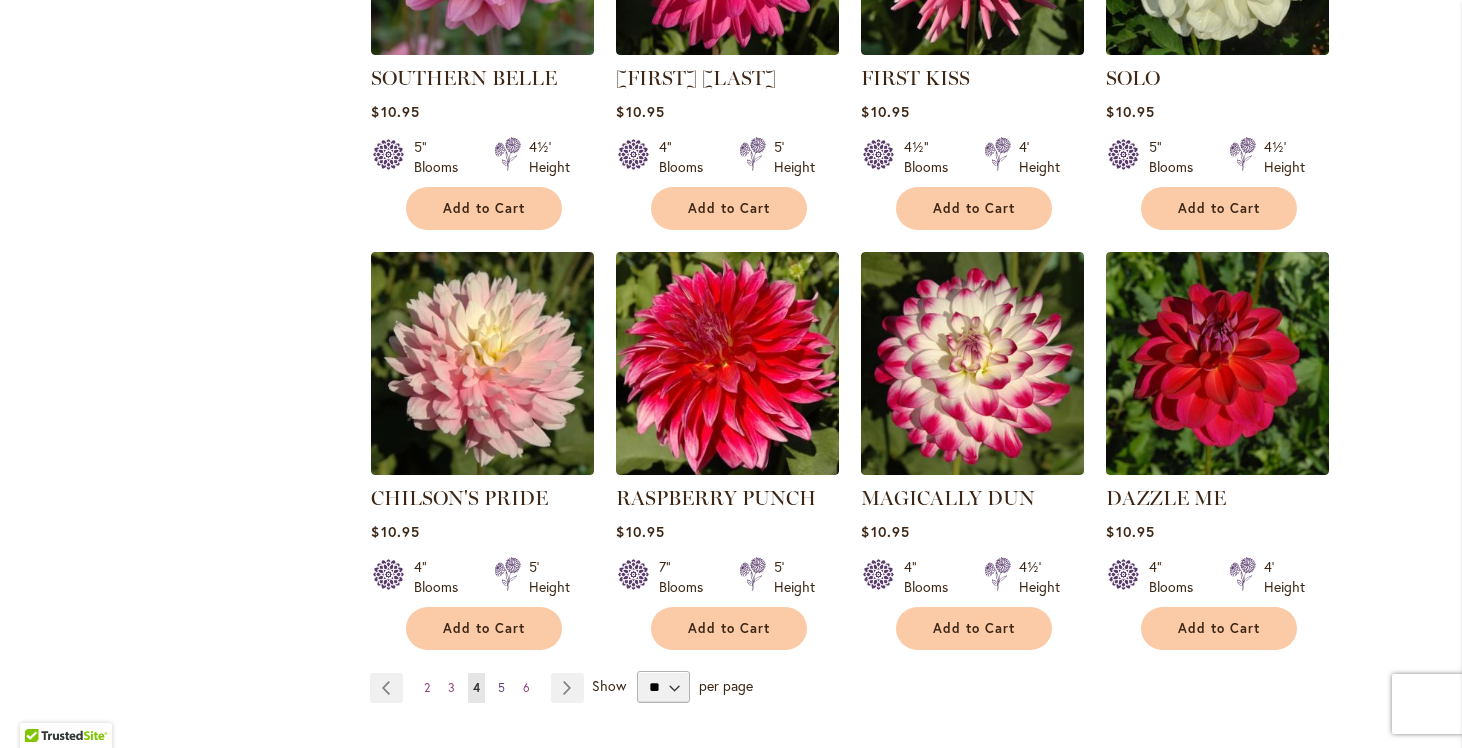 click on "5" at bounding box center (501, 687) 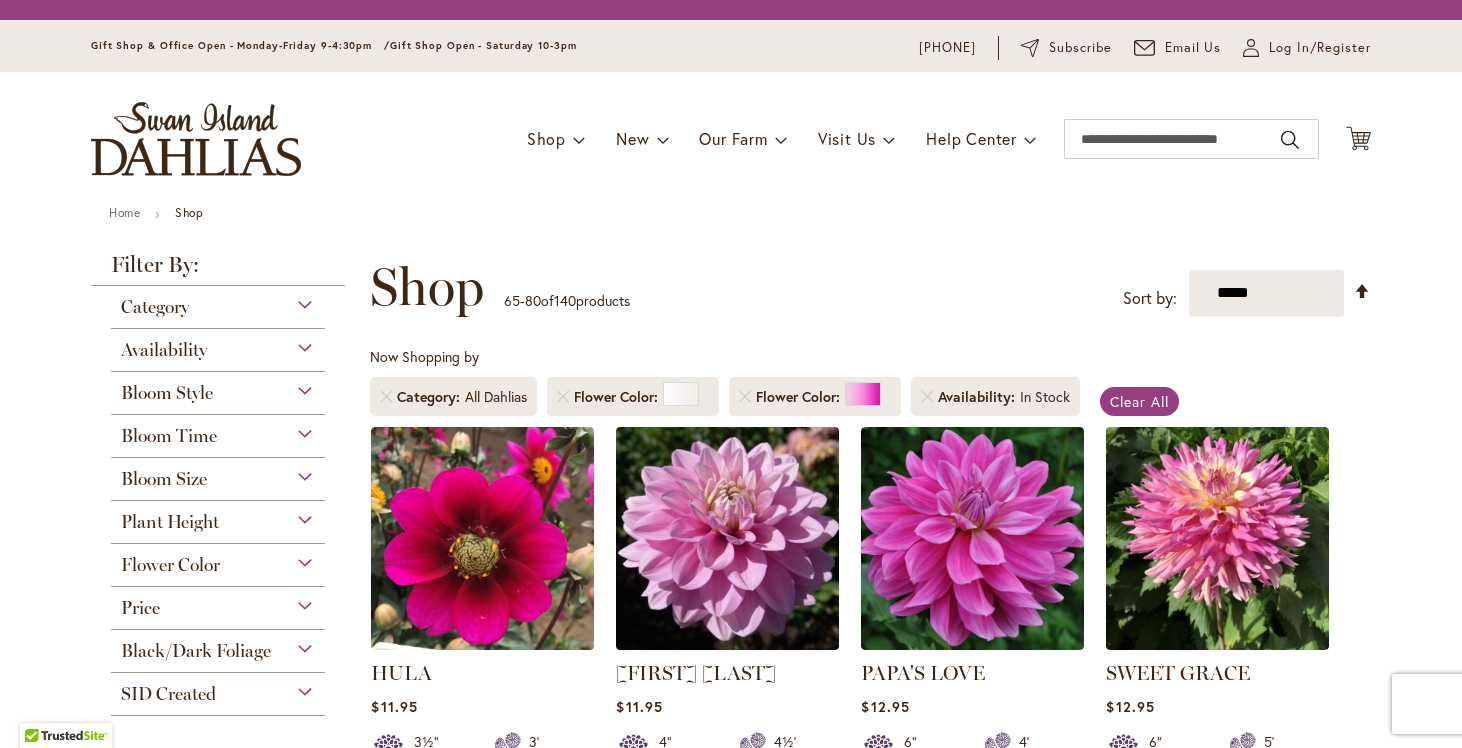 scroll, scrollTop: 0, scrollLeft: 0, axis: both 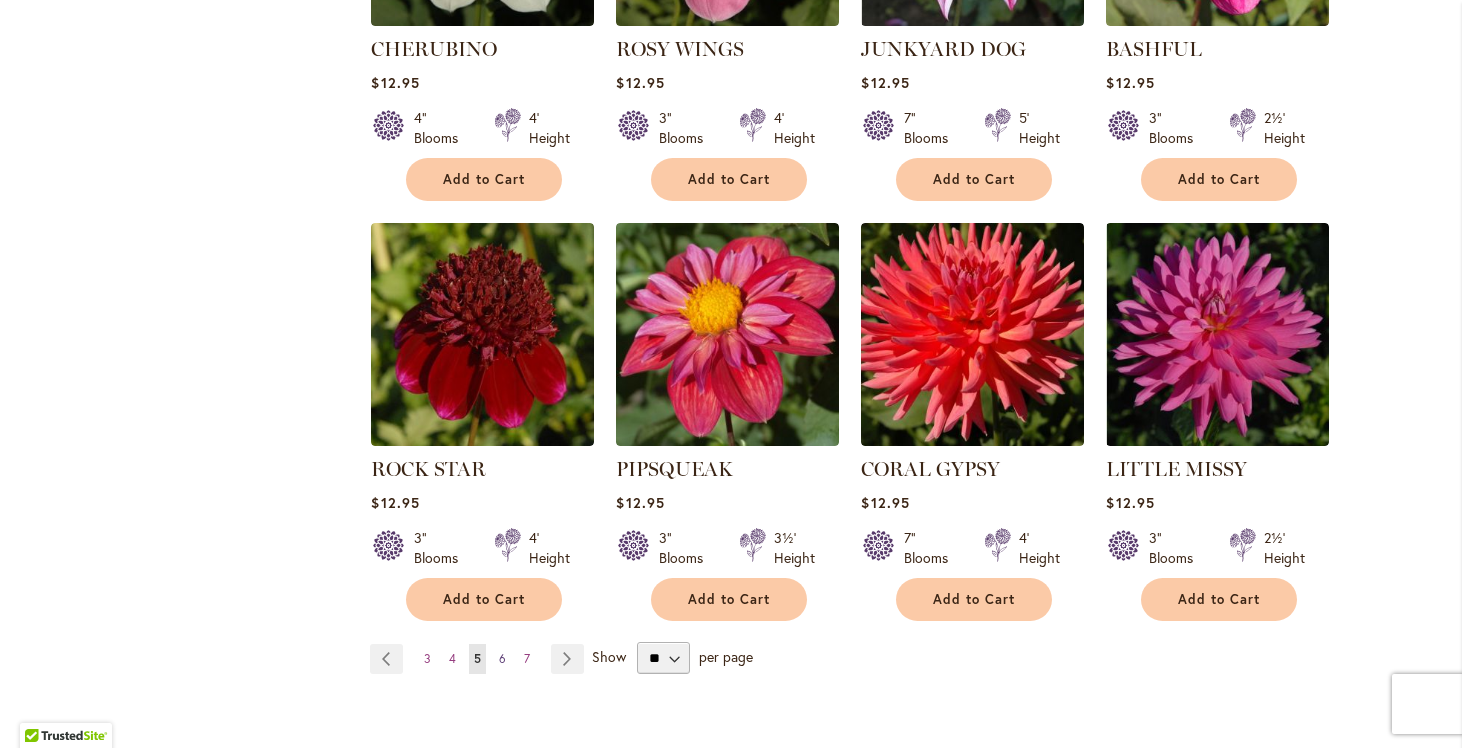 click on "Page
6" at bounding box center (502, 659) 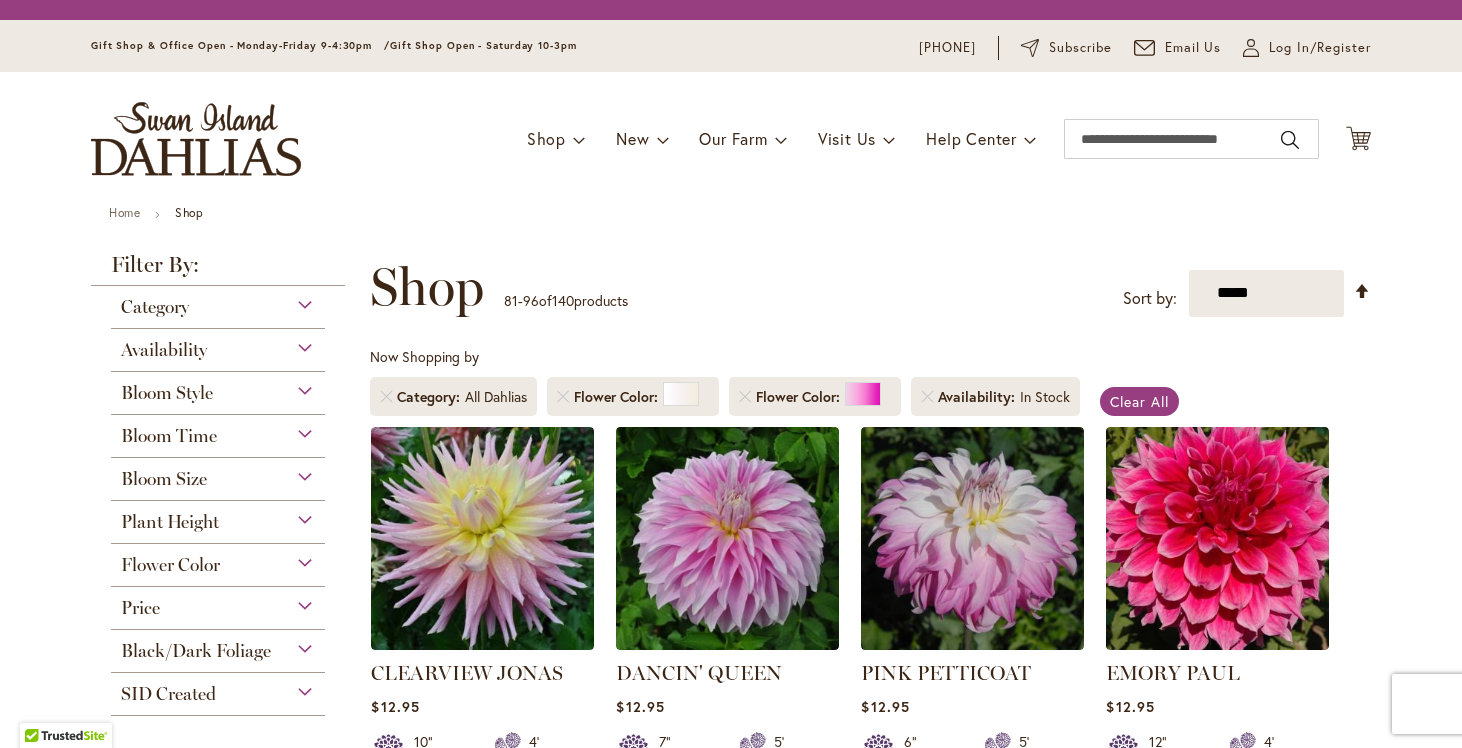 scroll, scrollTop: 0, scrollLeft: 0, axis: both 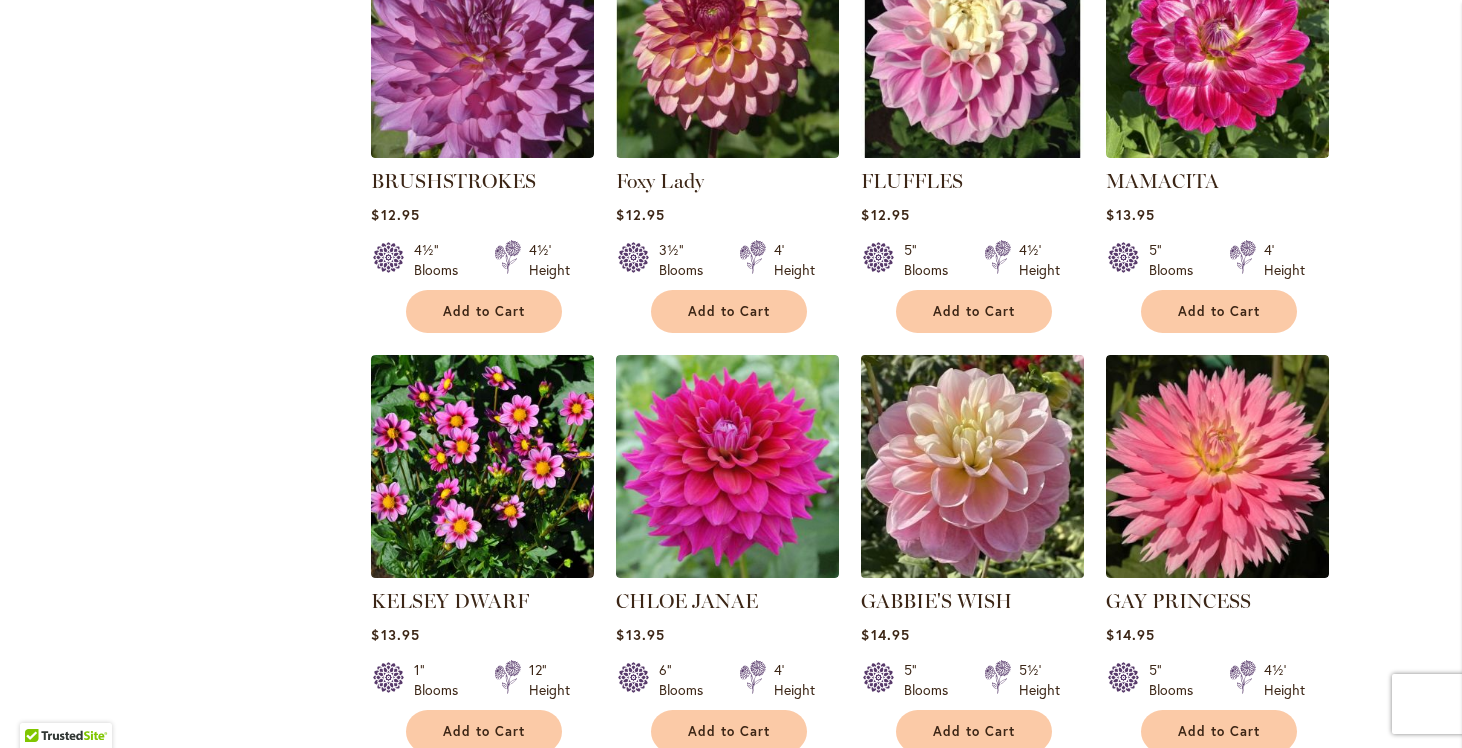 click at bounding box center [973, 466] 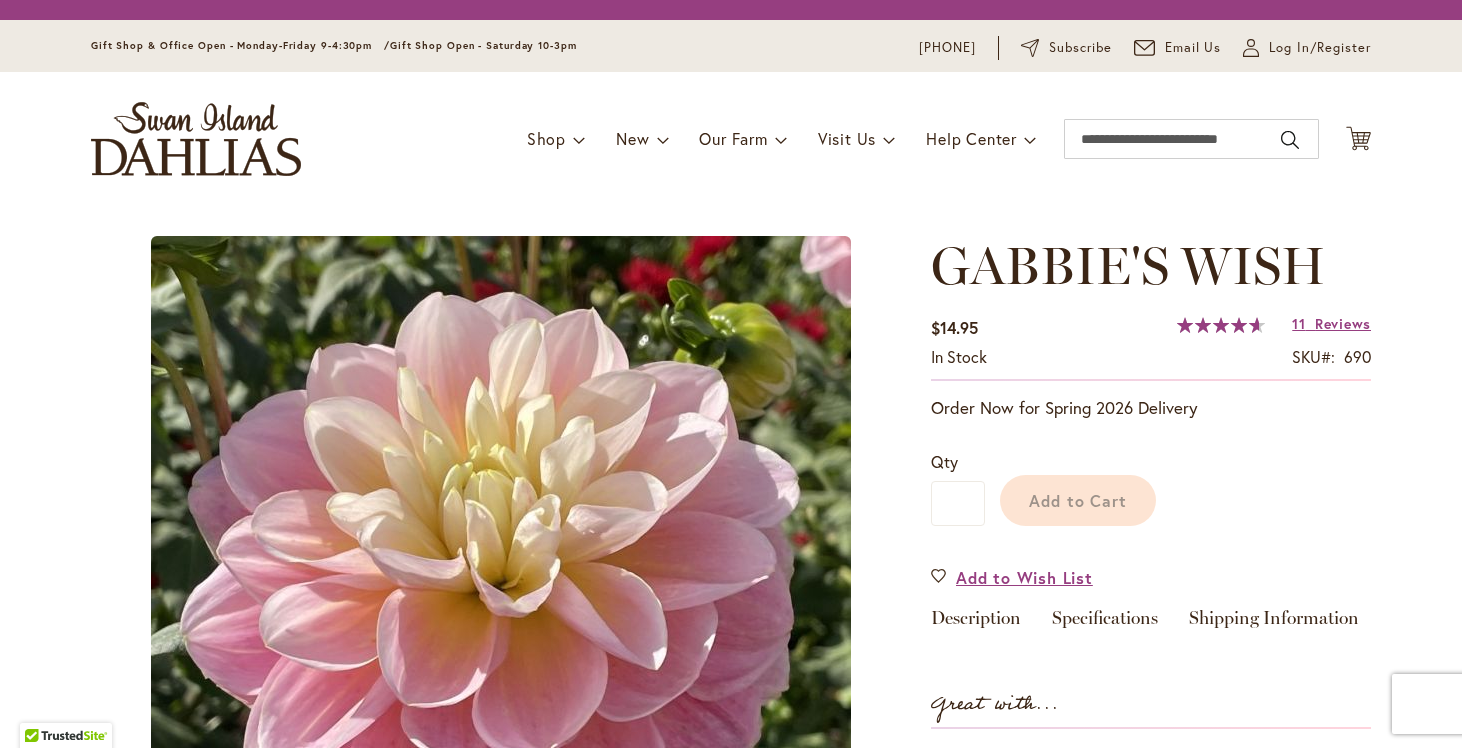 scroll, scrollTop: 0, scrollLeft: 0, axis: both 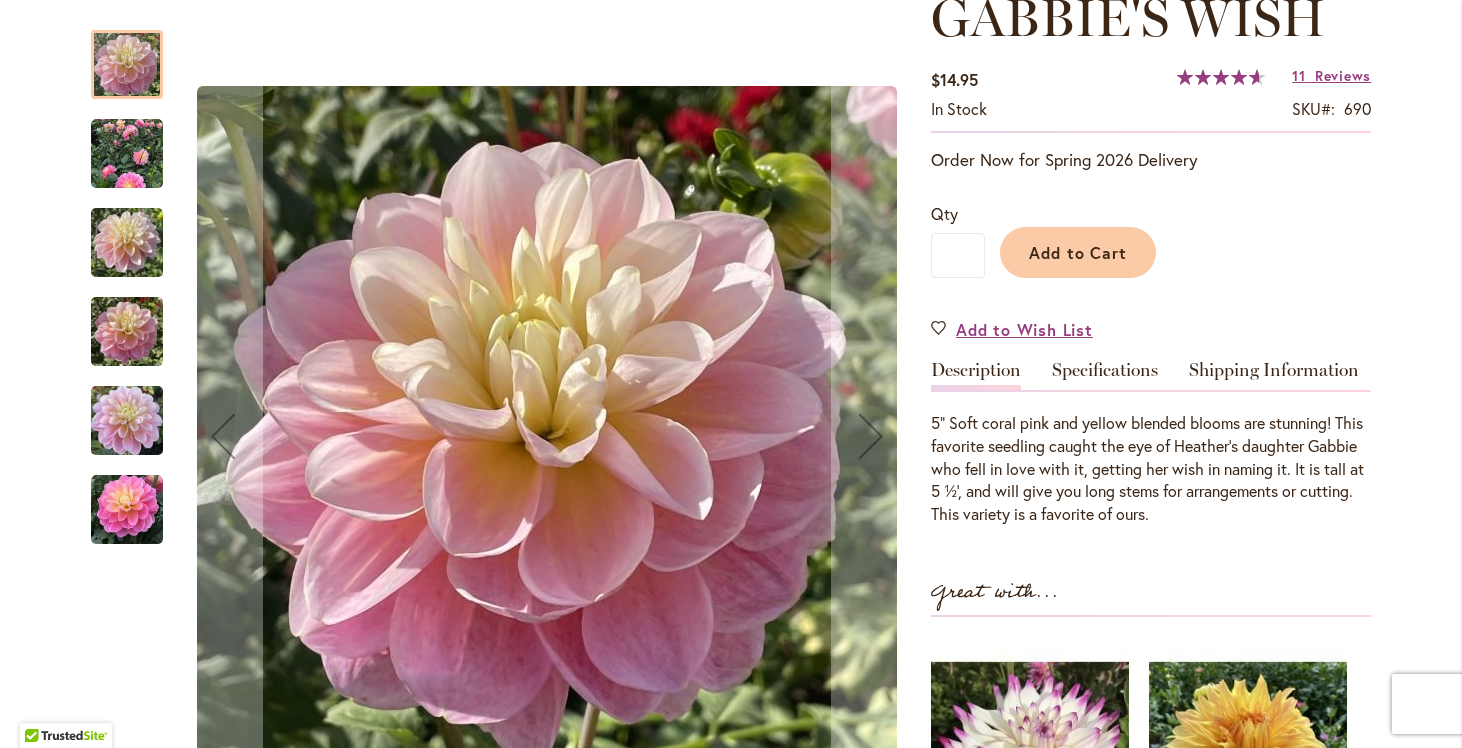 click at bounding box center [127, 421] 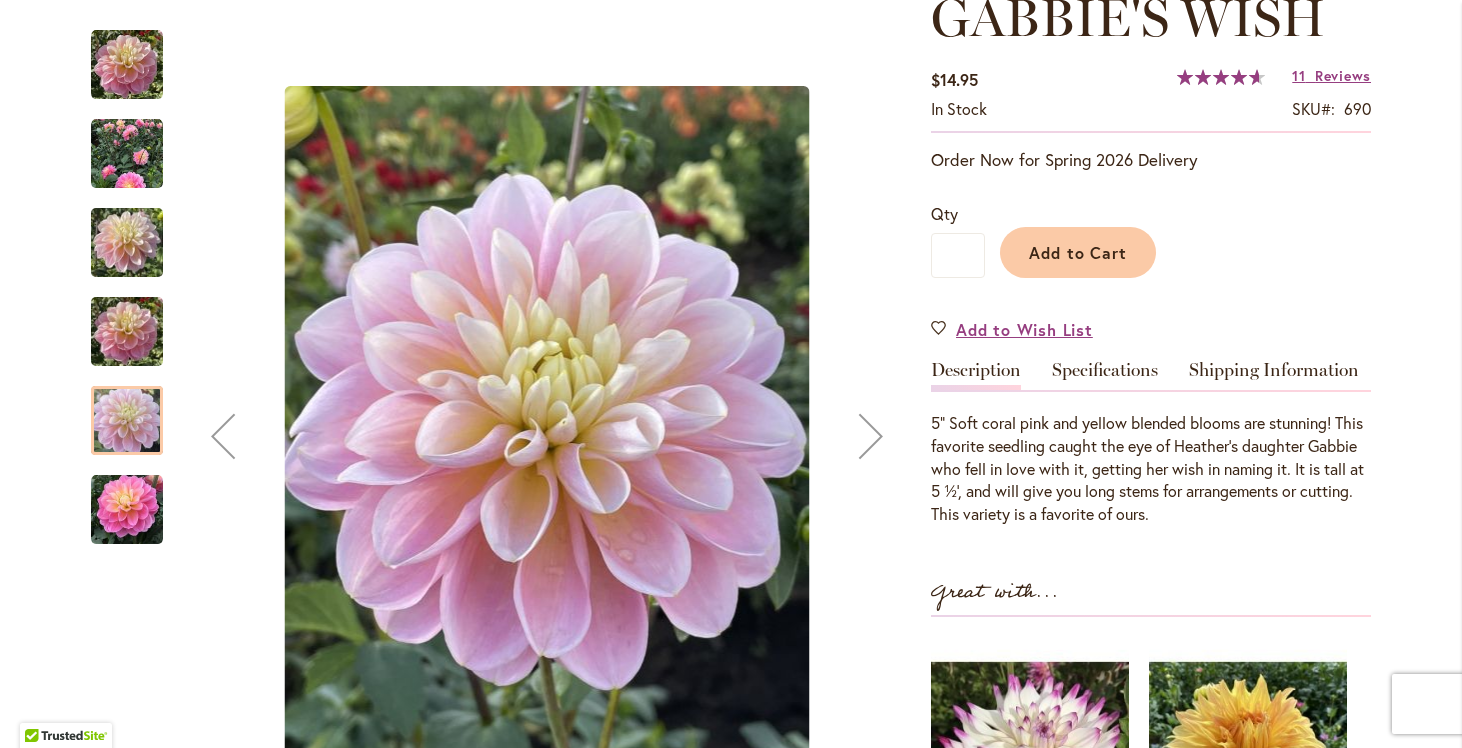 click at bounding box center [127, 510] 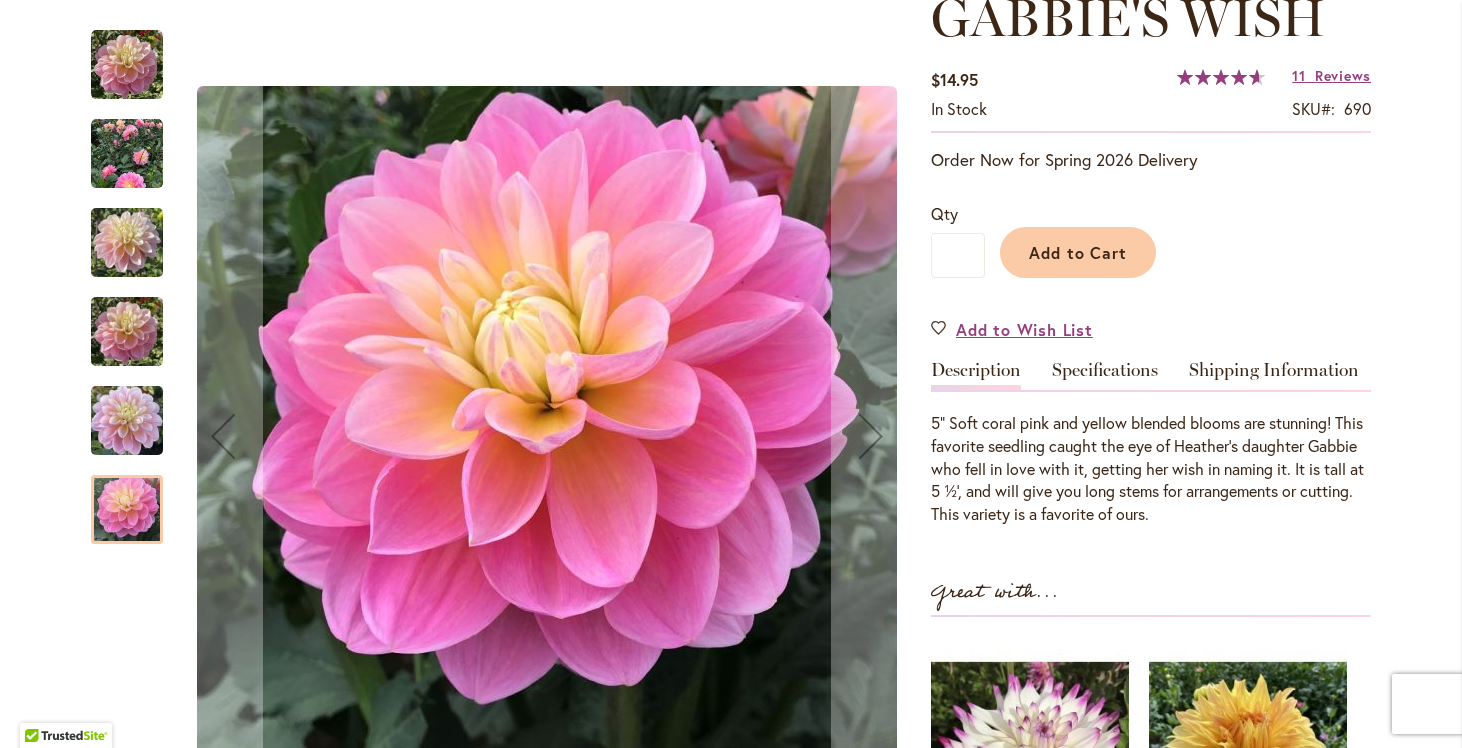 click at bounding box center [127, 243] 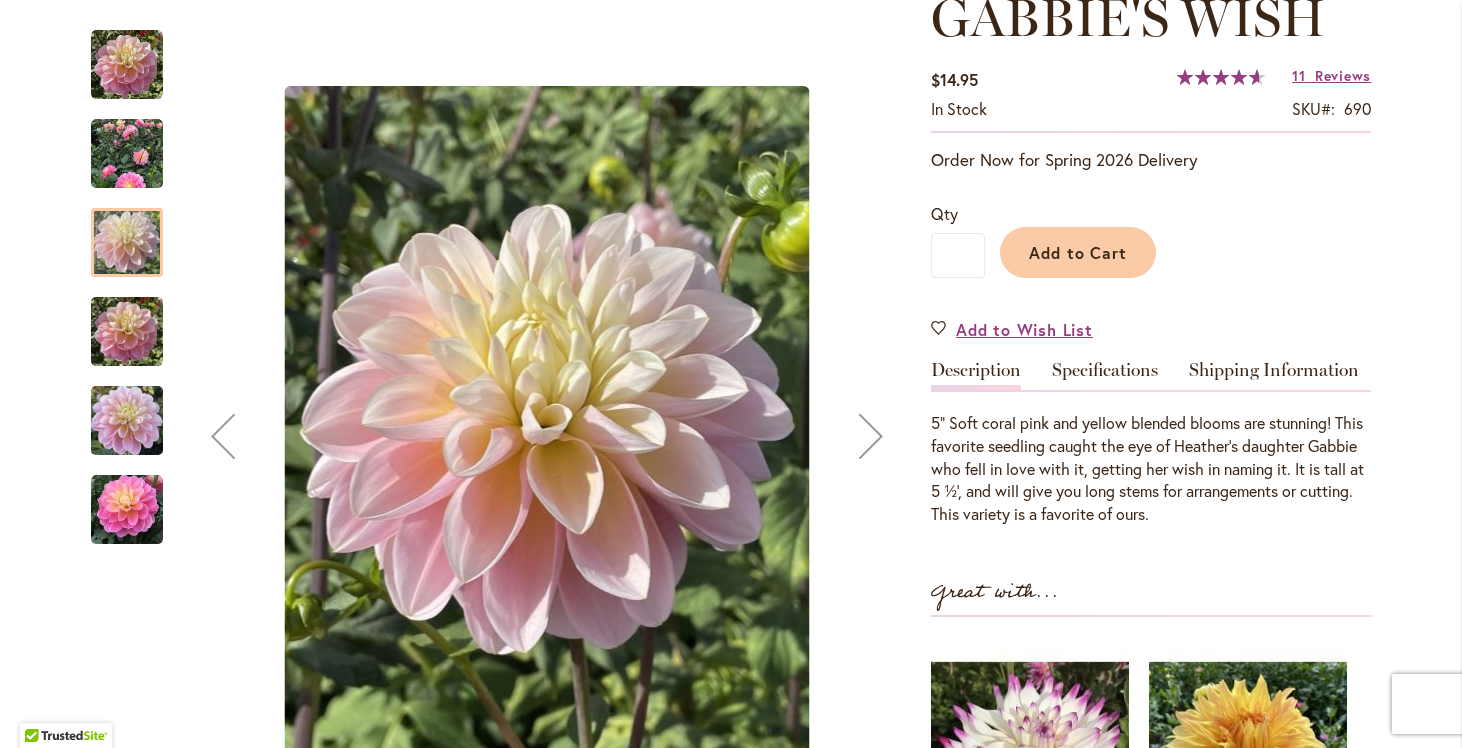 click at bounding box center [127, 154] 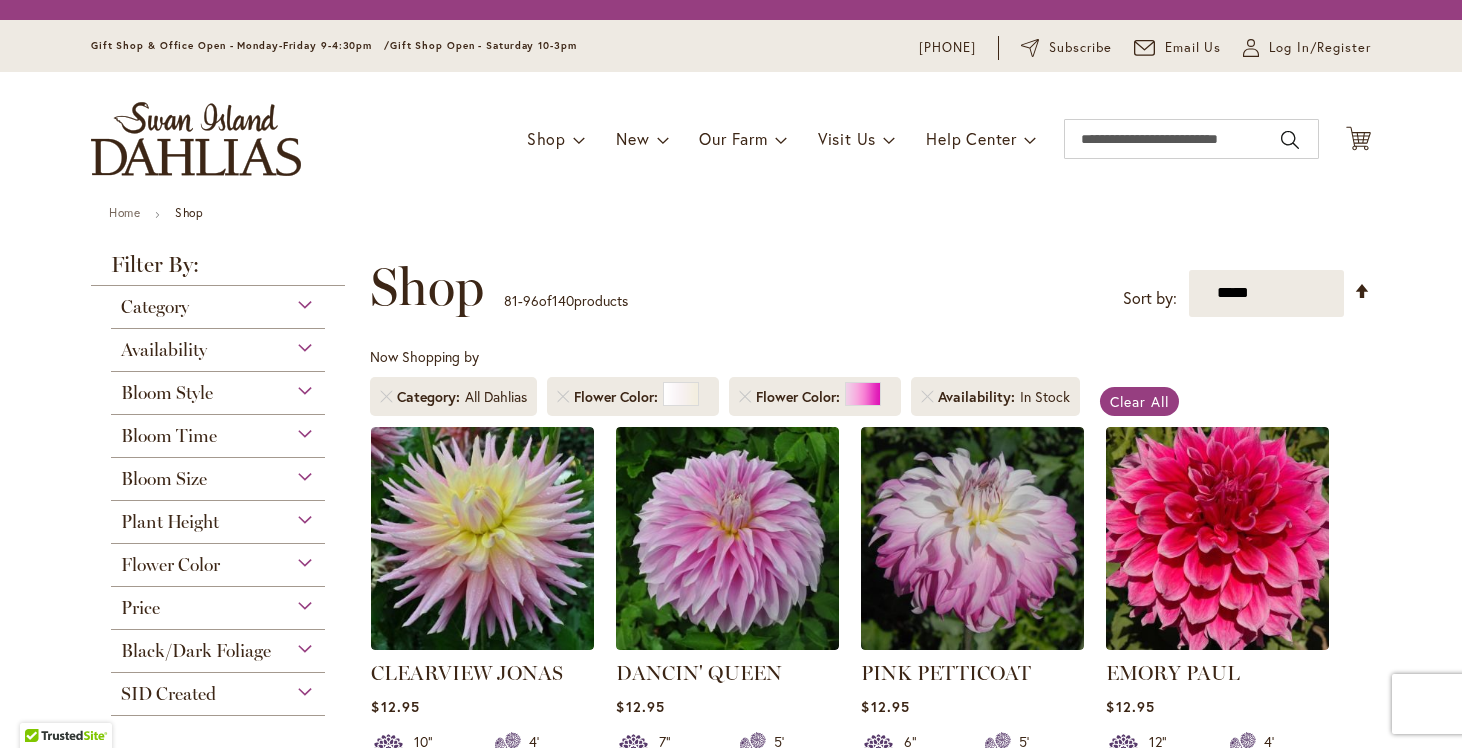 scroll, scrollTop: 0, scrollLeft: 0, axis: both 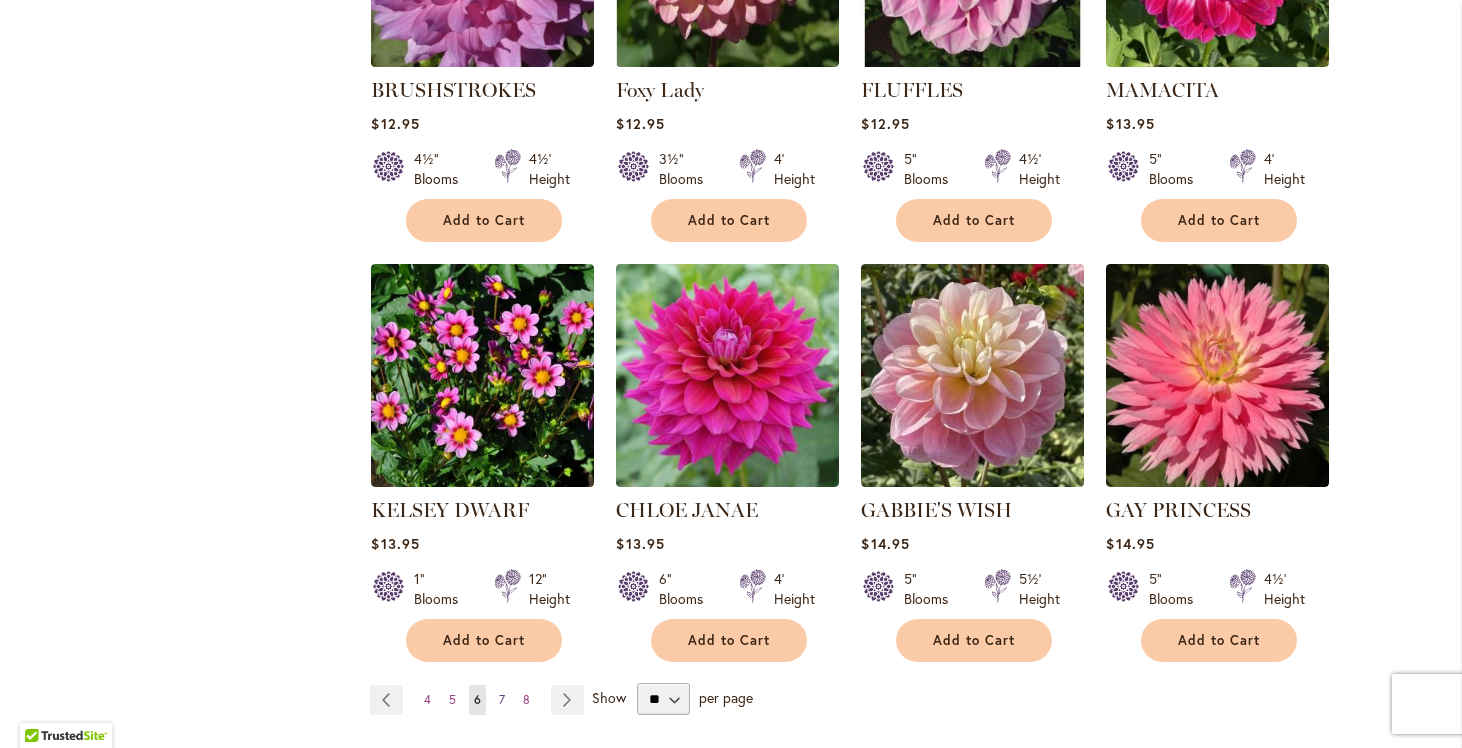 click on "Page
7" at bounding box center [502, 700] 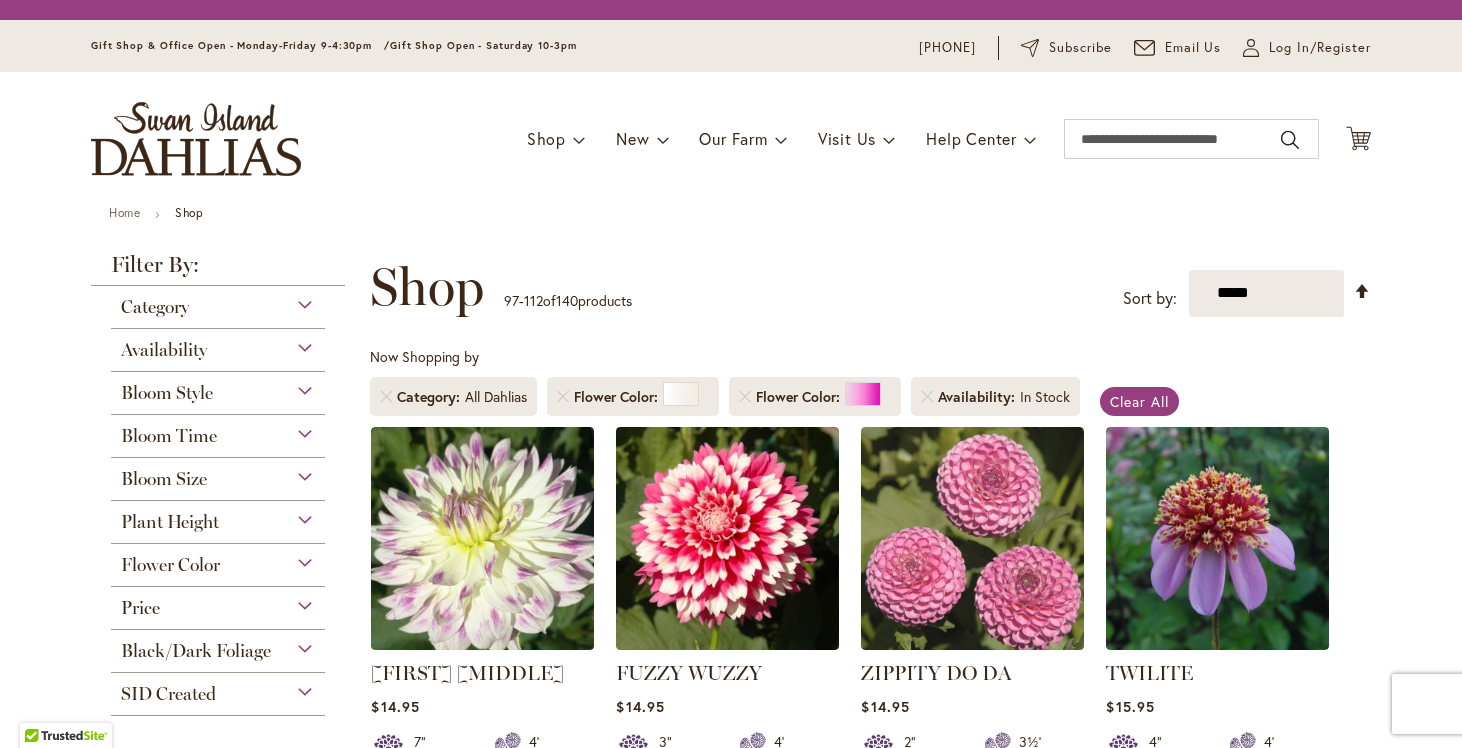 scroll, scrollTop: 0, scrollLeft: 0, axis: both 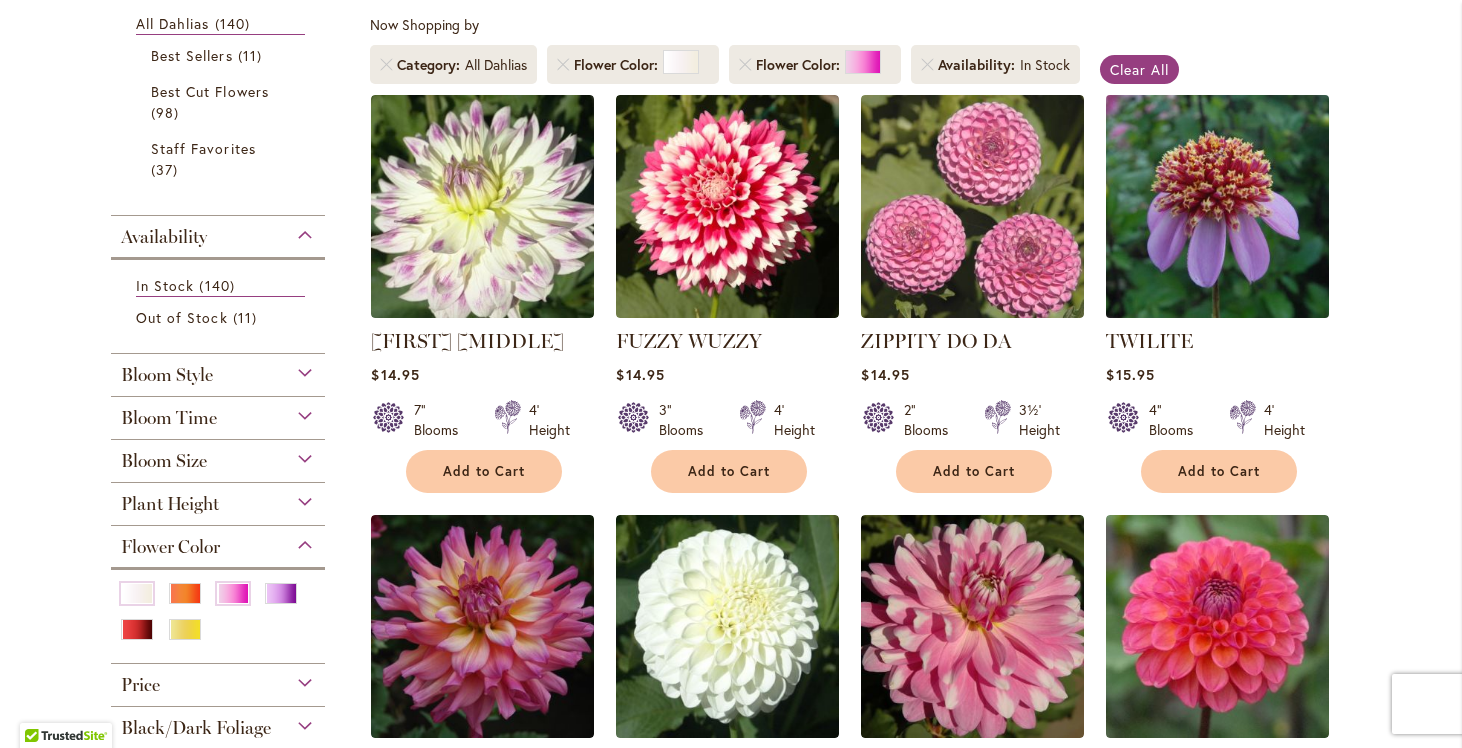 click at bounding box center (1218, 206) 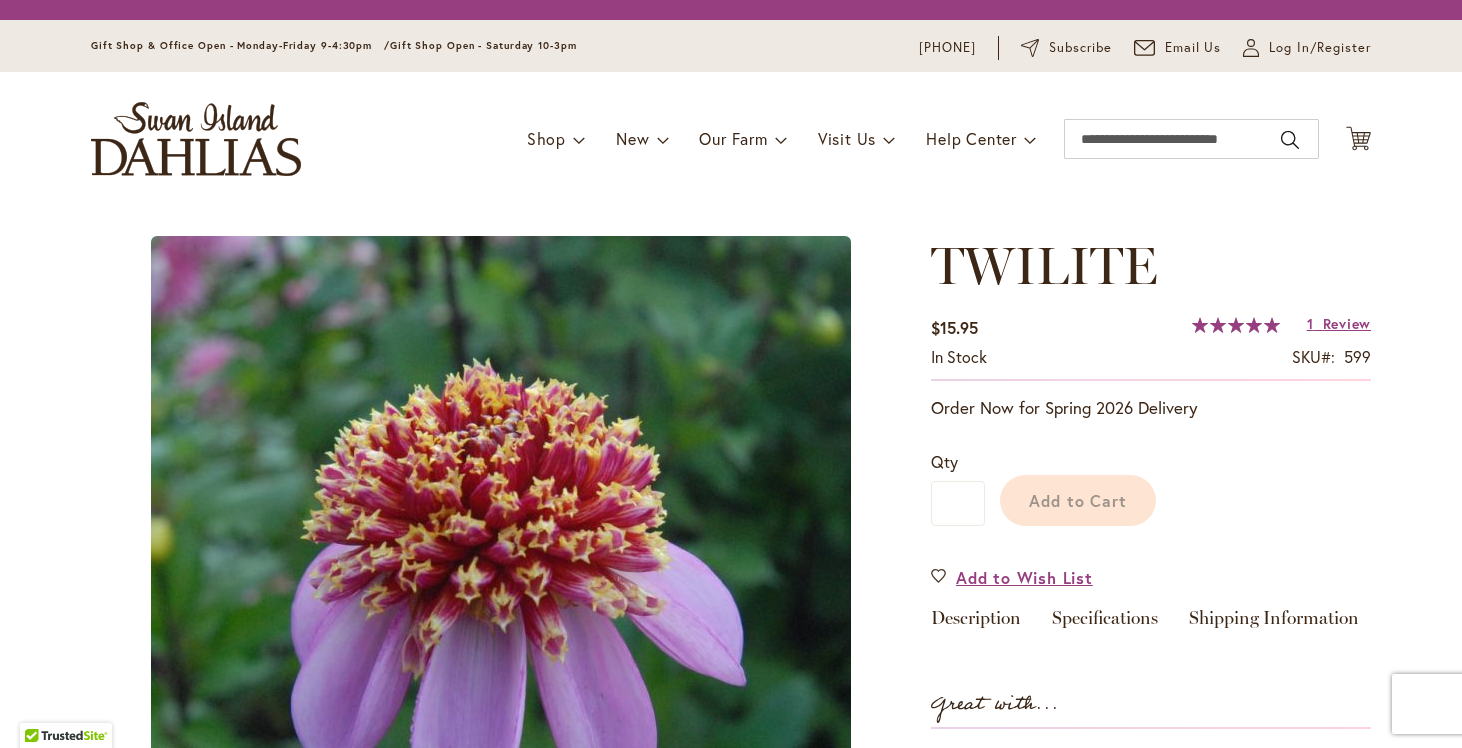 scroll, scrollTop: 0, scrollLeft: 0, axis: both 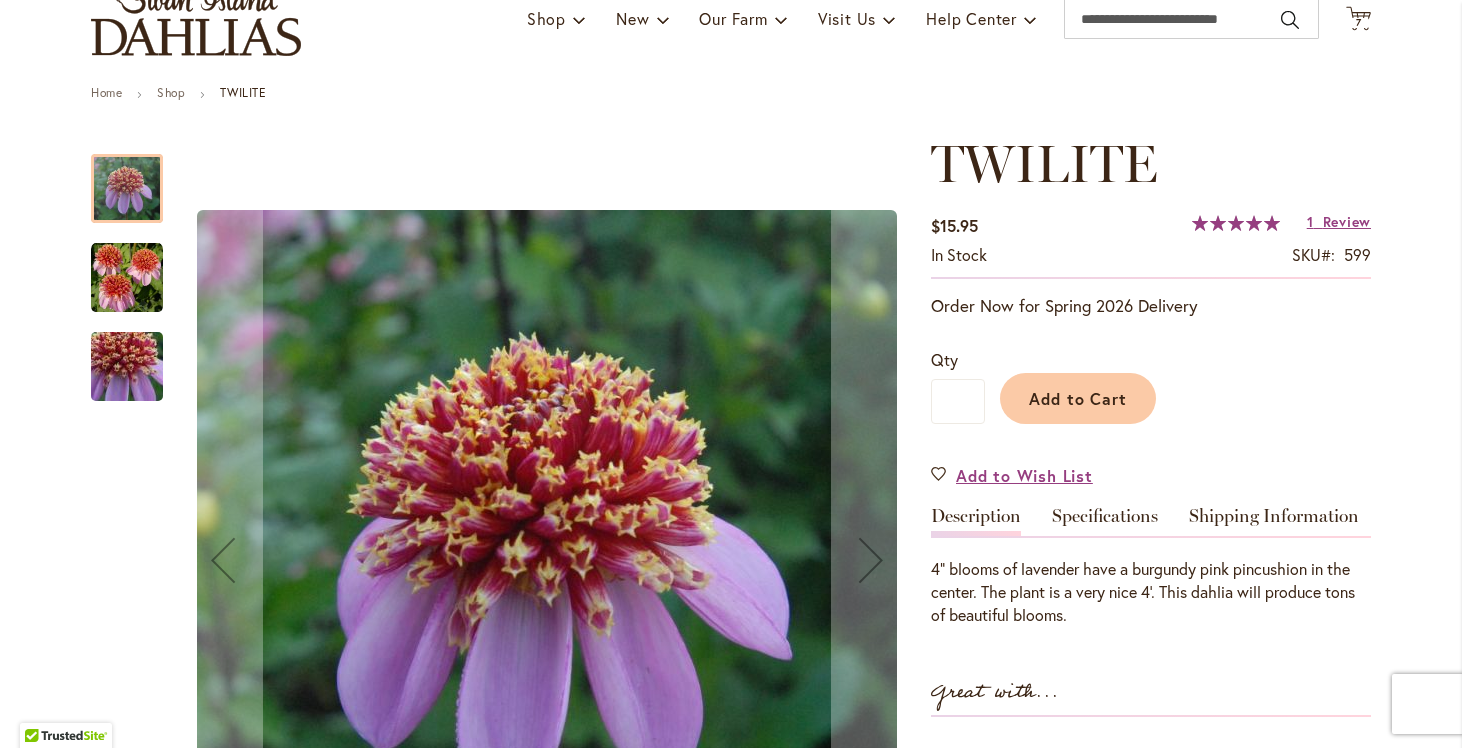 click at bounding box center (127, 278) 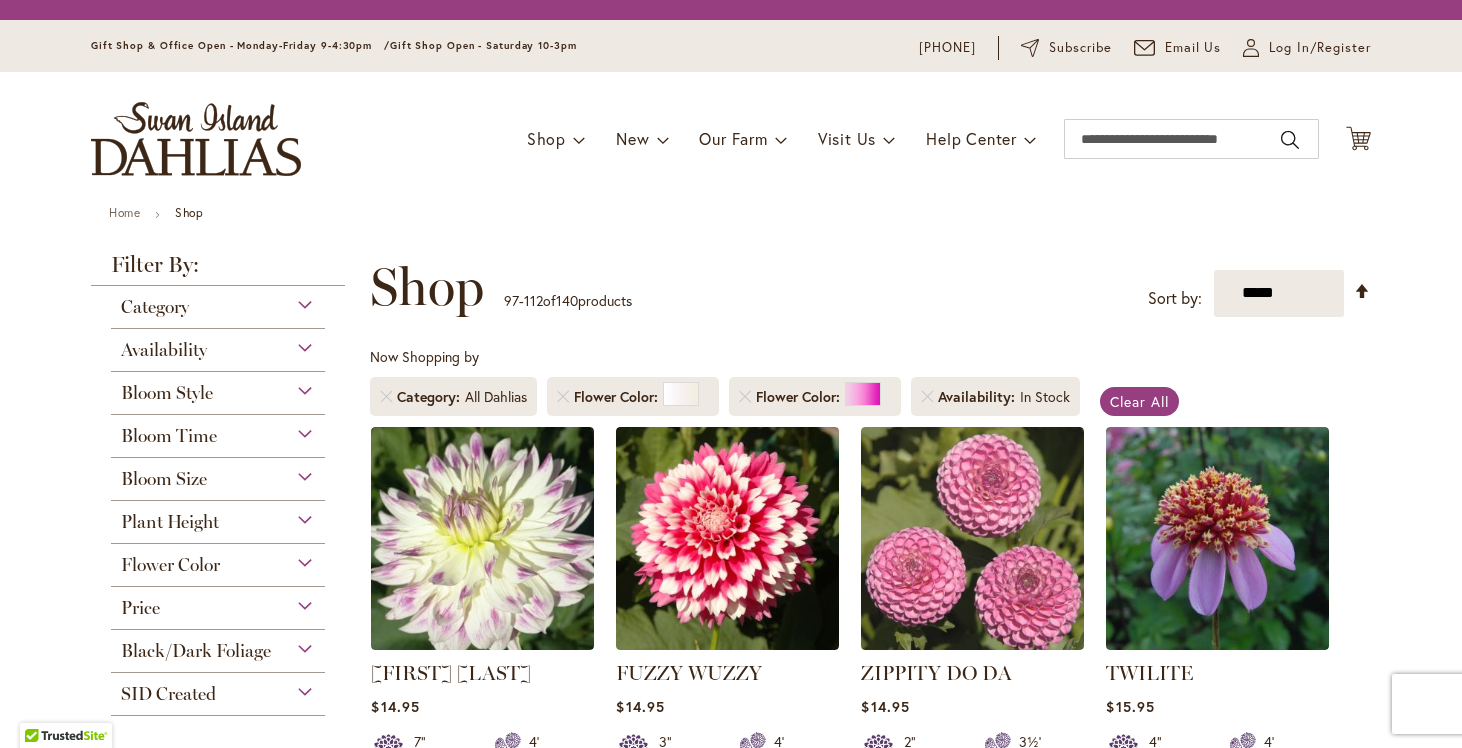 scroll, scrollTop: 0, scrollLeft: 0, axis: both 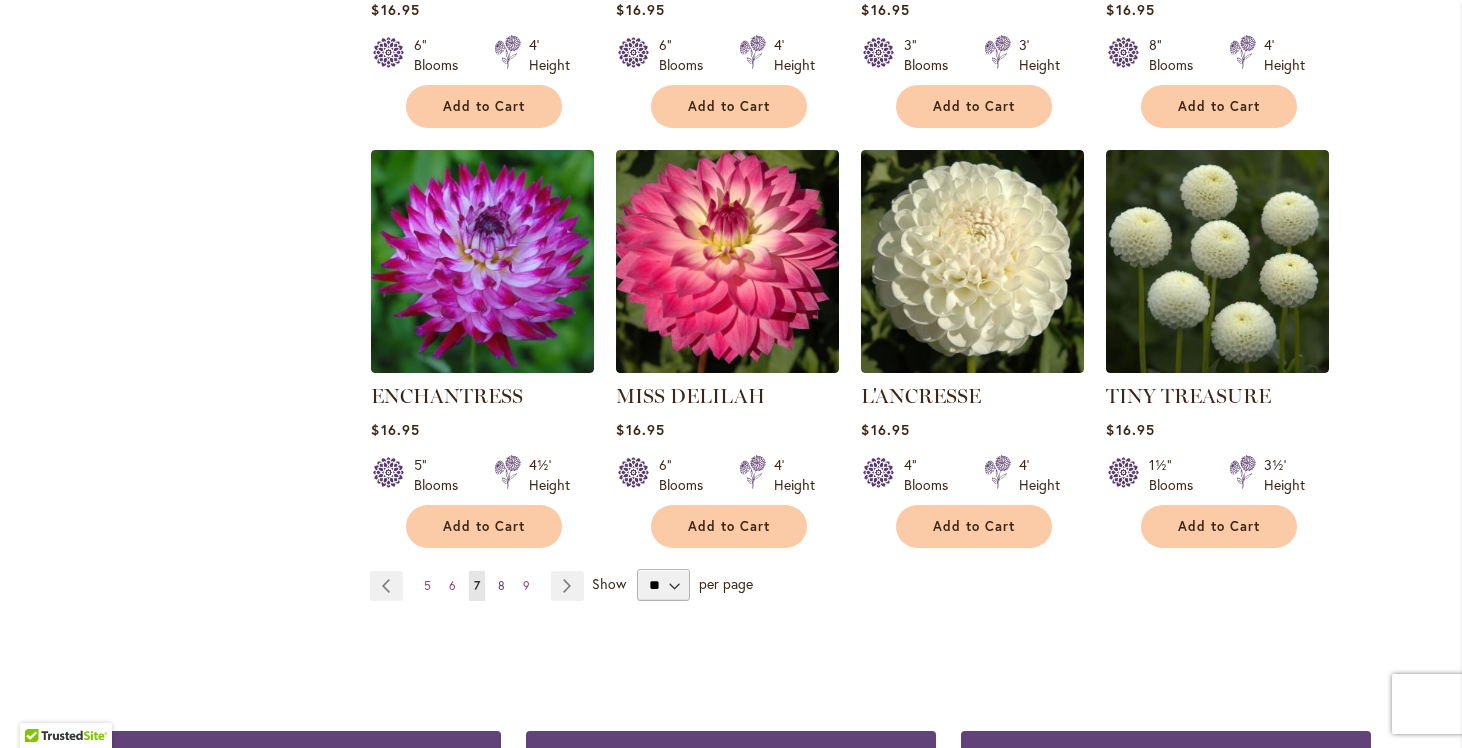 click on "8" at bounding box center (501, 585) 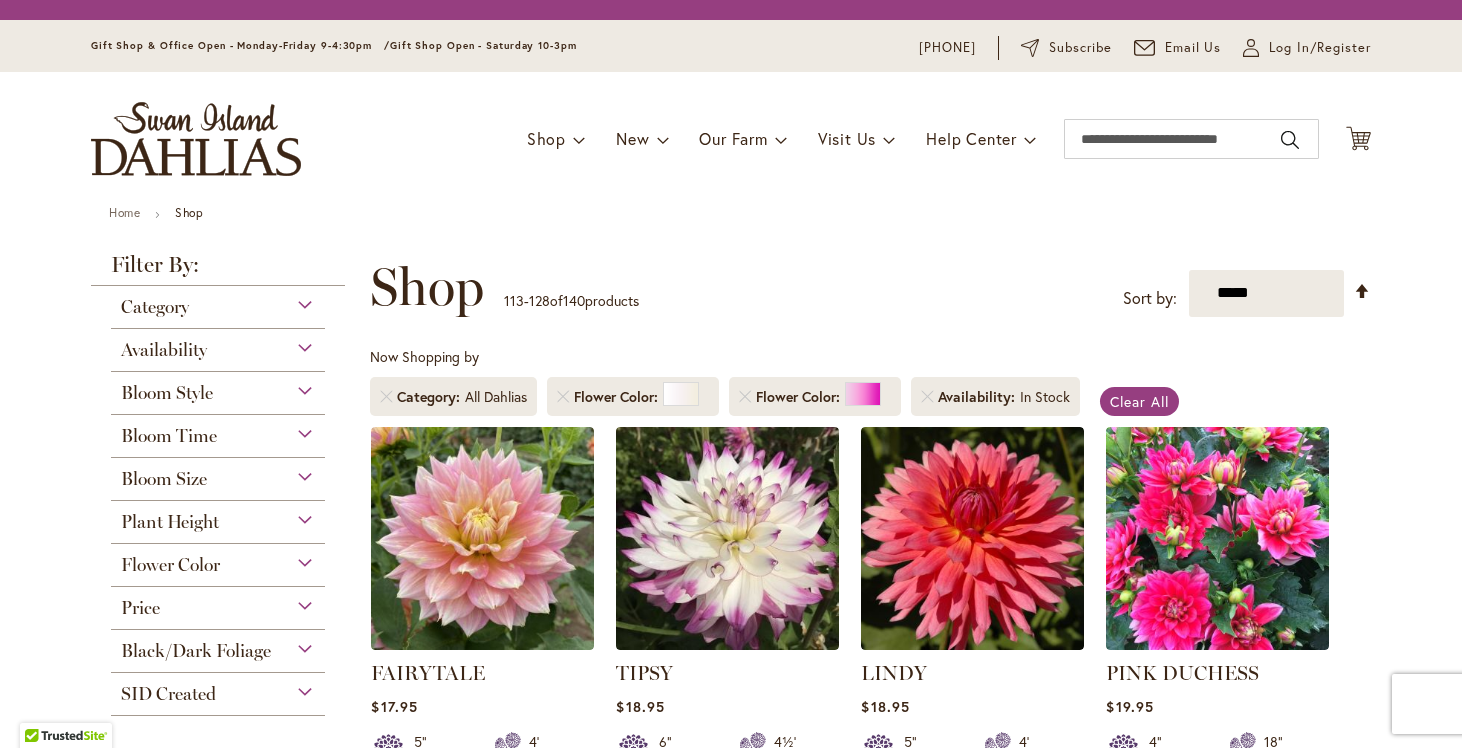 scroll, scrollTop: 0, scrollLeft: 0, axis: both 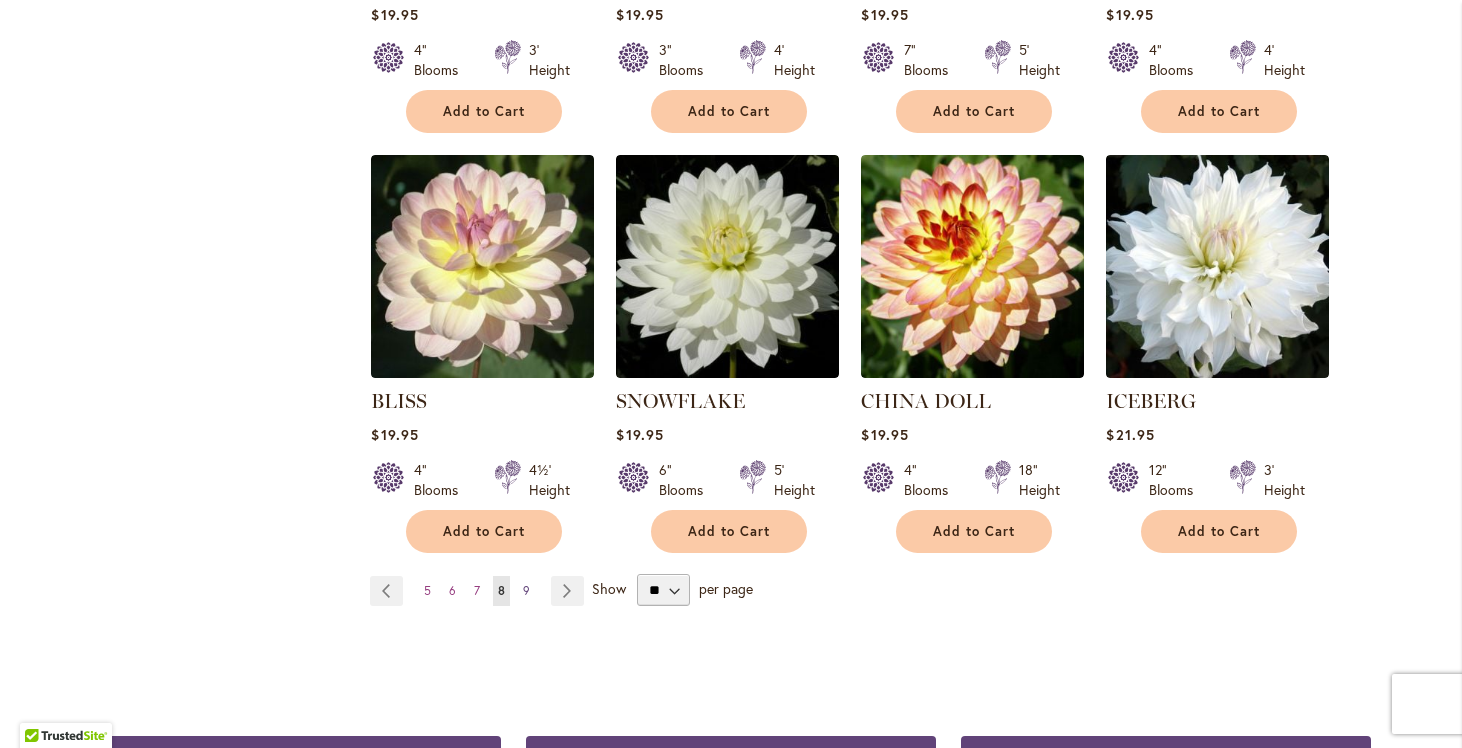 click on "9" at bounding box center [526, 590] 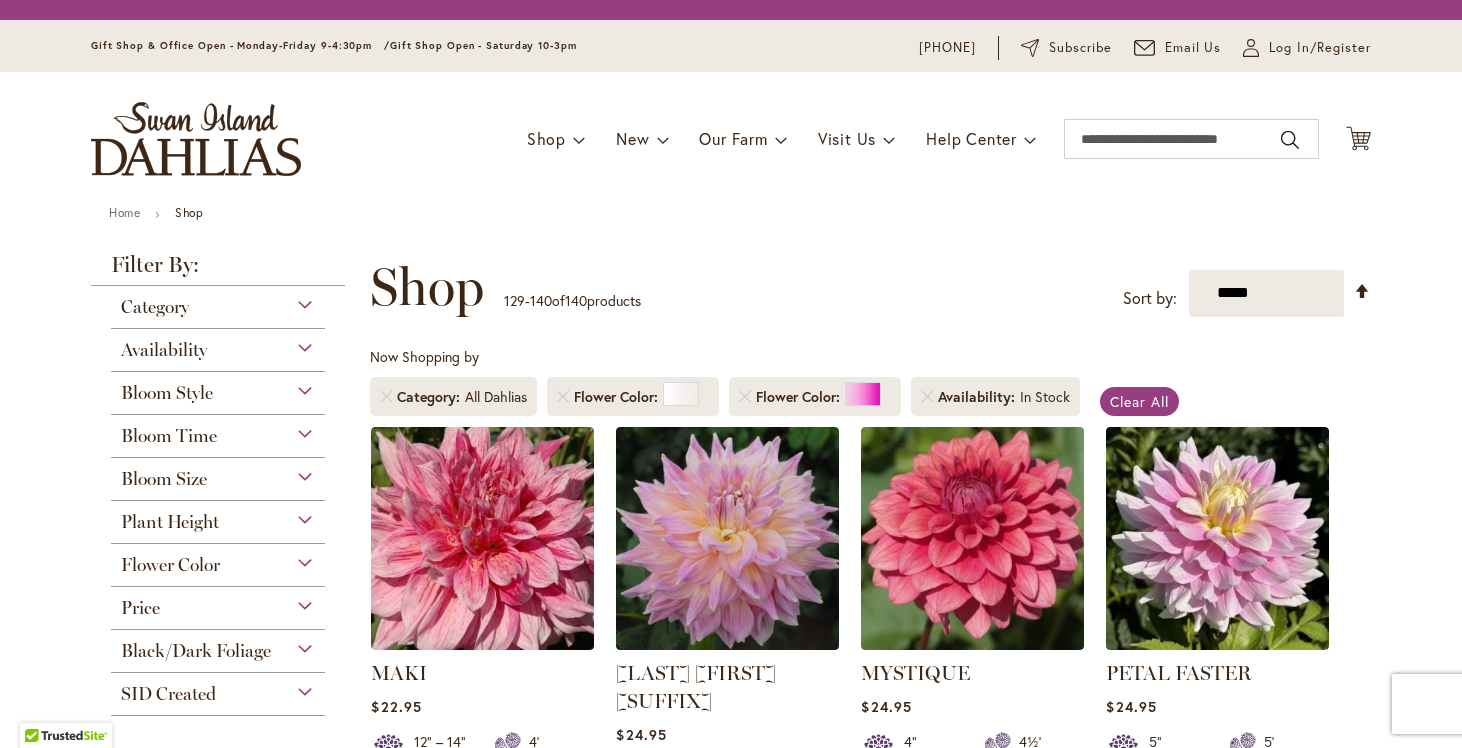 scroll, scrollTop: 0, scrollLeft: 0, axis: both 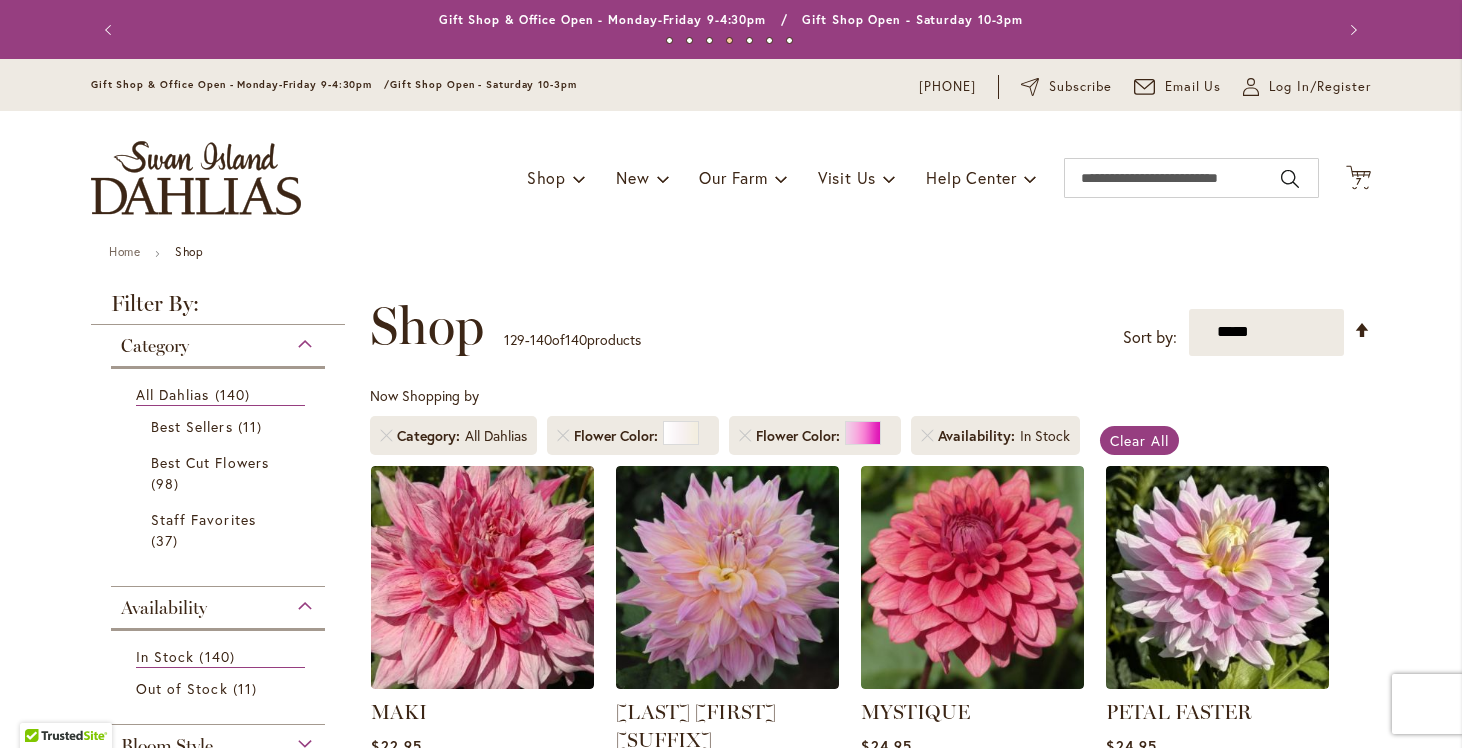 click on "Toggle Nav
Shop
Dahlia Tubers
Collections
Fresh Cut Dahlias
Gardening Supplies
Gift Cards
Request a Catalog
Gifts, Clothing & Specialty Items" at bounding box center (731, 178) 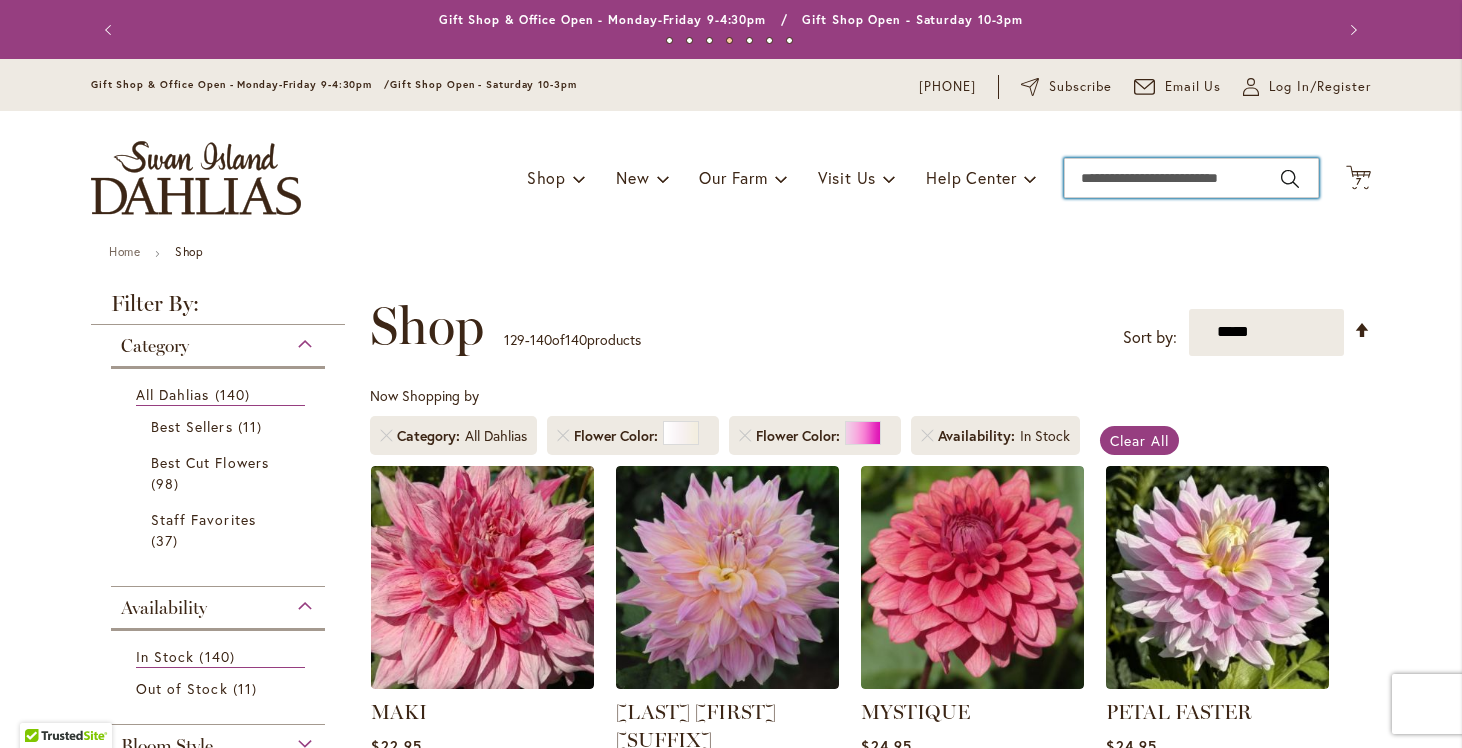 click on "Search" at bounding box center [1191, 178] 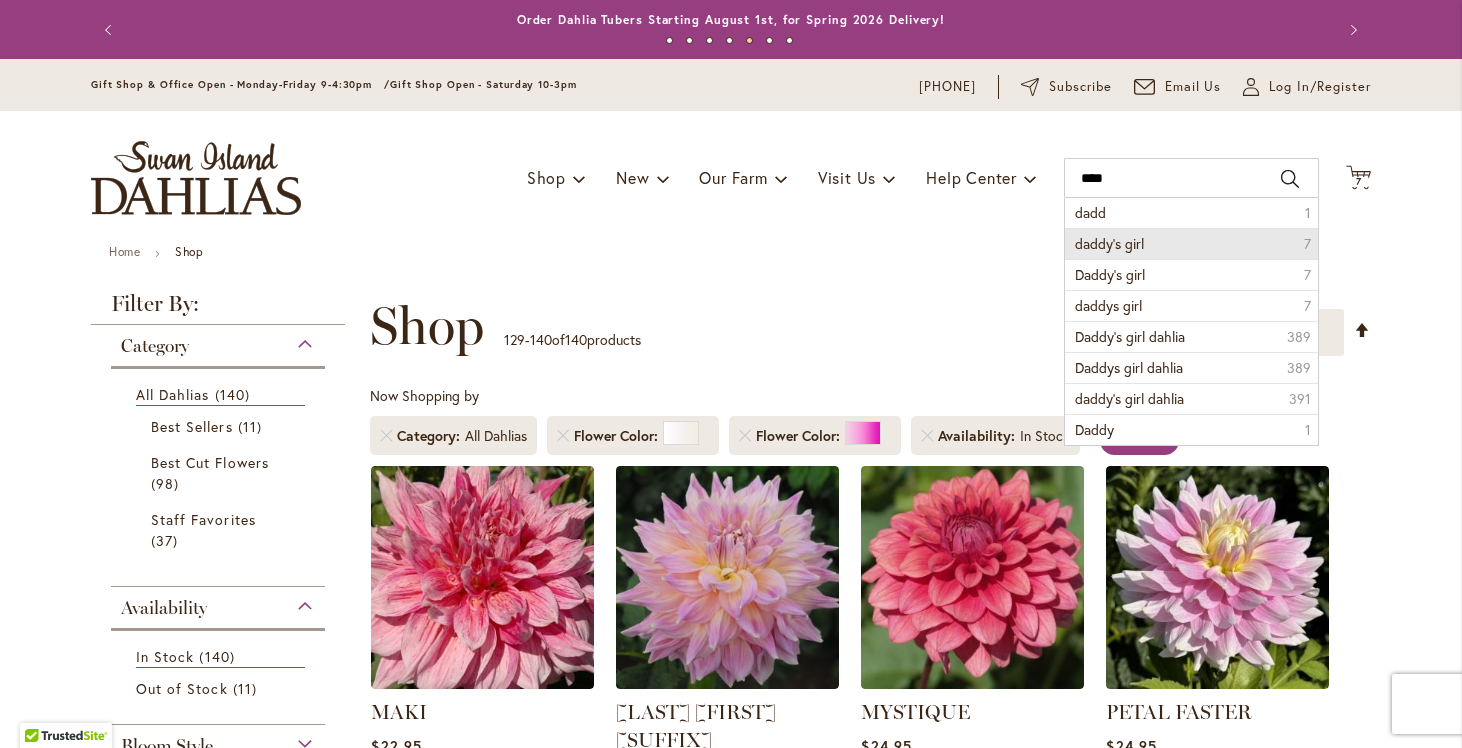 click on "daddy's girl 7" at bounding box center (1191, 243) 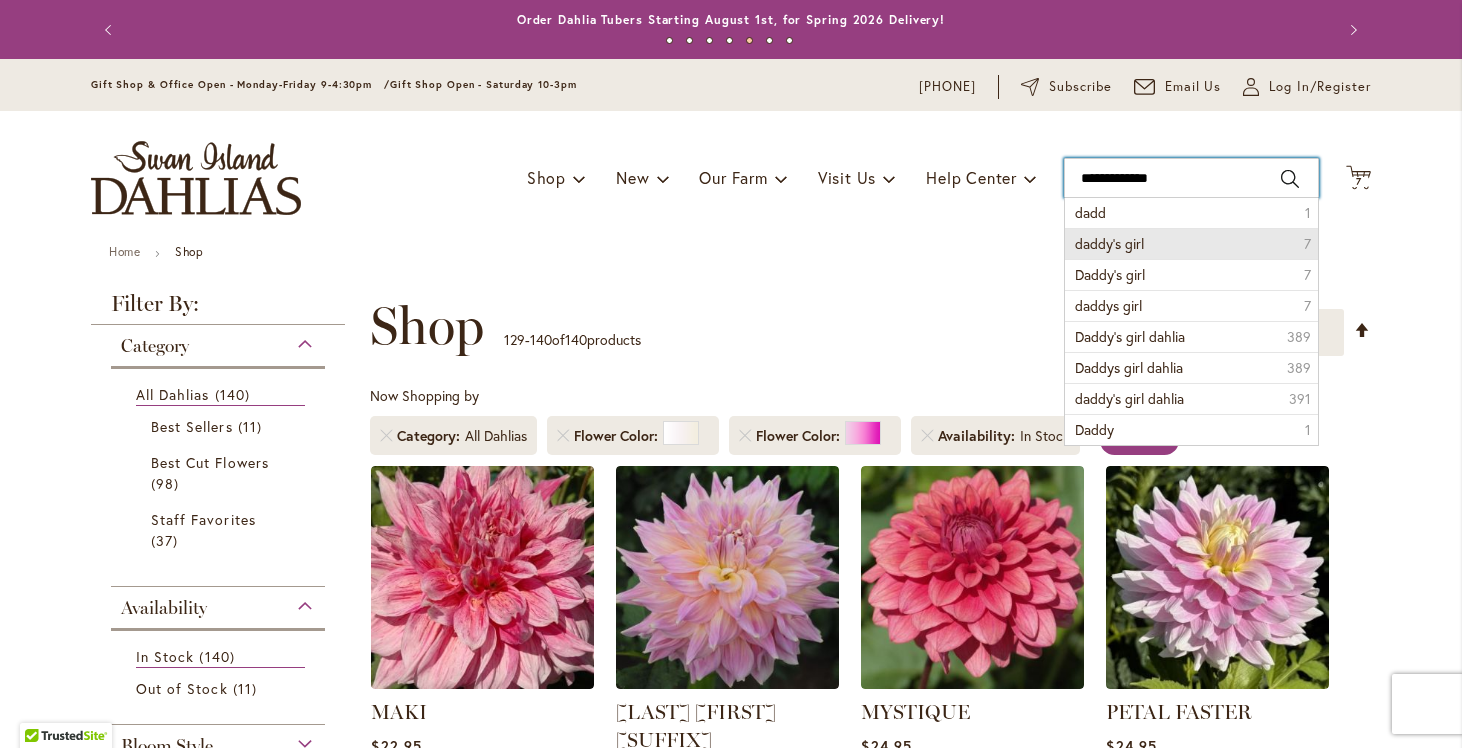 type on "**********" 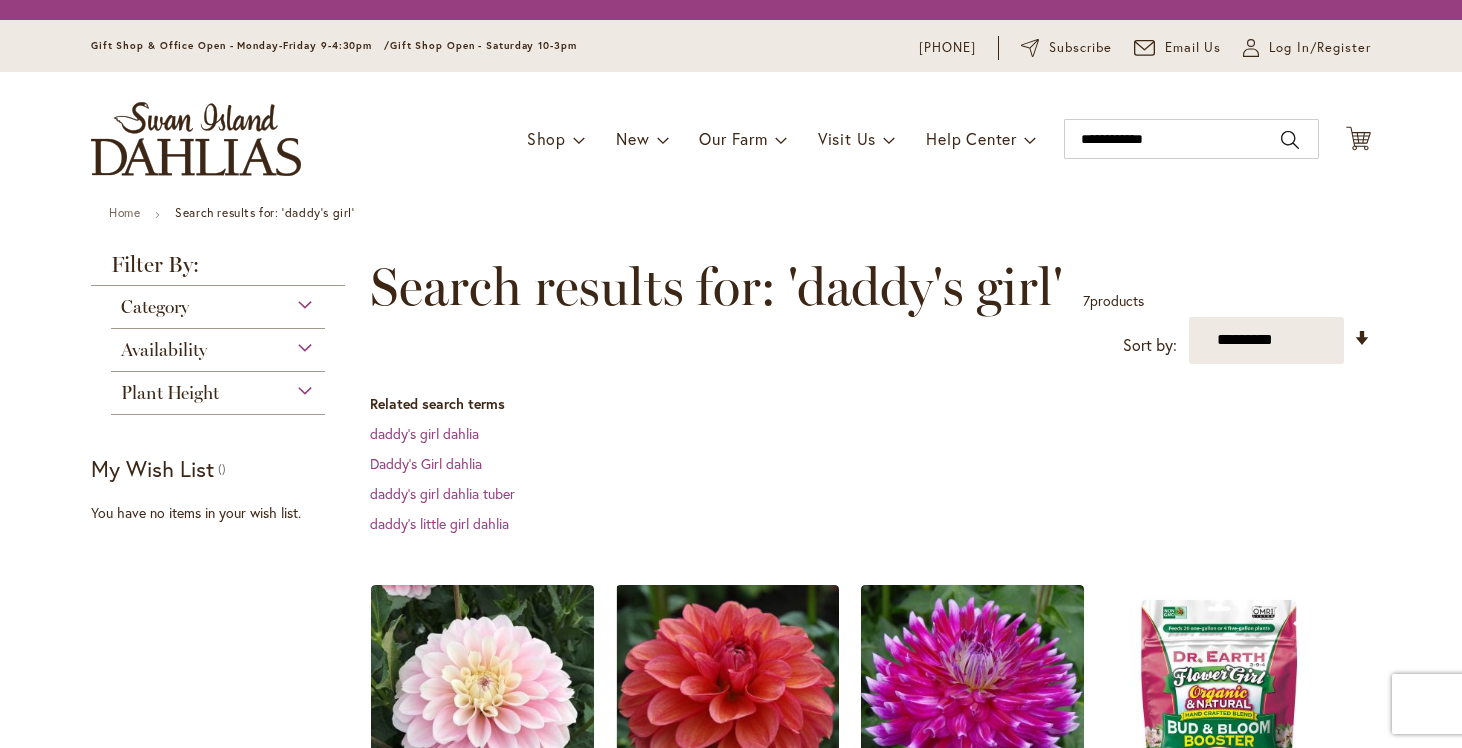 scroll, scrollTop: 0, scrollLeft: 0, axis: both 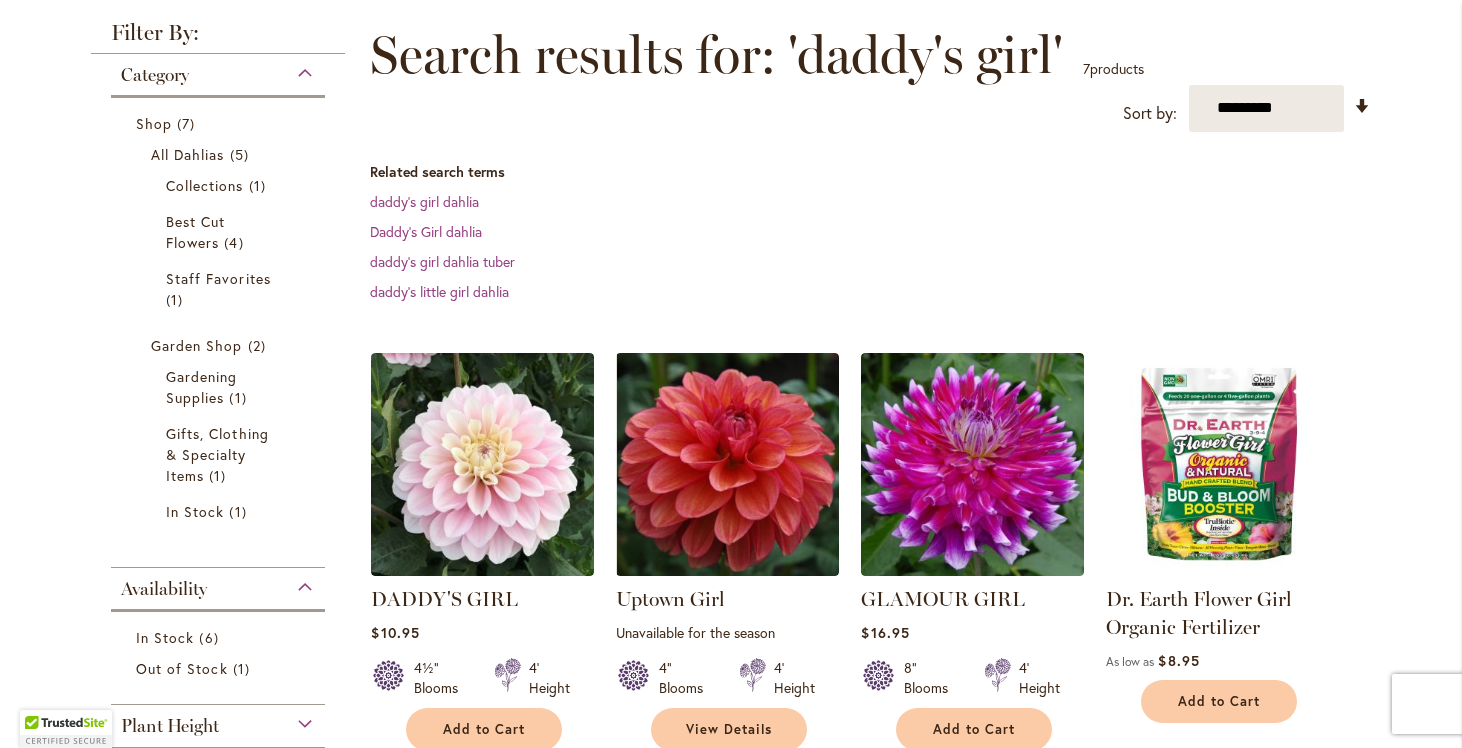 click on "DADDY'S GIRL" at bounding box center [482, 599] 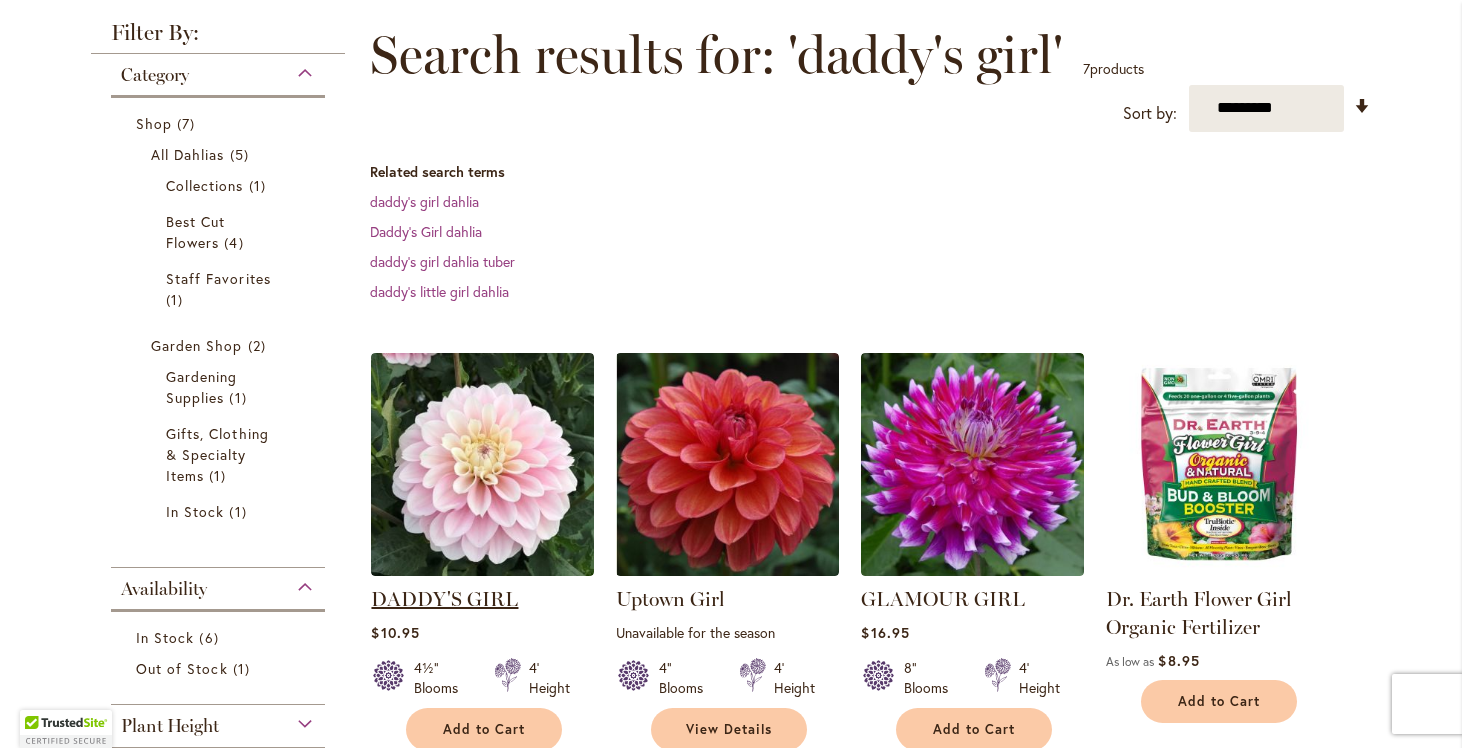 click on "DADDY'S GIRL" at bounding box center (444, 599) 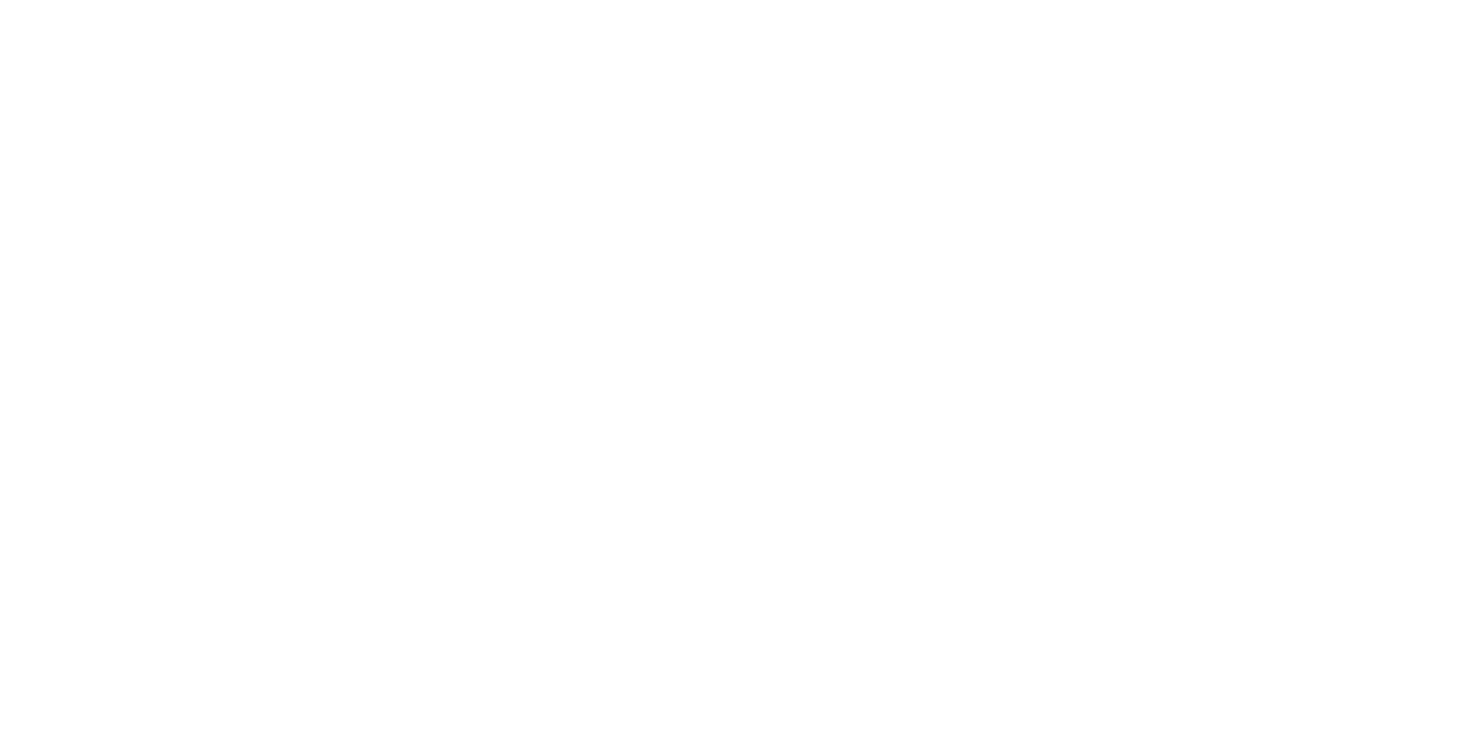 scroll, scrollTop: 0, scrollLeft: 0, axis: both 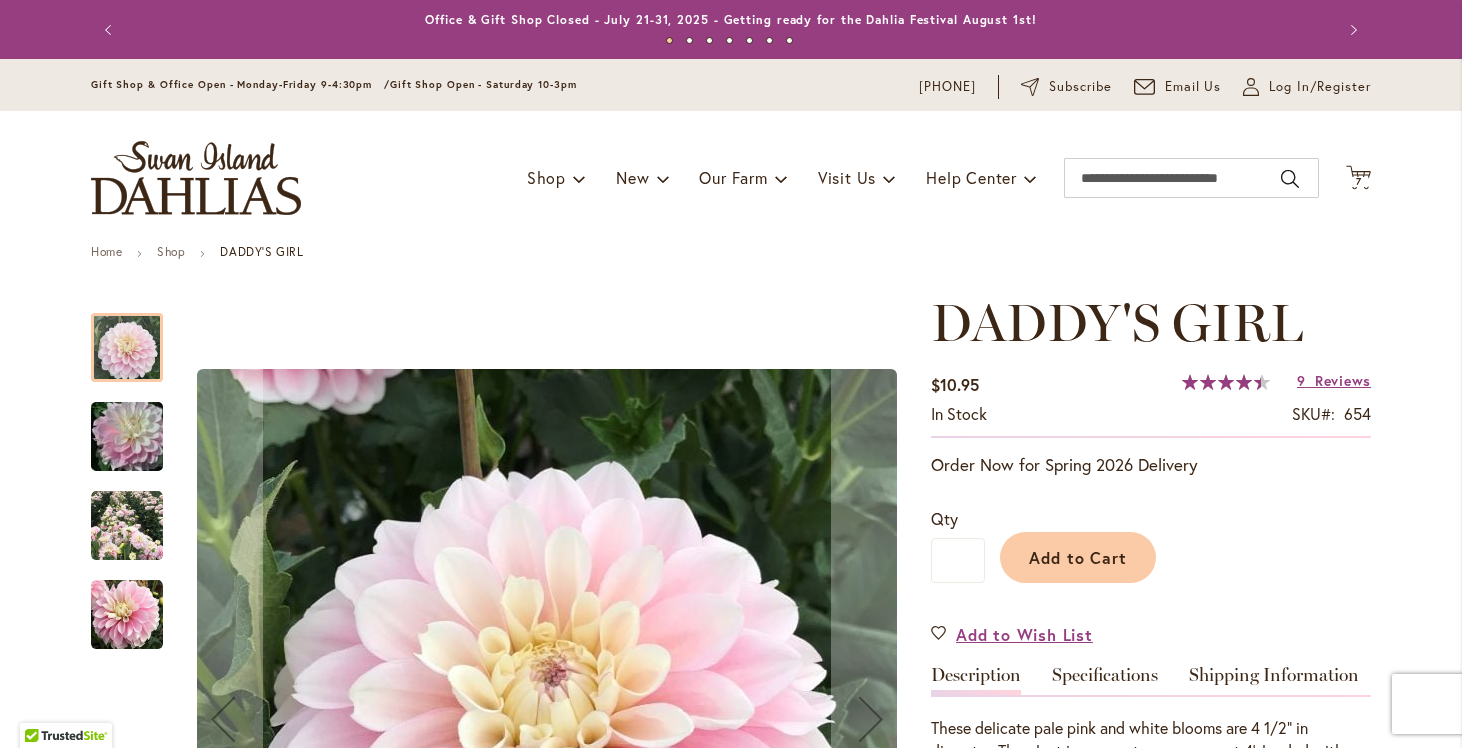 click at bounding box center (127, 437) 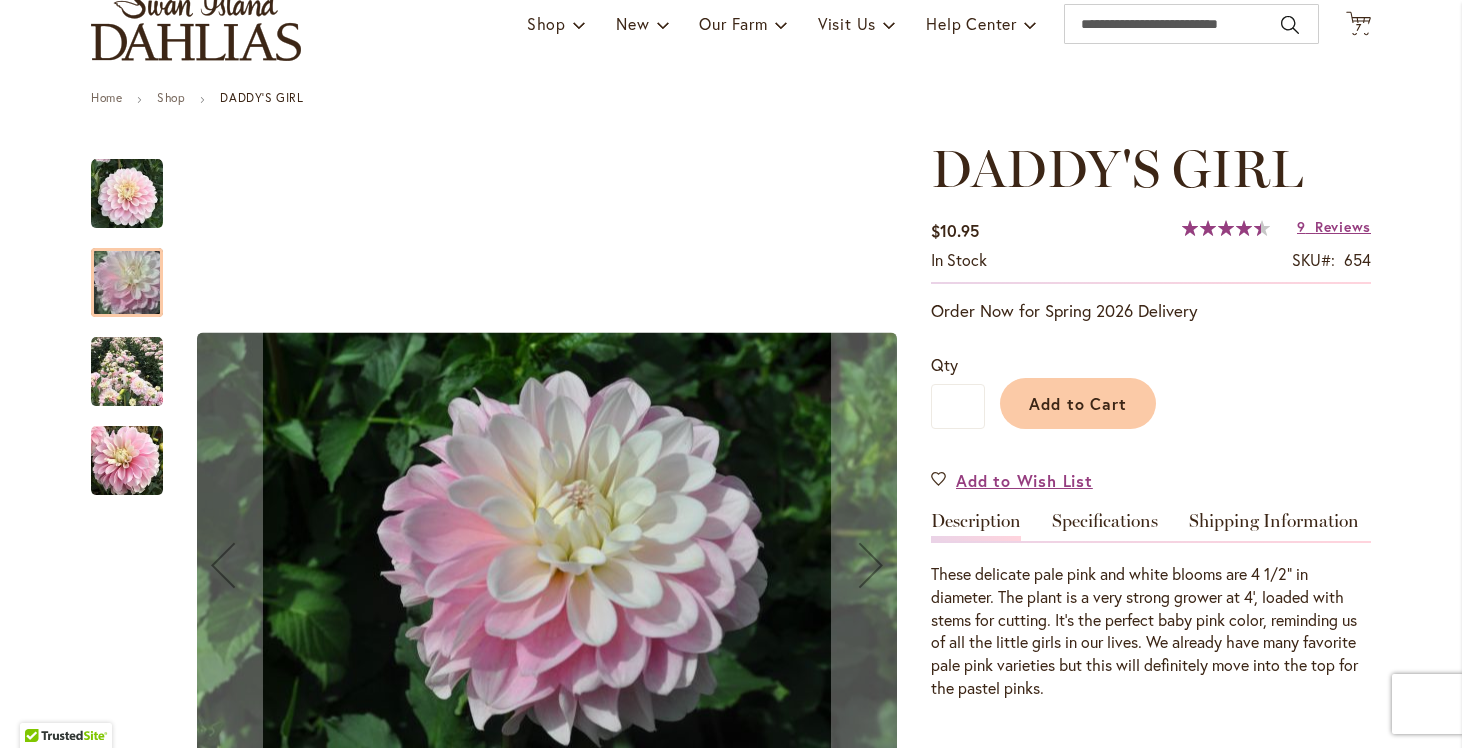 scroll, scrollTop: 172, scrollLeft: 0, axis: vertical 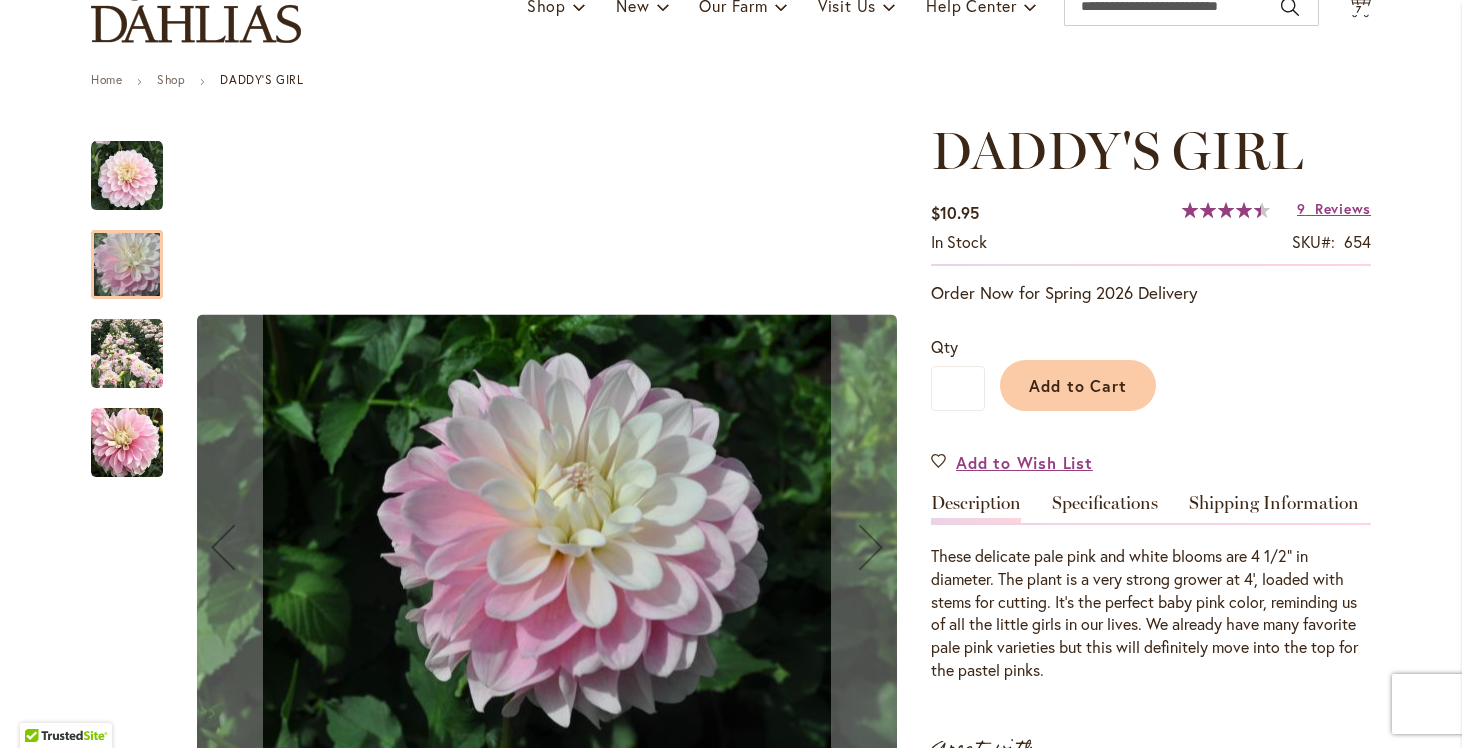 click at bounding box center (127, 354) 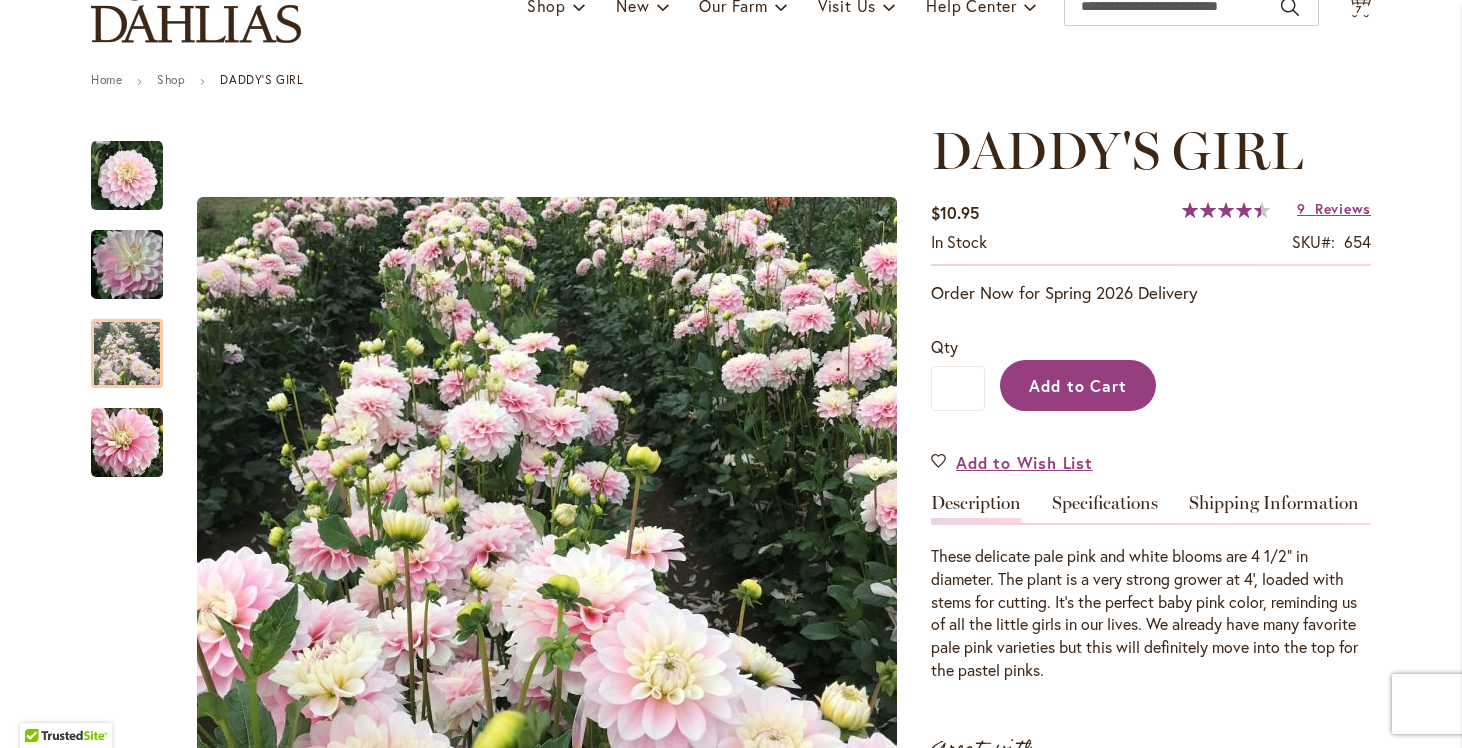 click on "Add to Cart" at bounding box center [1078, 385] 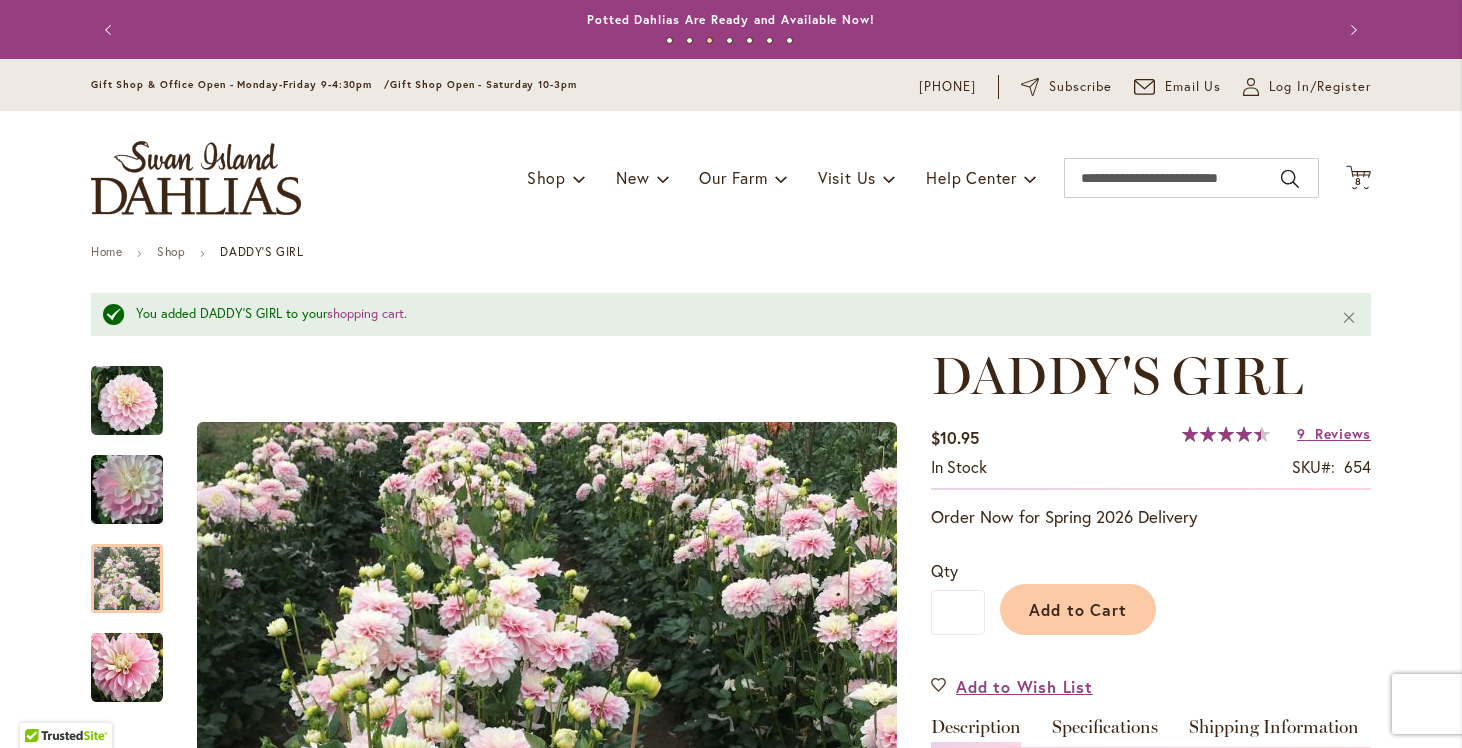 scroll, scrollTop: 0, scrollLeft: 0, axis: both 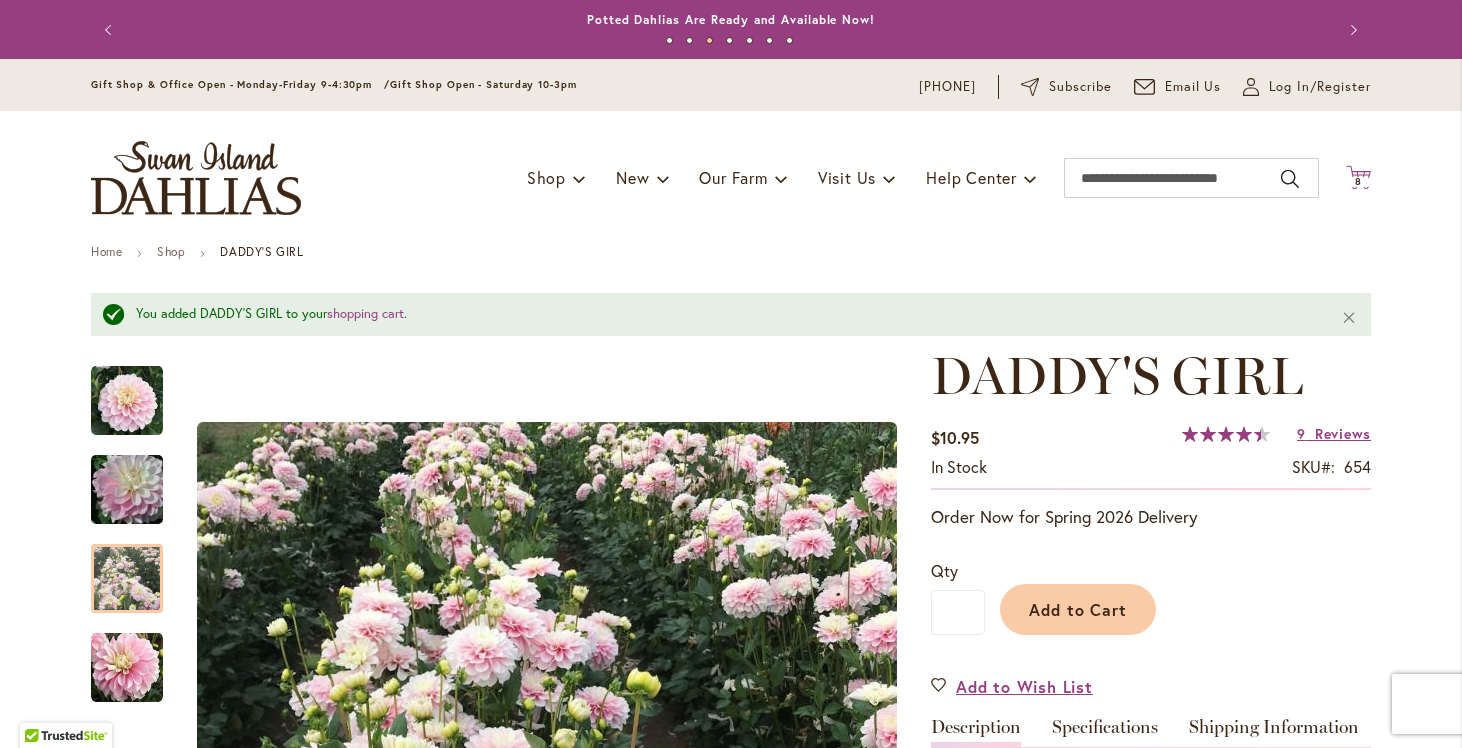 click on "8" at bounding box center [1358, 181] 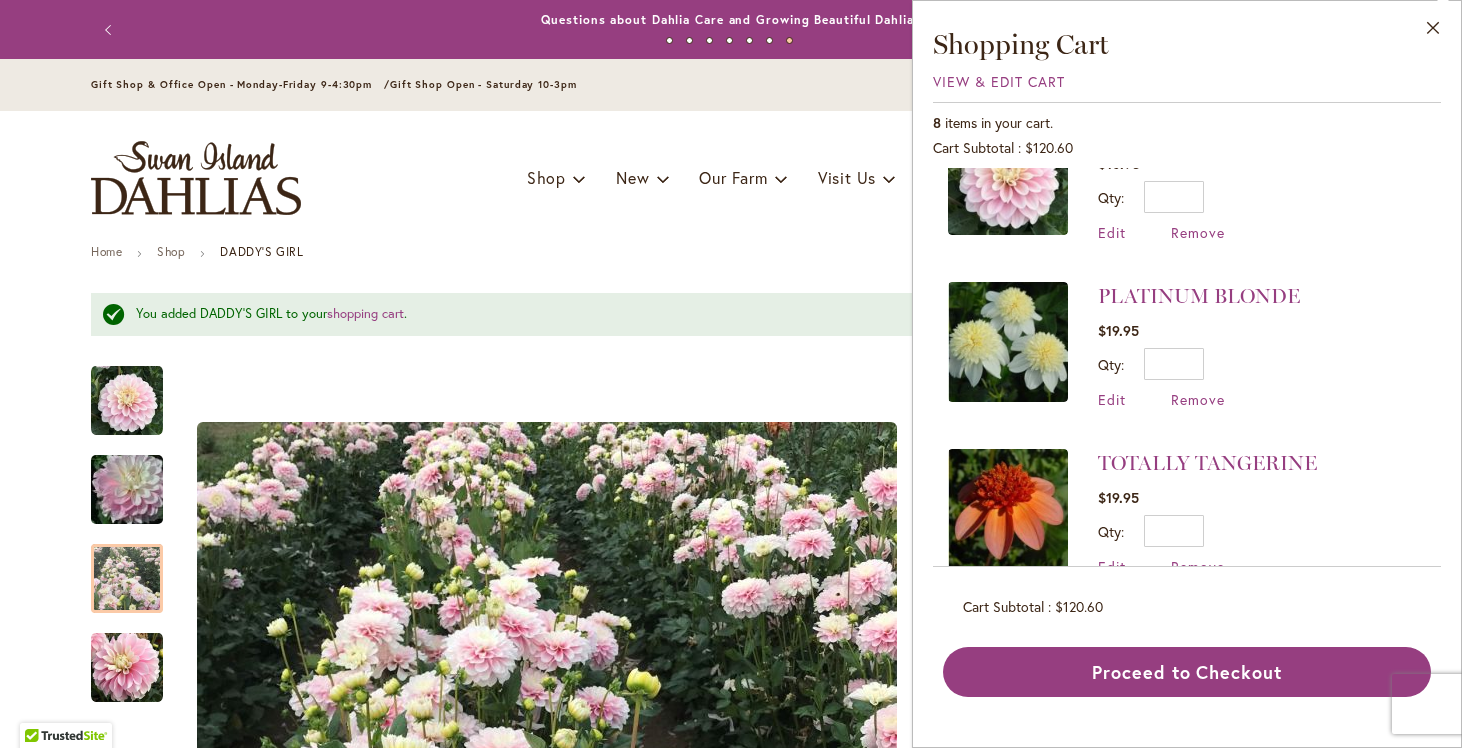 scroll, scrollTop: 67, scrollLeft: 0, axis: vertical 